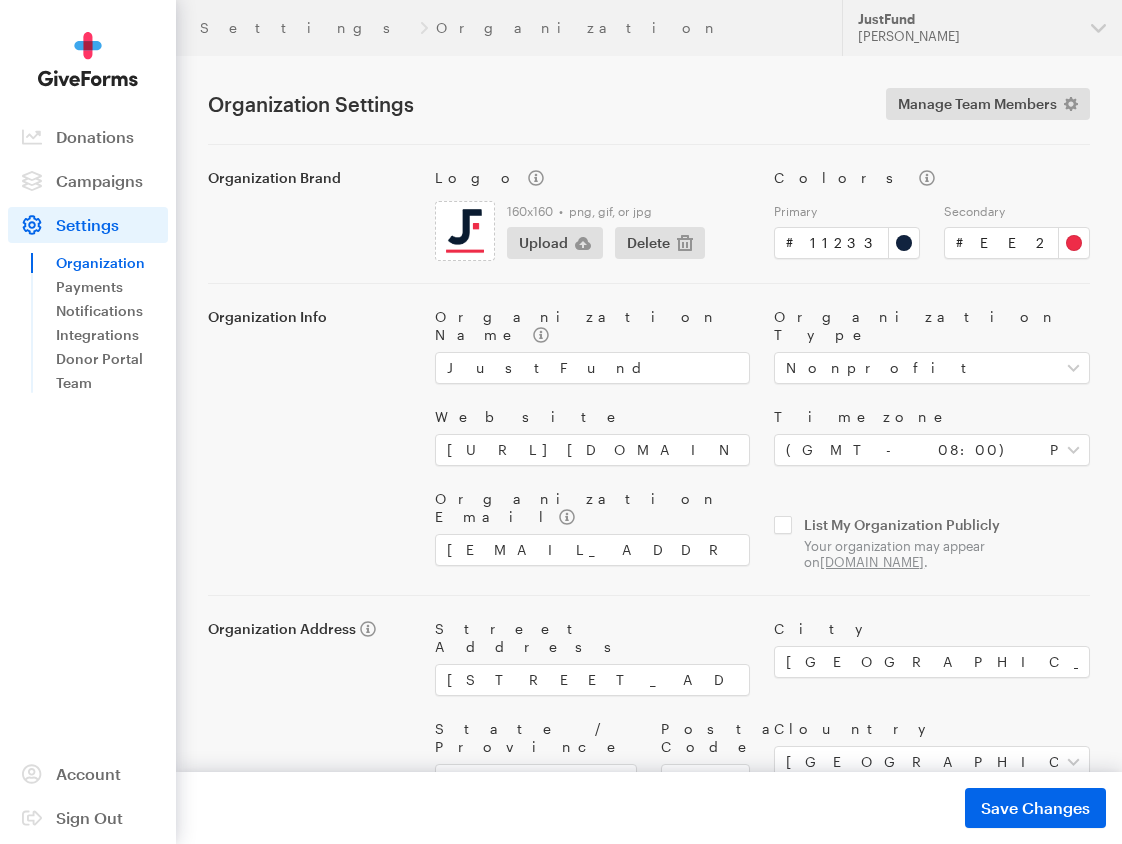 scroll, scrollTop: 0, scrollLeft: 0, axis: both 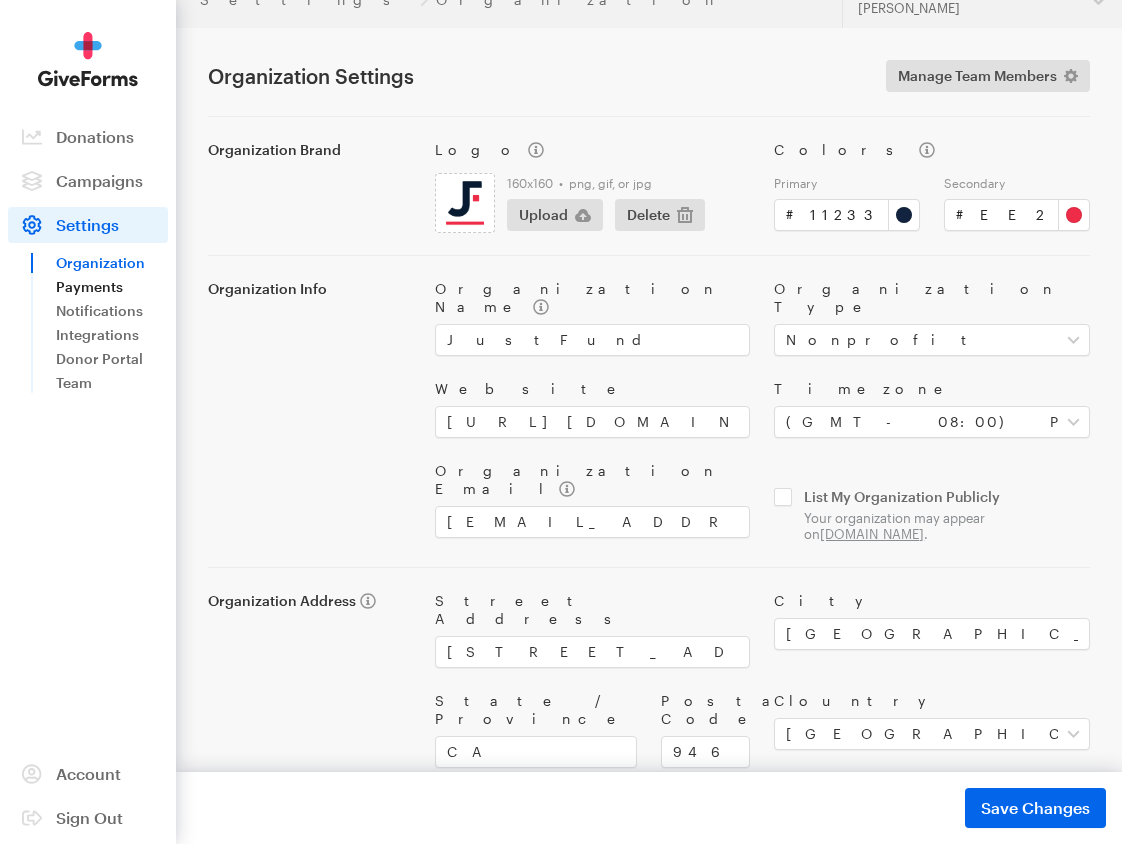 click on "Payments" at bounding box center (112, 287) 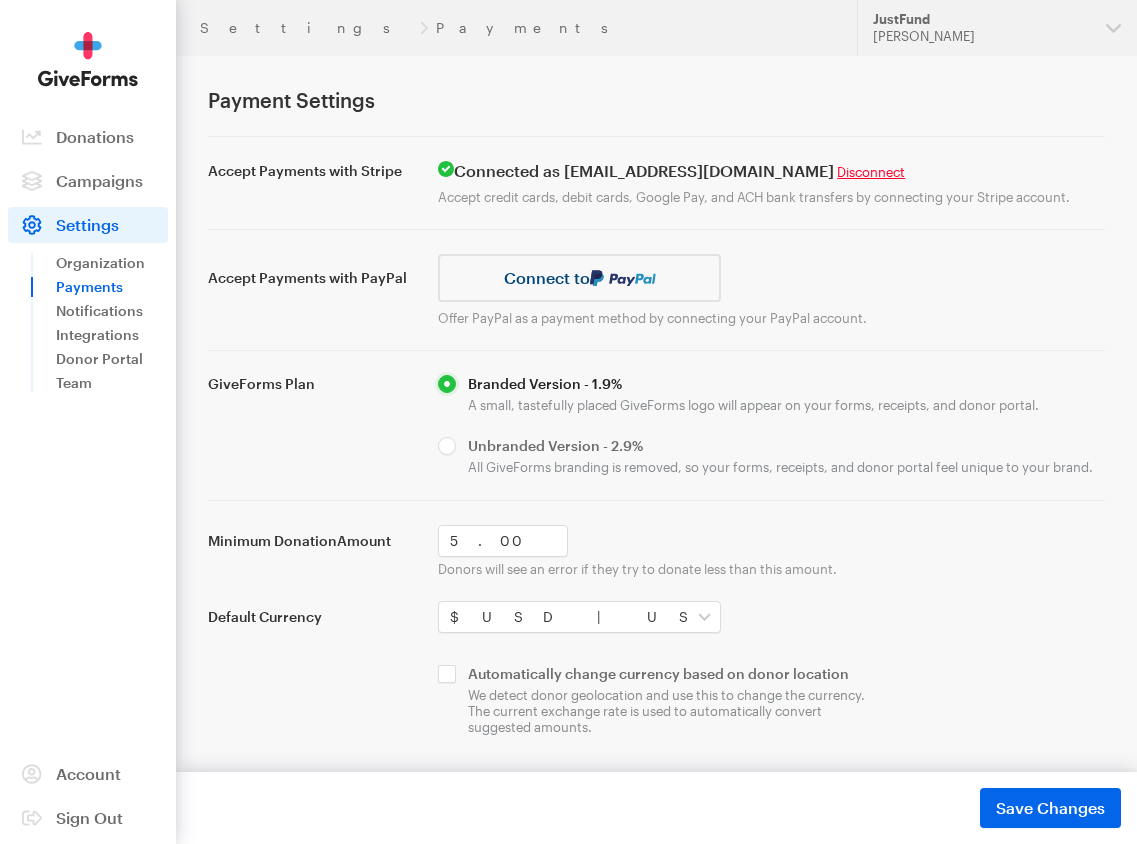 scroll, scrollTop: 0, scrollLeft: 0, axis: both 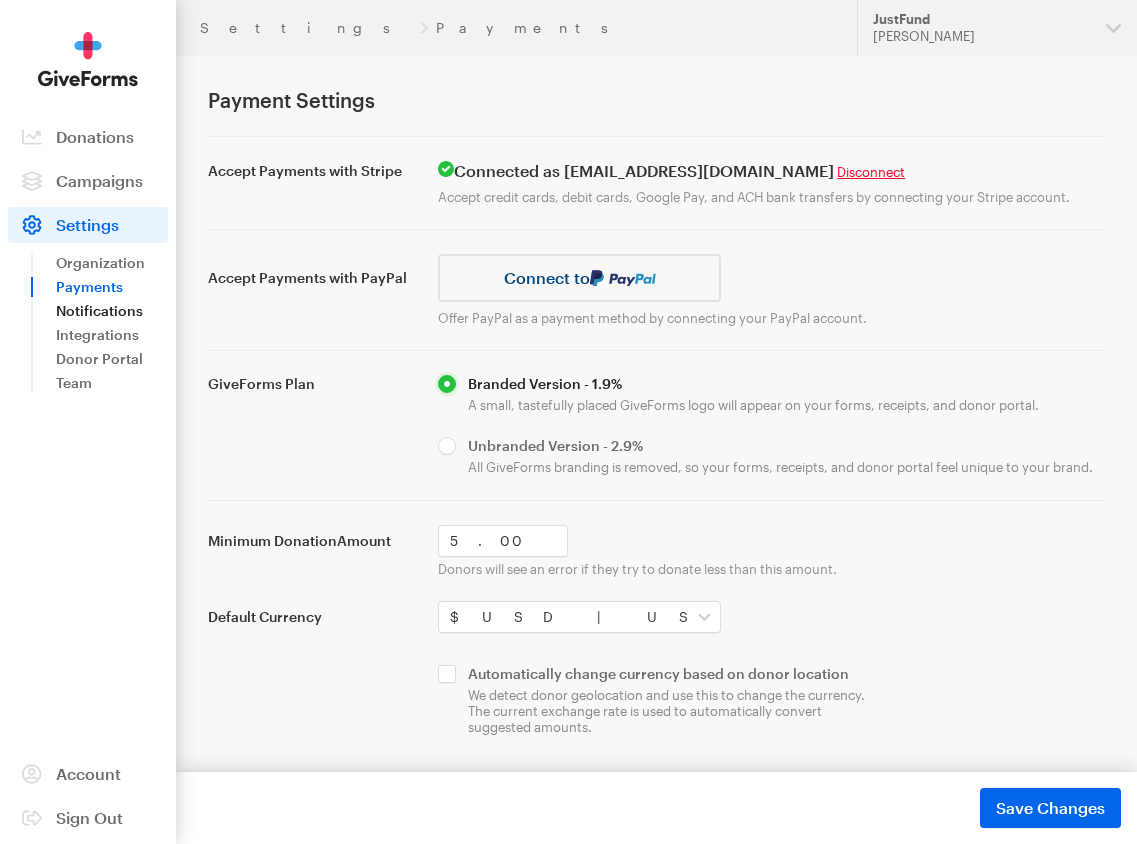 click on "Notifications" at bounding box center [112, 311] 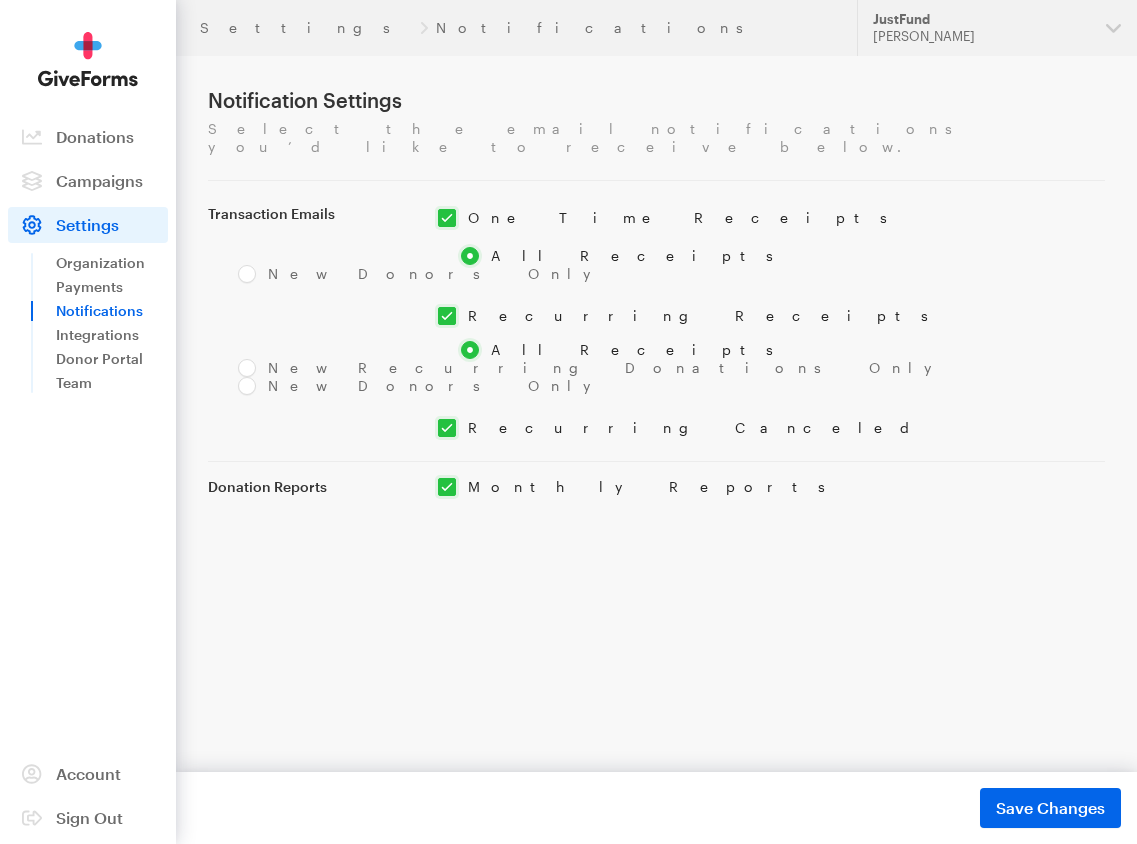 scroll, scrollTop: 0, scrollLeft: 0, axis: both 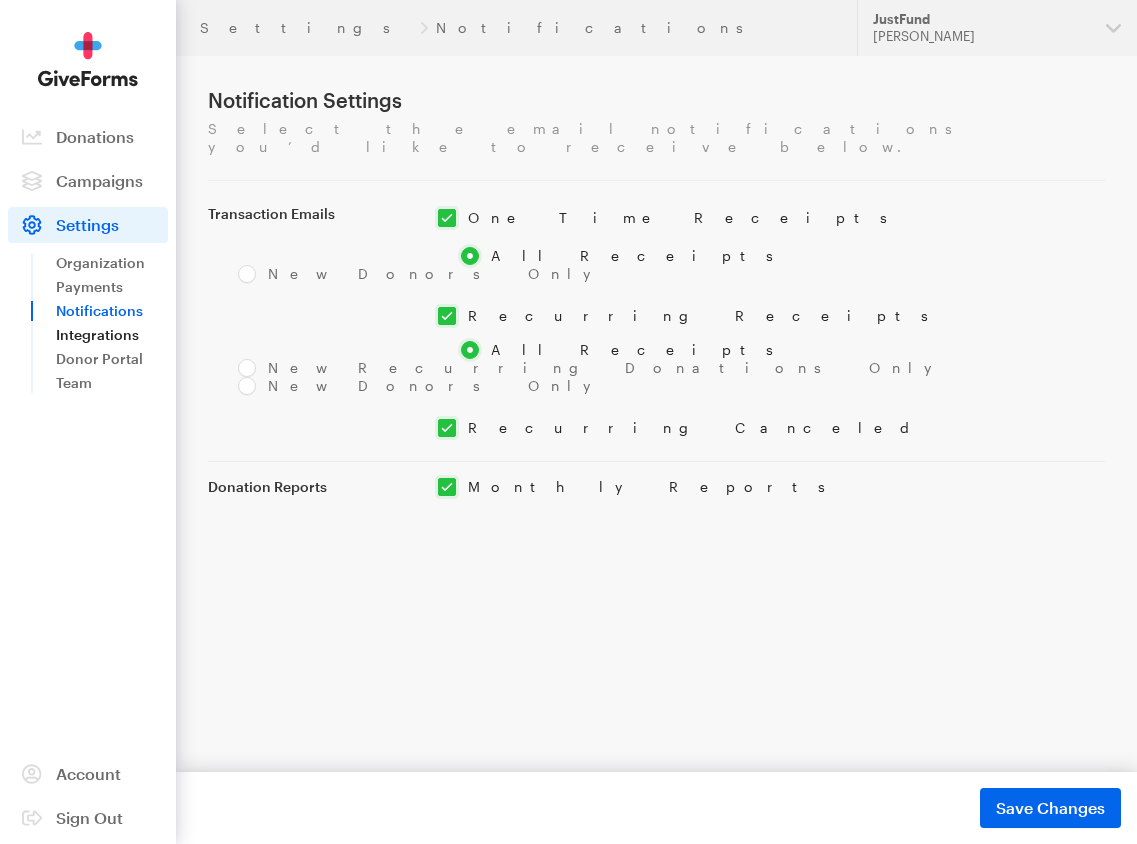click on "Integrations" at bounding box center [112, 335] 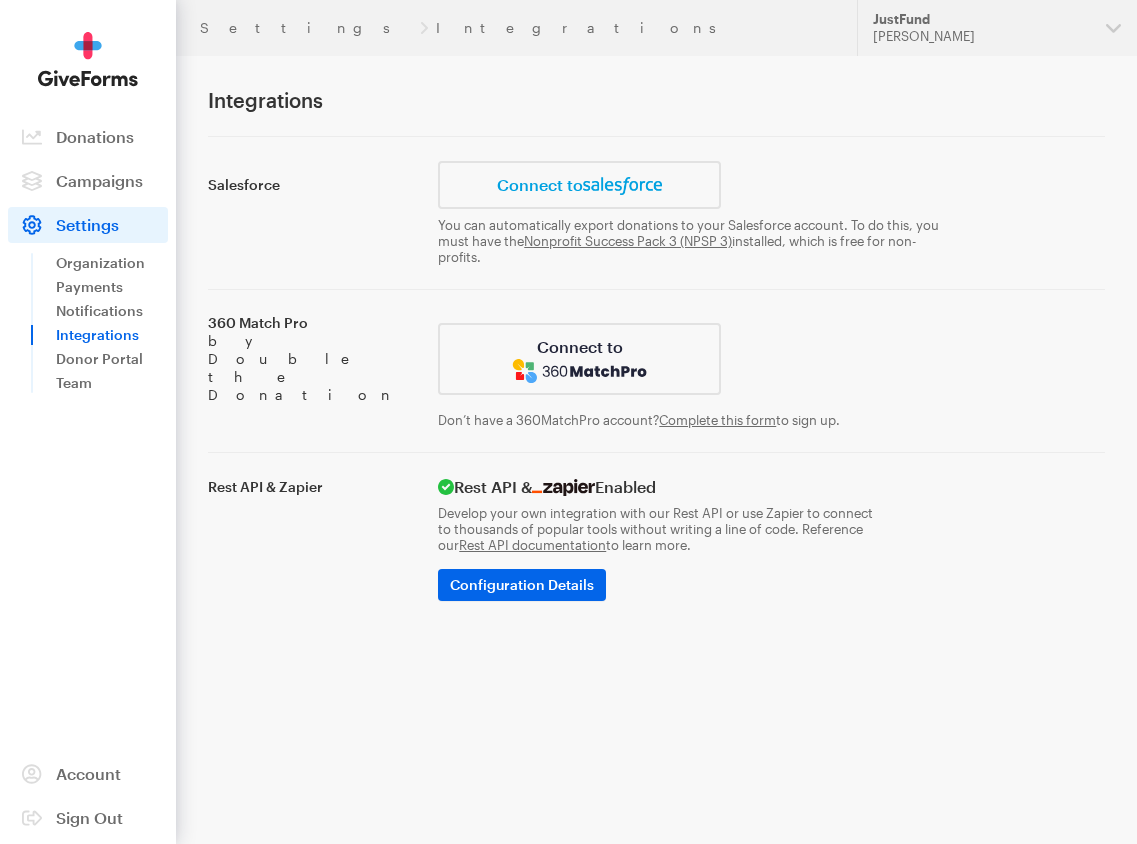 scroll, scrollTop: 0, scrollLeft: 0, axis: both 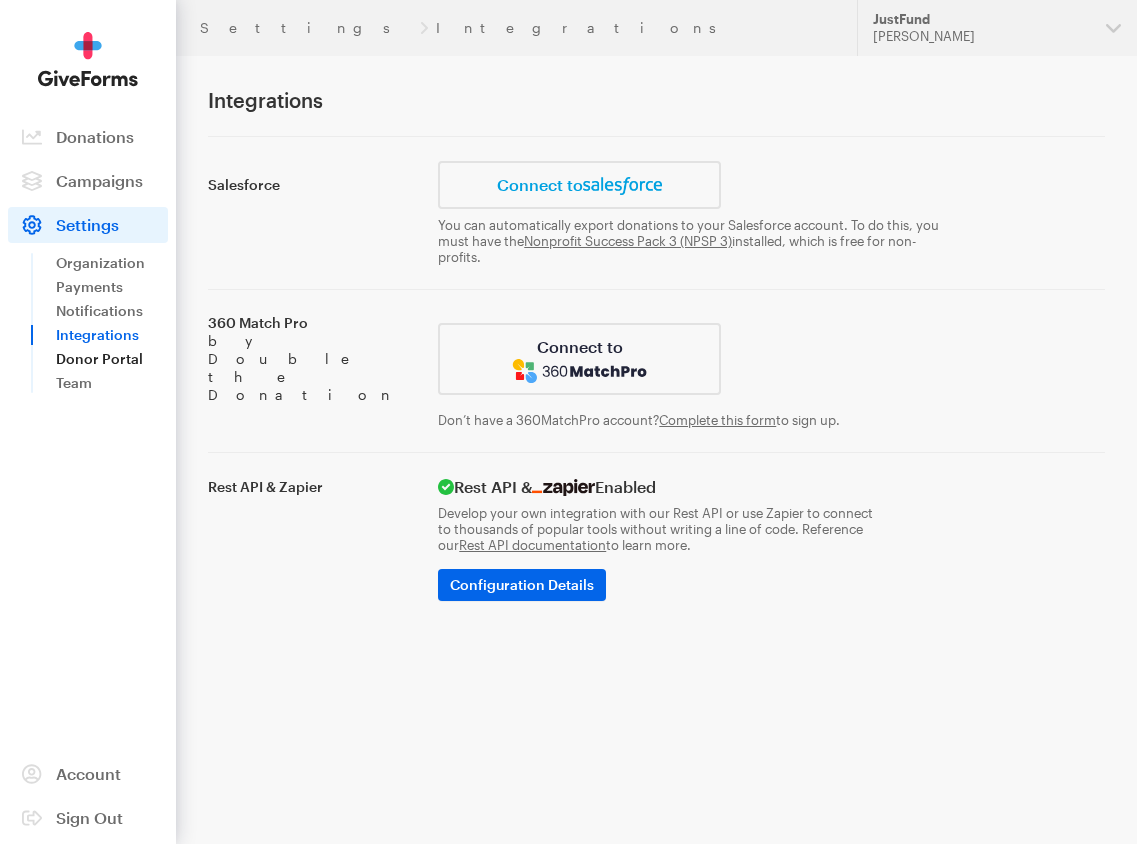 click on "Donor Portal" at bounding box center [112, 359] 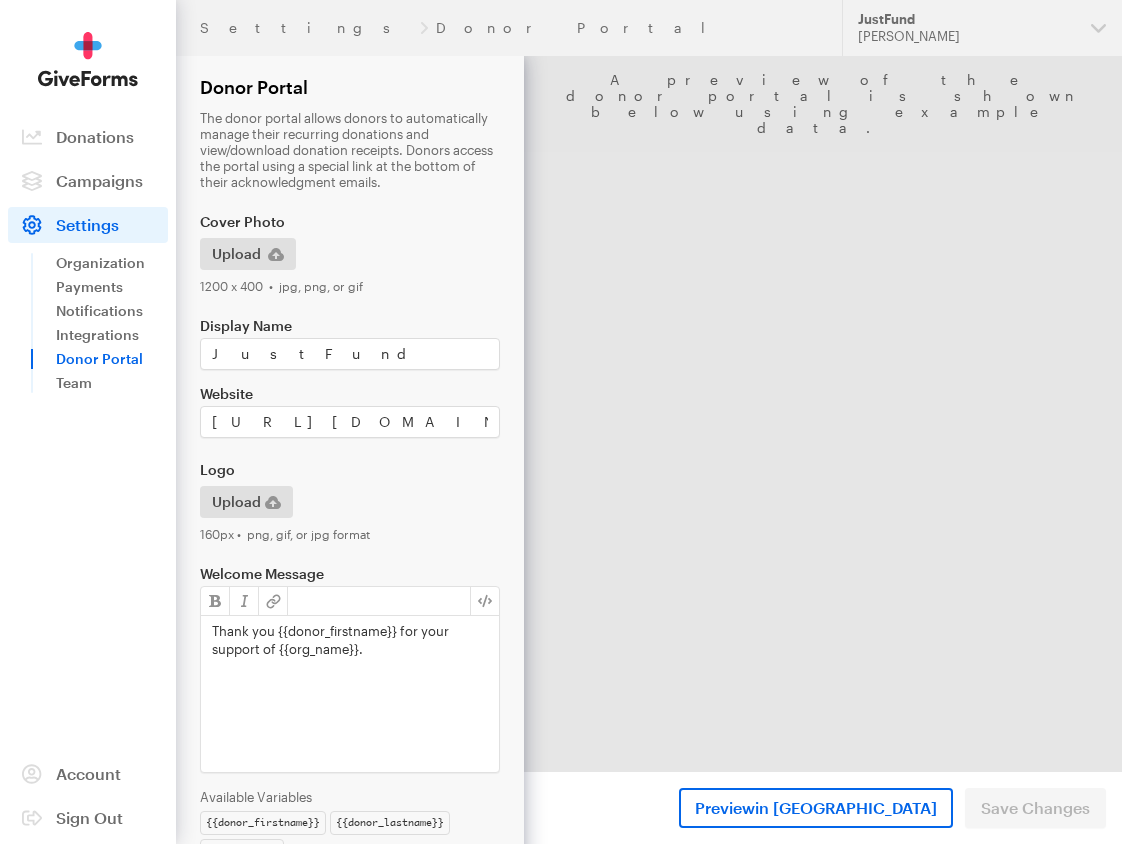 scroll, scrollTop: 0, scrollLeft: 0, axis: both 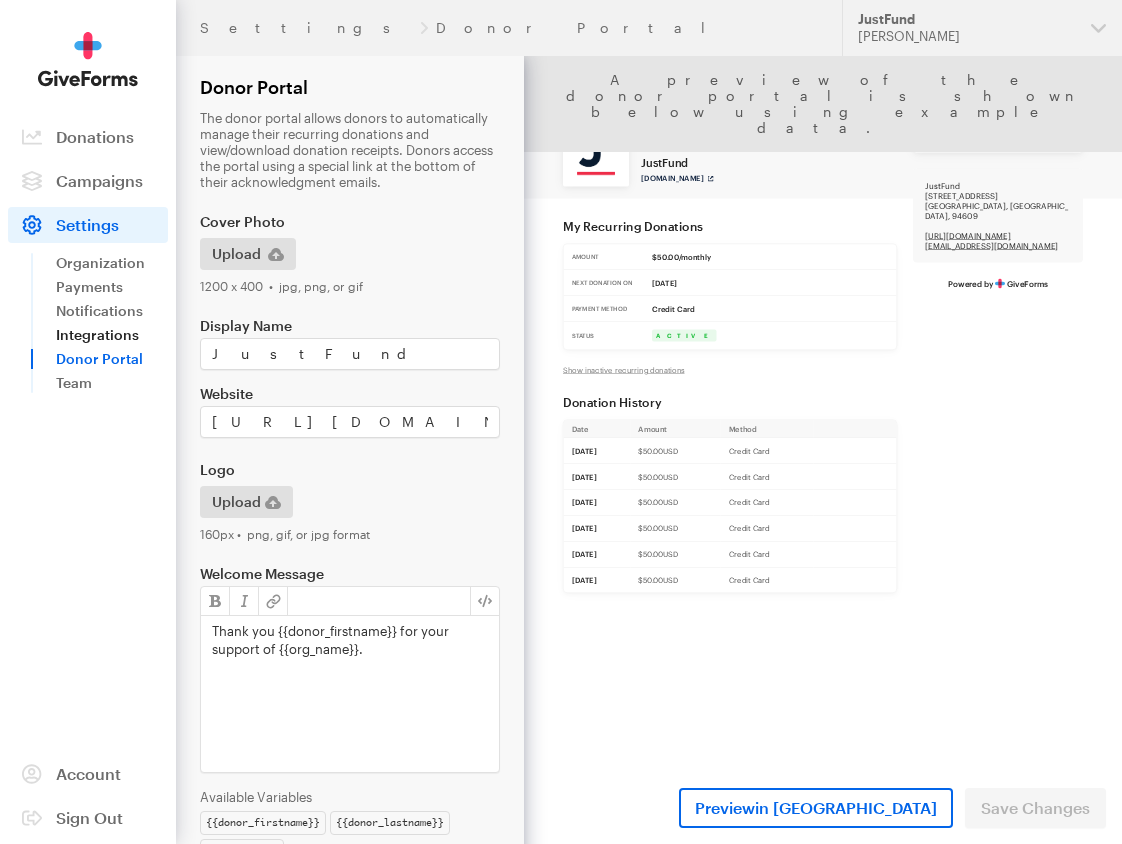 click on "Integrations" at bounding box center [112, 335] 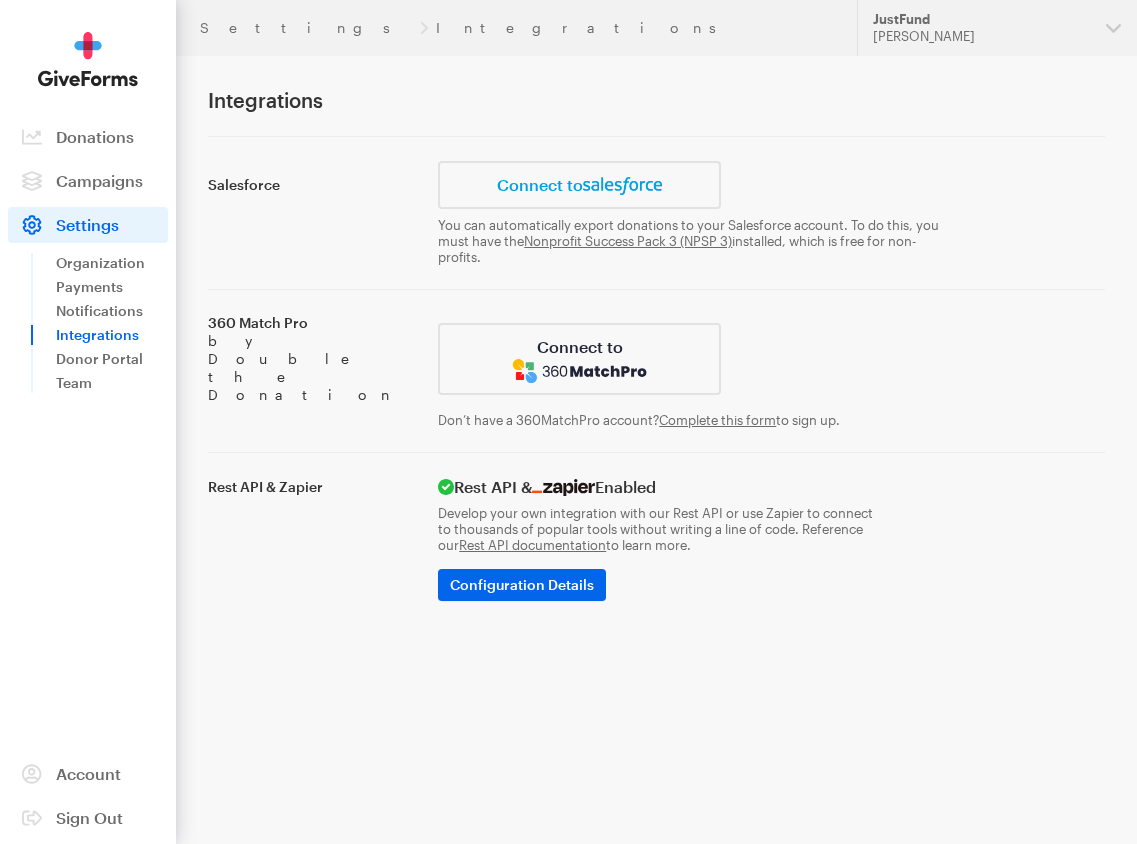 scroll, scrollTop: 0, scrollLeft: 0, axis: both 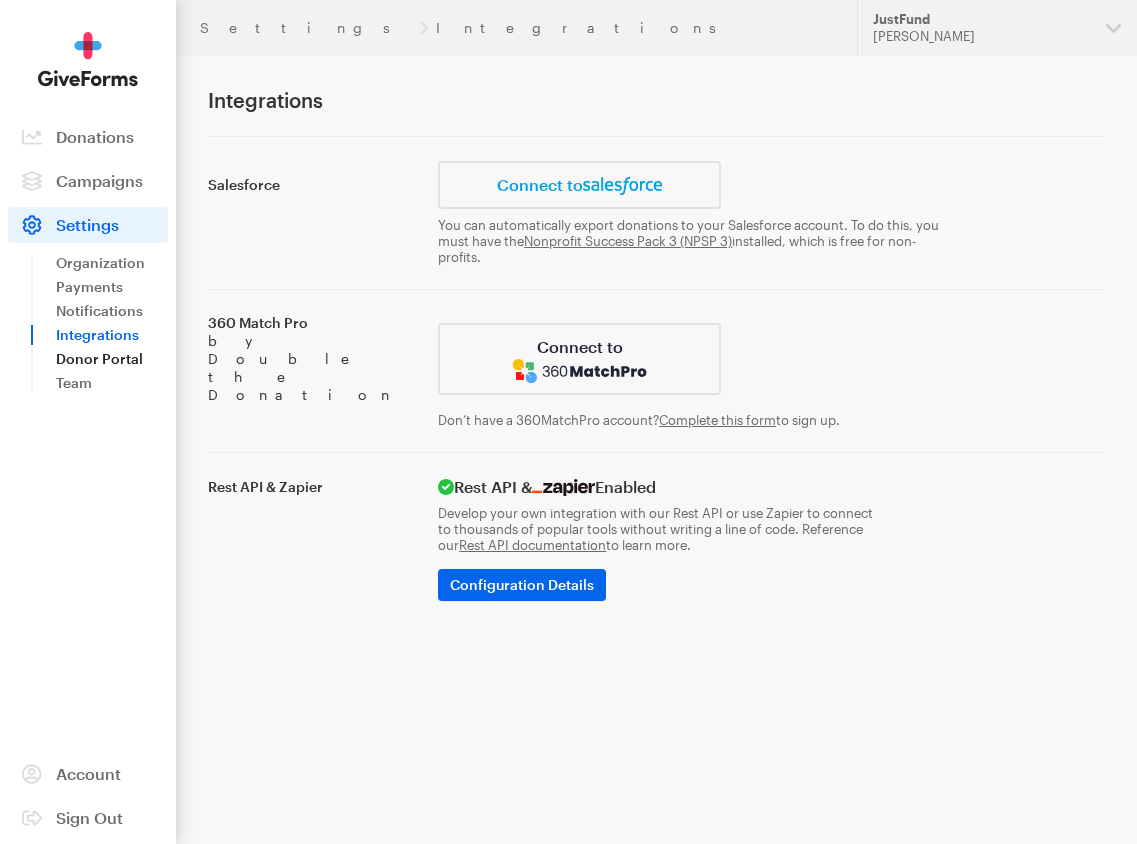 click on "Donor Portal" at bounding box center (112, 359) 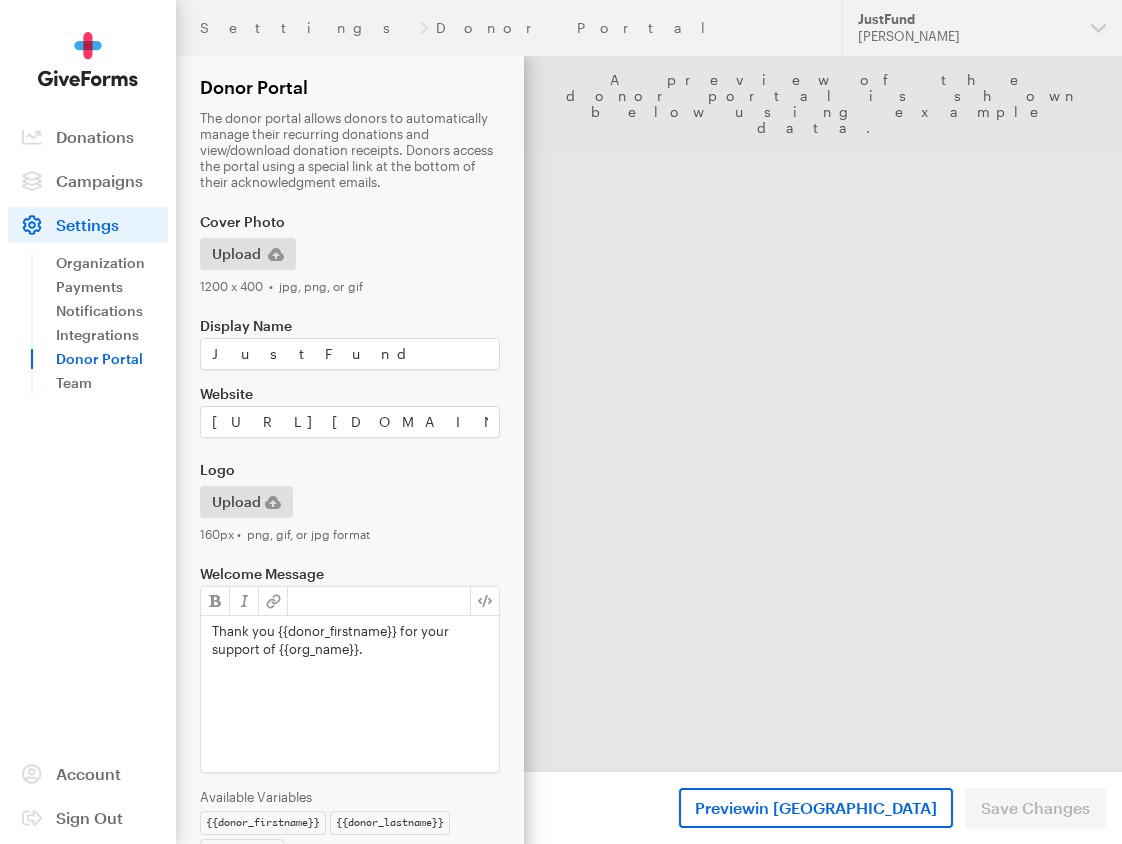 scroll, scrollTop: 0, scrollLeft: 0, axis: both 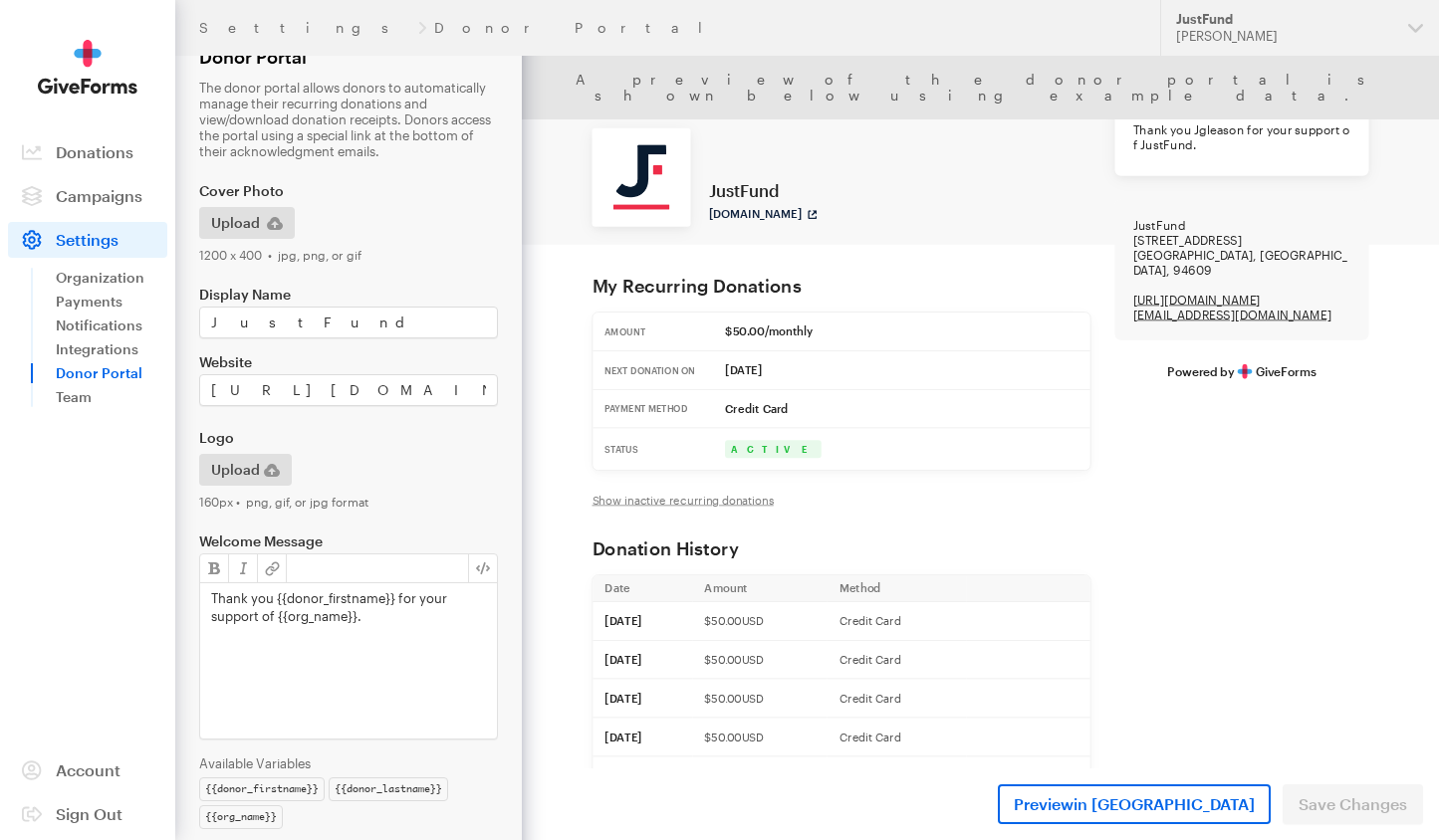 type 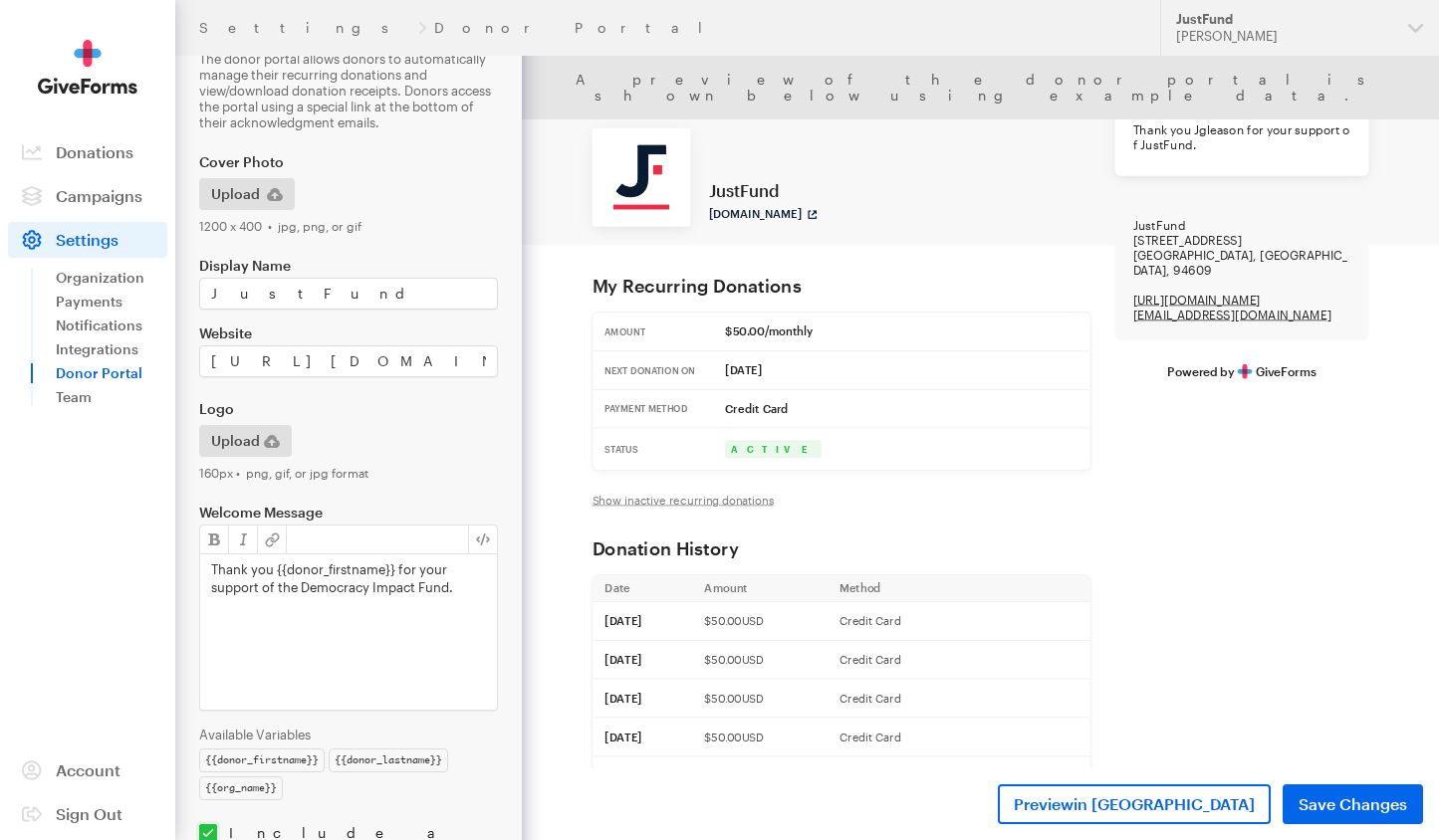 scroll, scrollTop: 0, scrollLeft: 0, axis: both 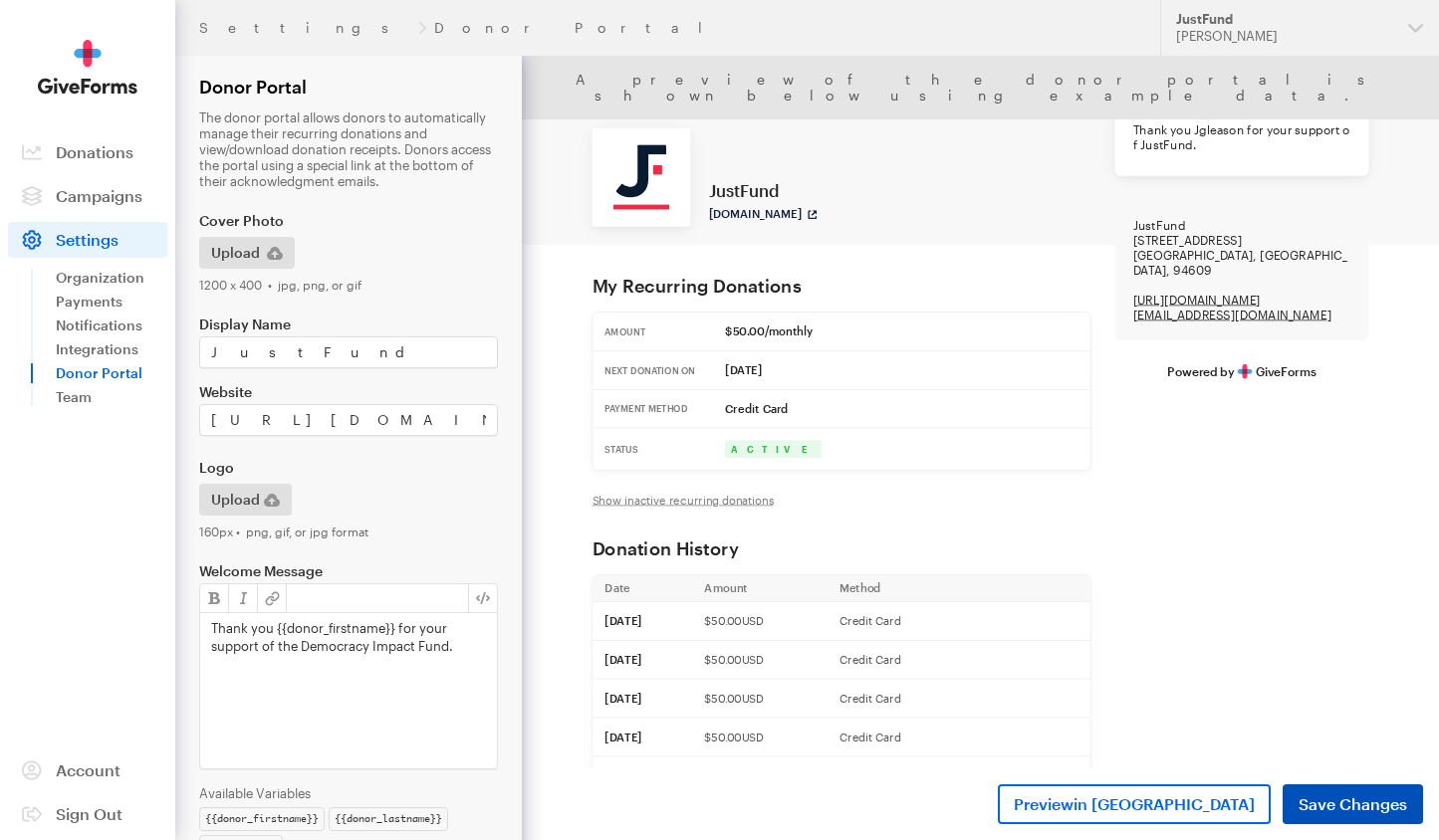 click on "Save Changes" at bounding box center (1352, 804) 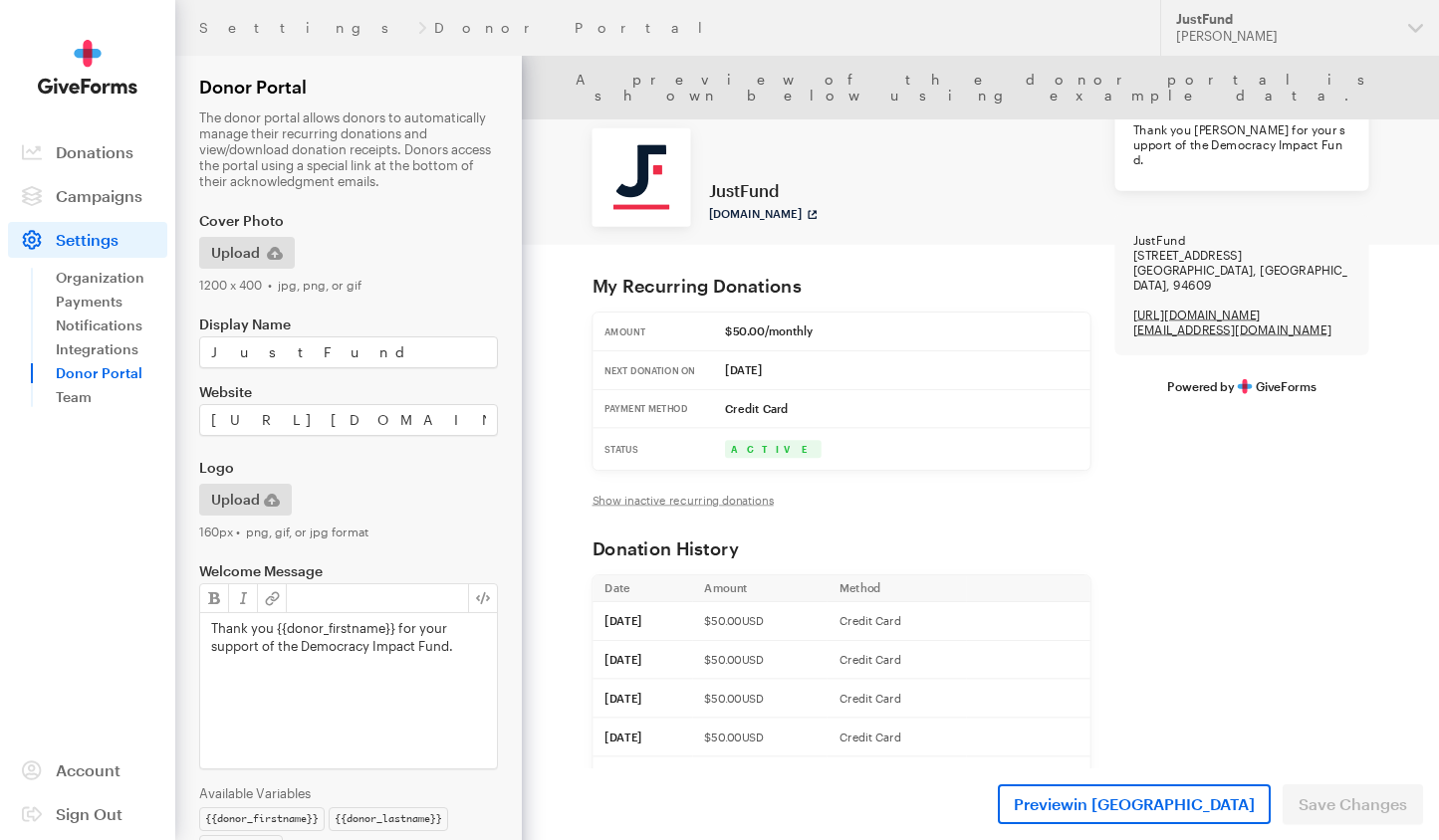 scroll, scrollTop: 0, scrollLeft: 0, axis: both 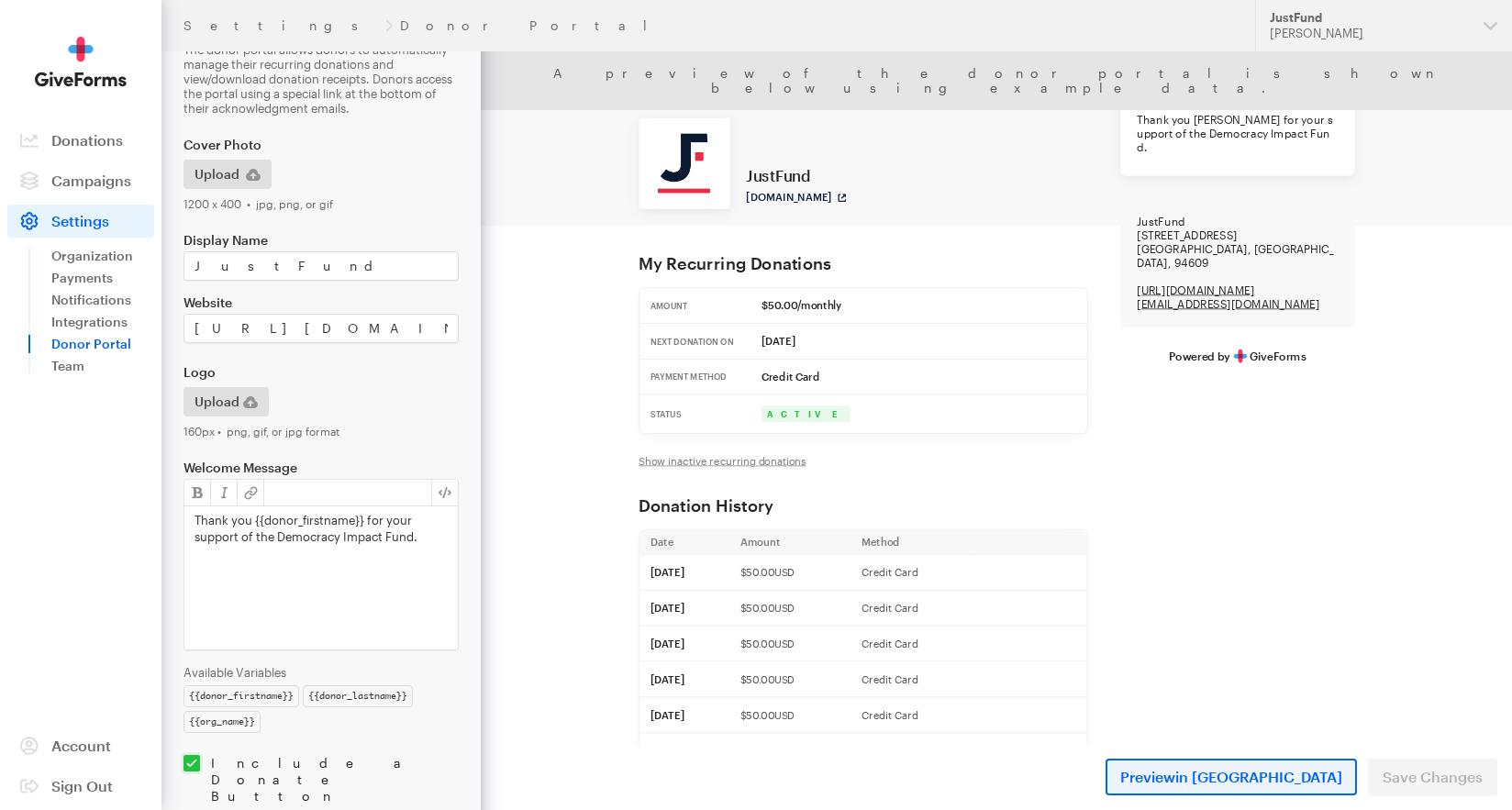click on "in New Tab" at bounding box center (1259, 776) 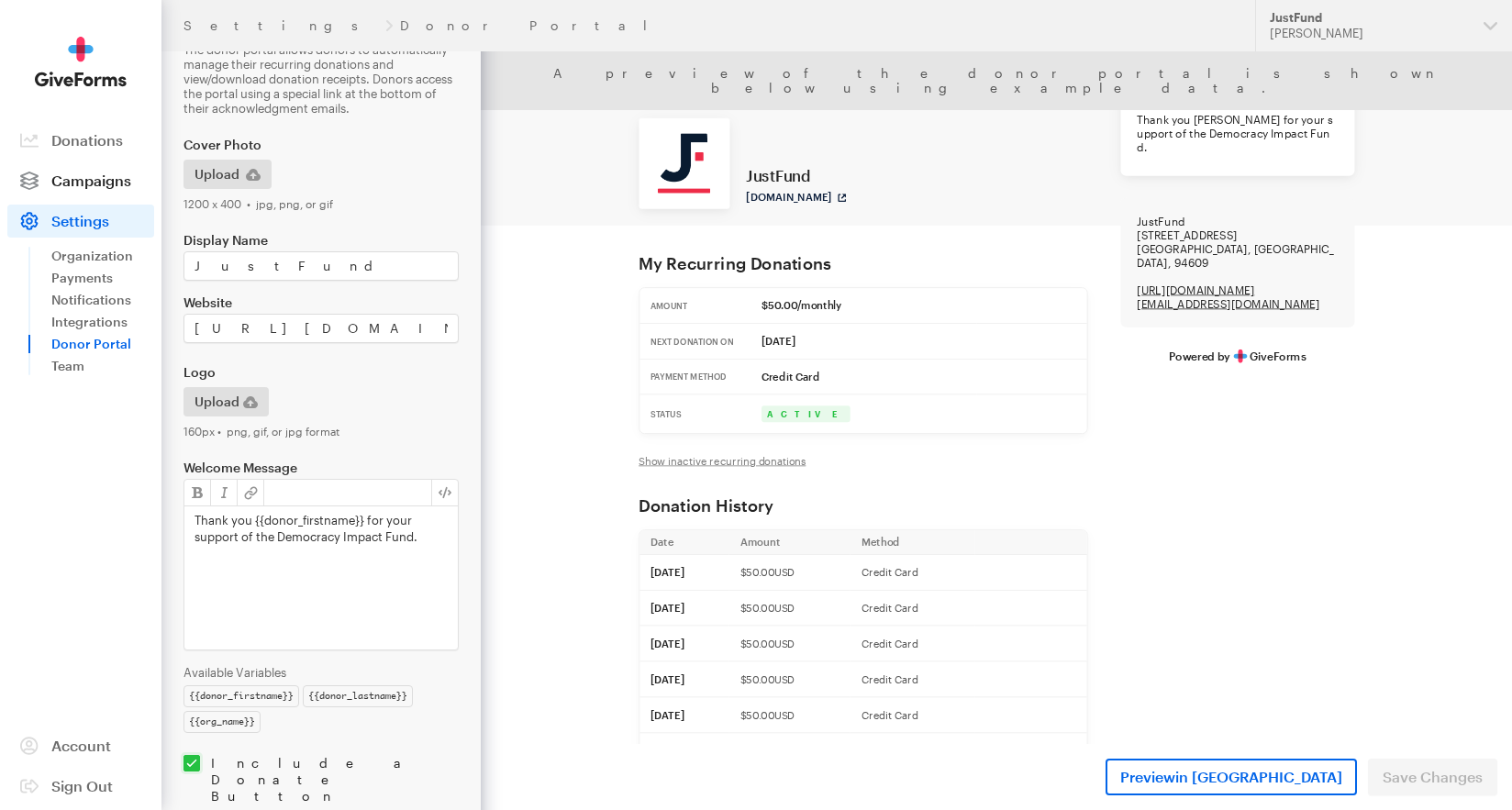 click on "Campaigns" at bounding box center (91, 180) 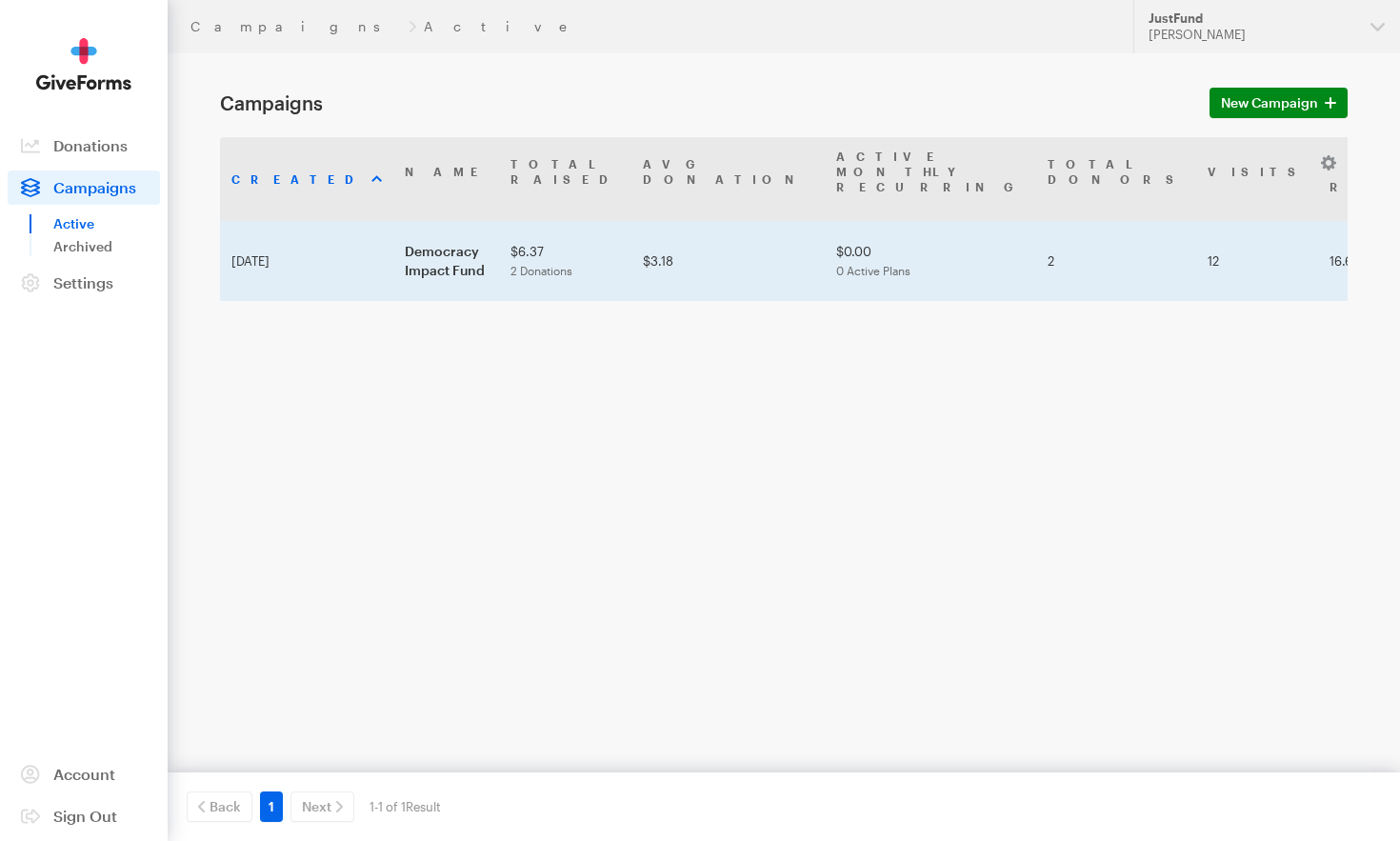 scroll, scrollTop: 0, scrollLeft: 0, axis: both 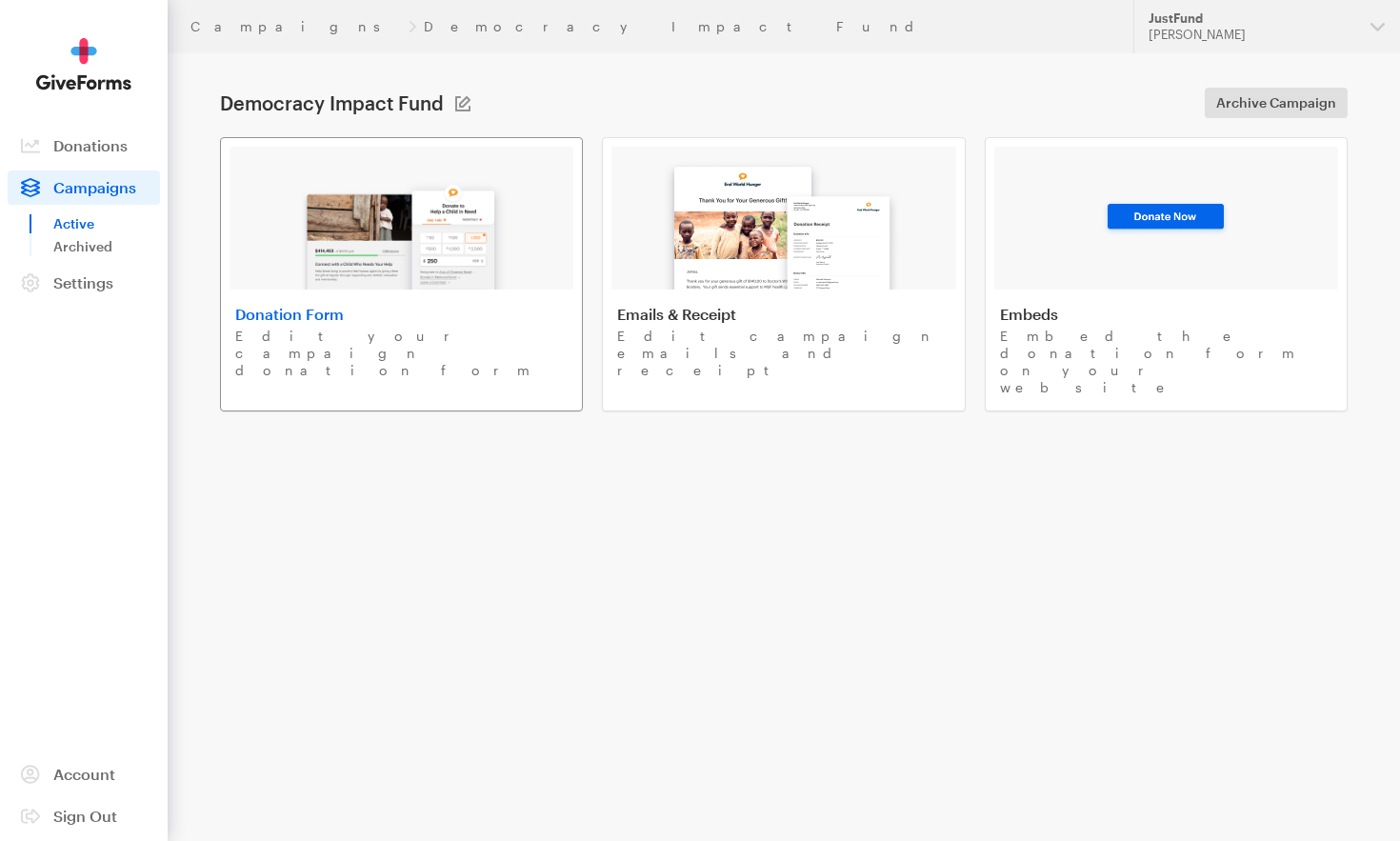 click on "Donation Form
Edit your campaign donation form" at bounding box center [401, 274] 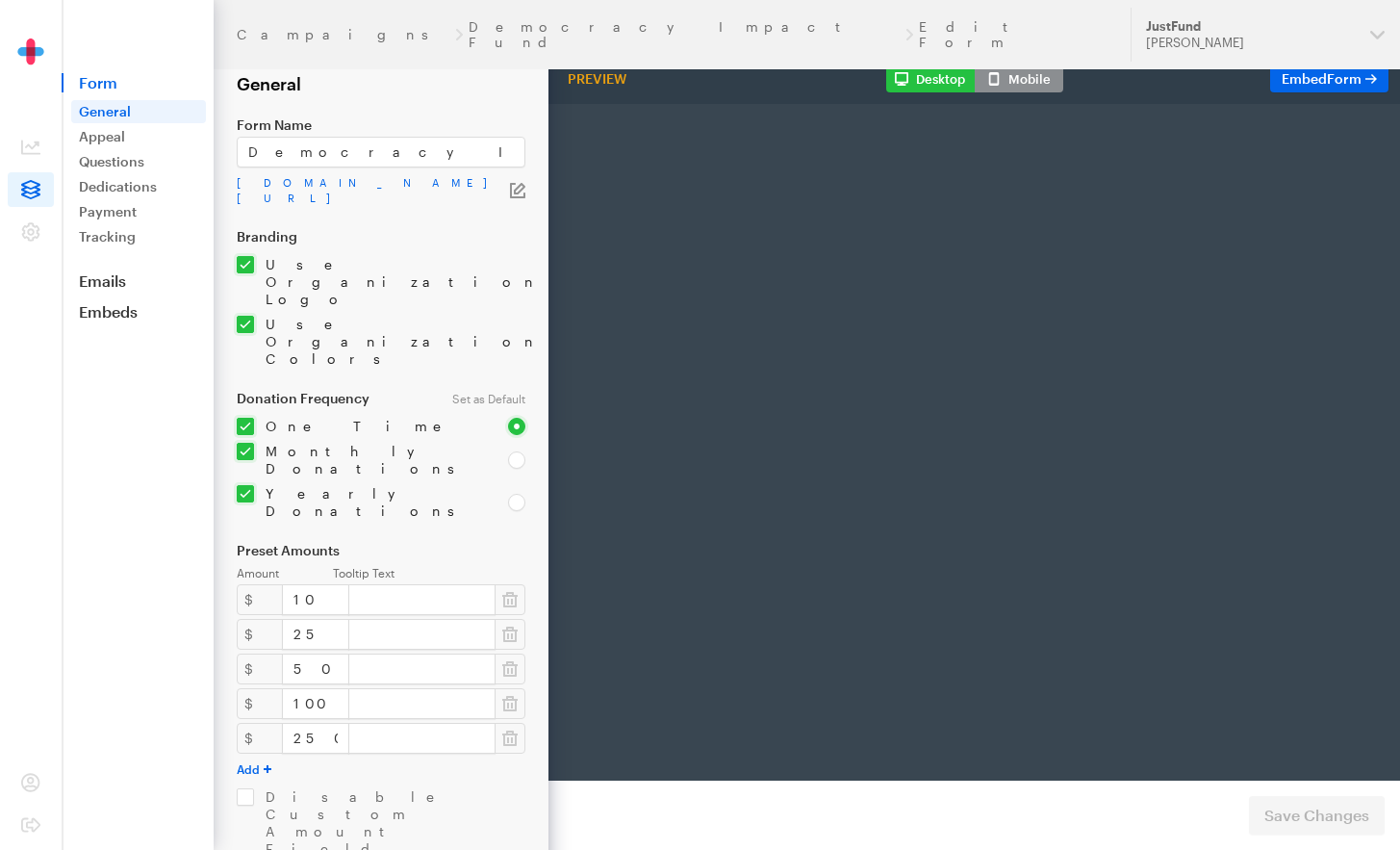 scroll, scrollTop: 0, scrollLeft: 0, axis: both 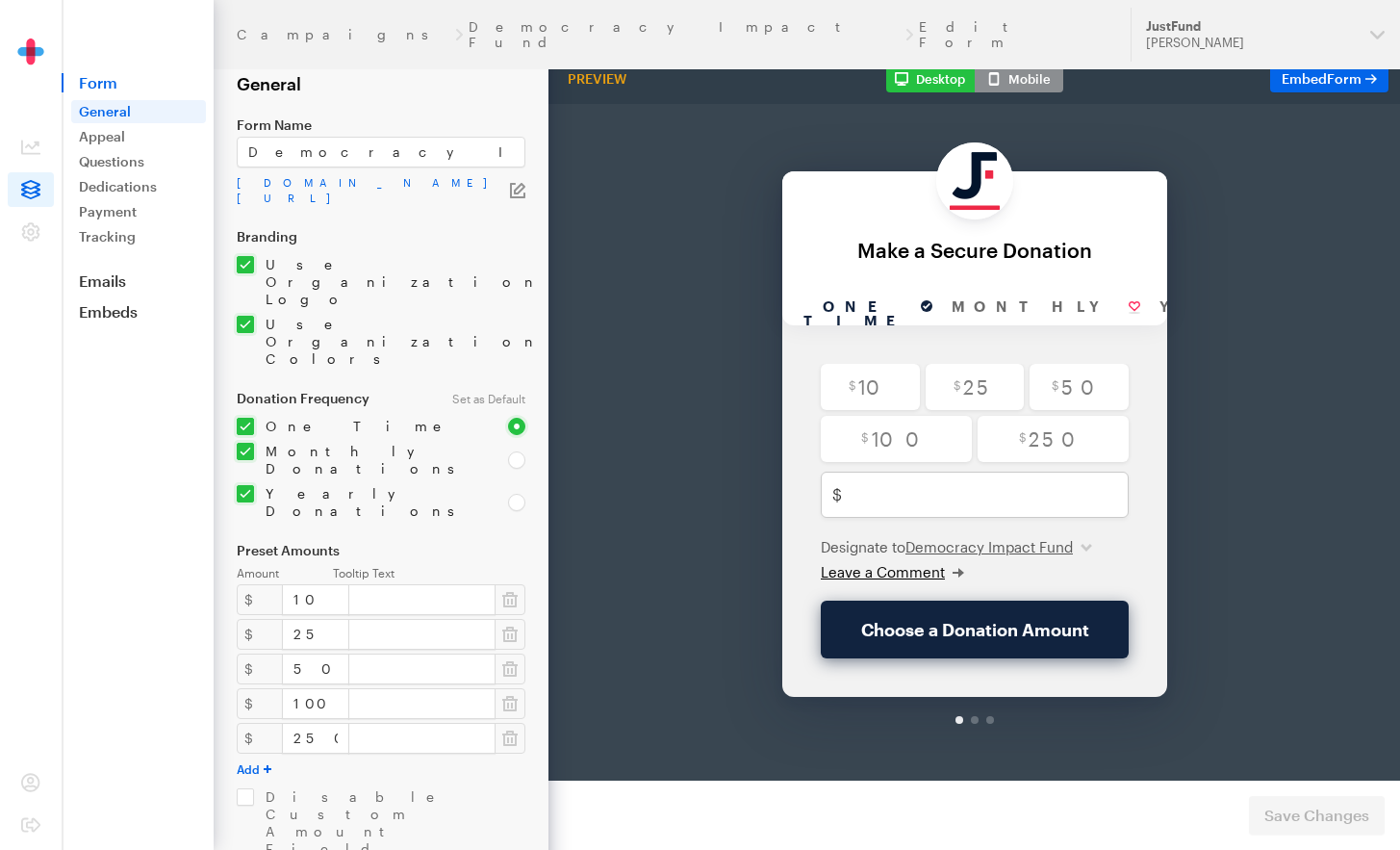 click on "Leave a Comment" at bounding box center [882, 522] 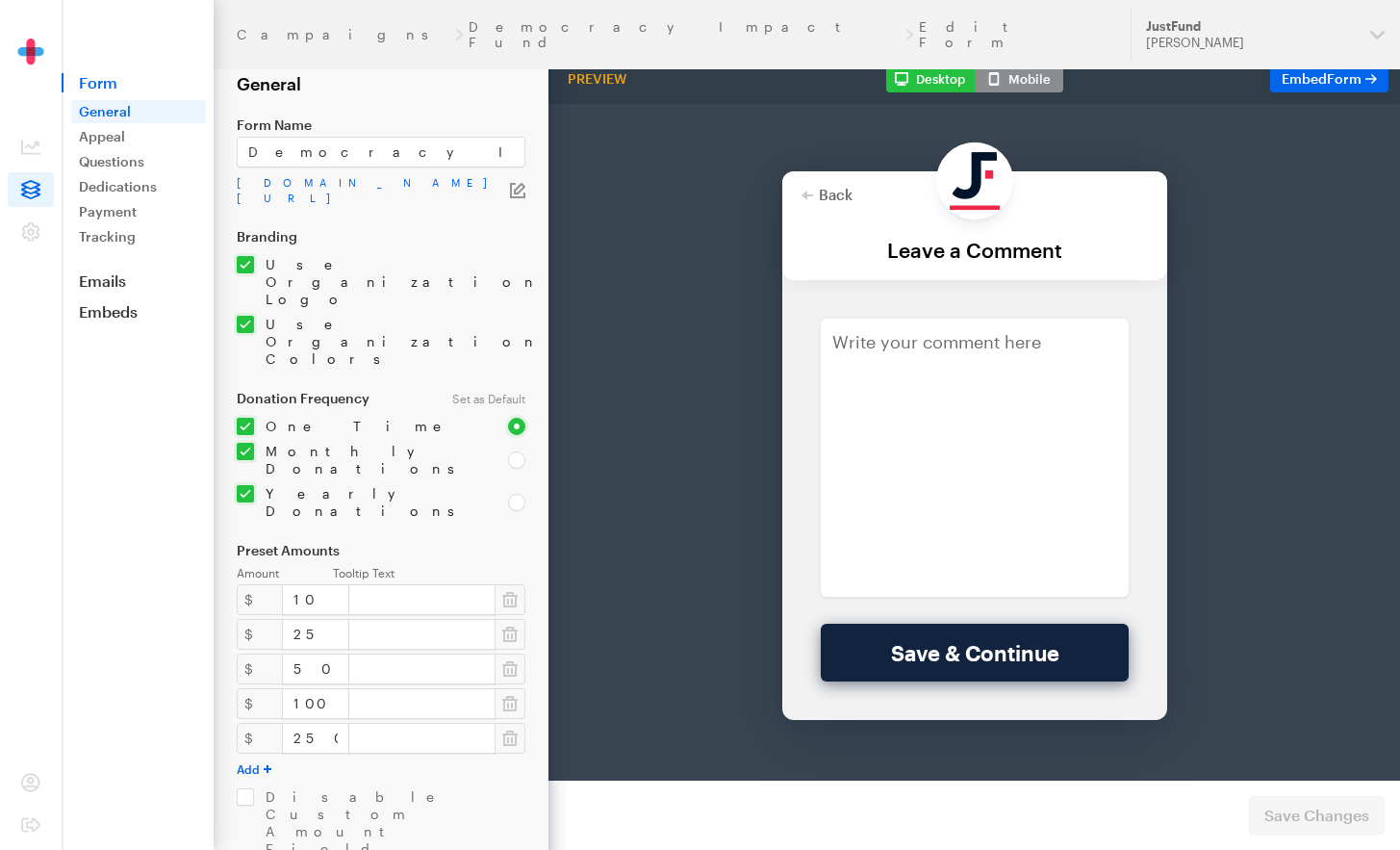 scroll, scrollTop: 0, scrollLeft: 0, axis: both 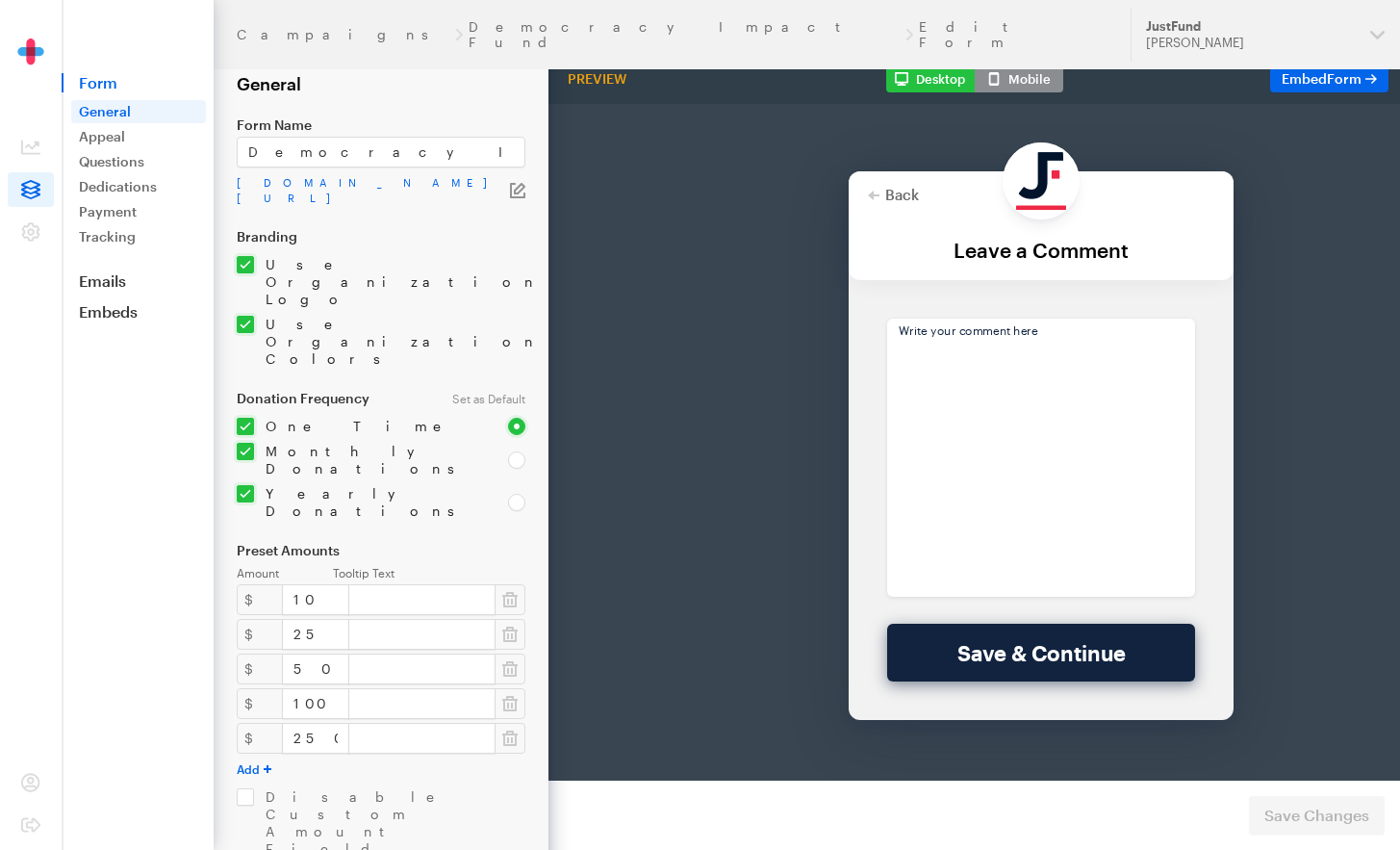 click at bounding box center [1041, 407] 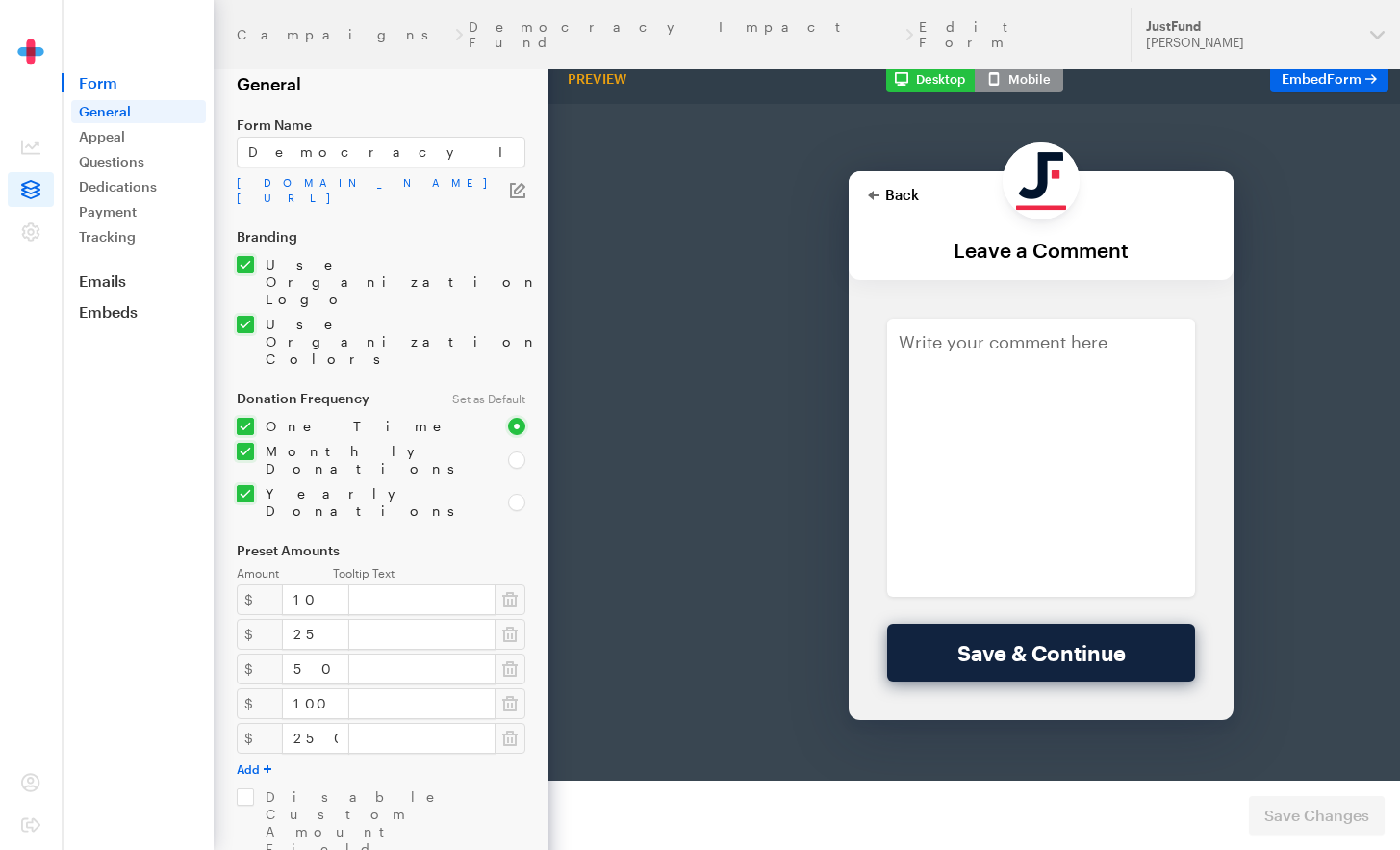 click on "Back" at bounding box center [893, 144] 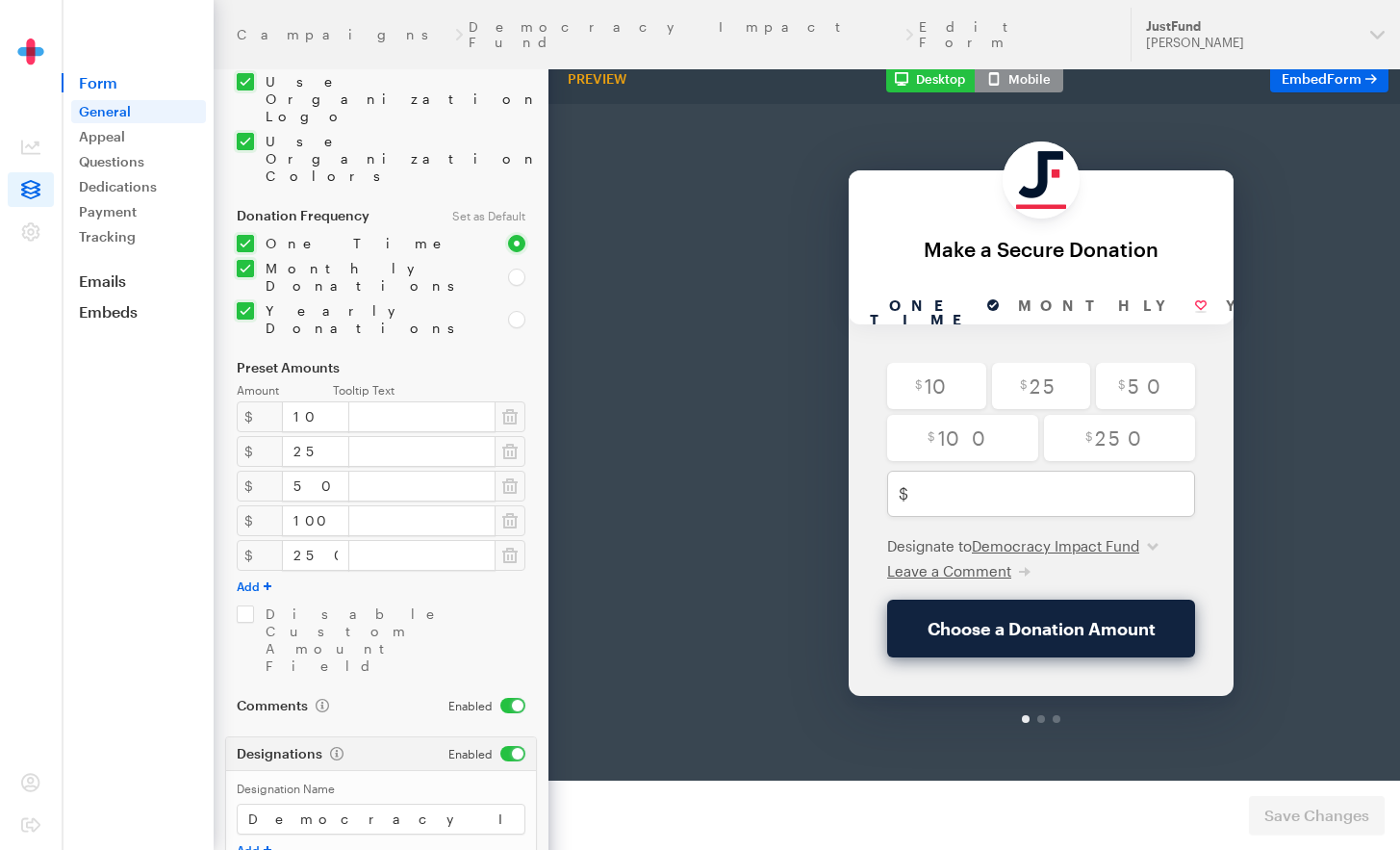scroll, scrollTop: 0, scrollLeft: 0, axis: both 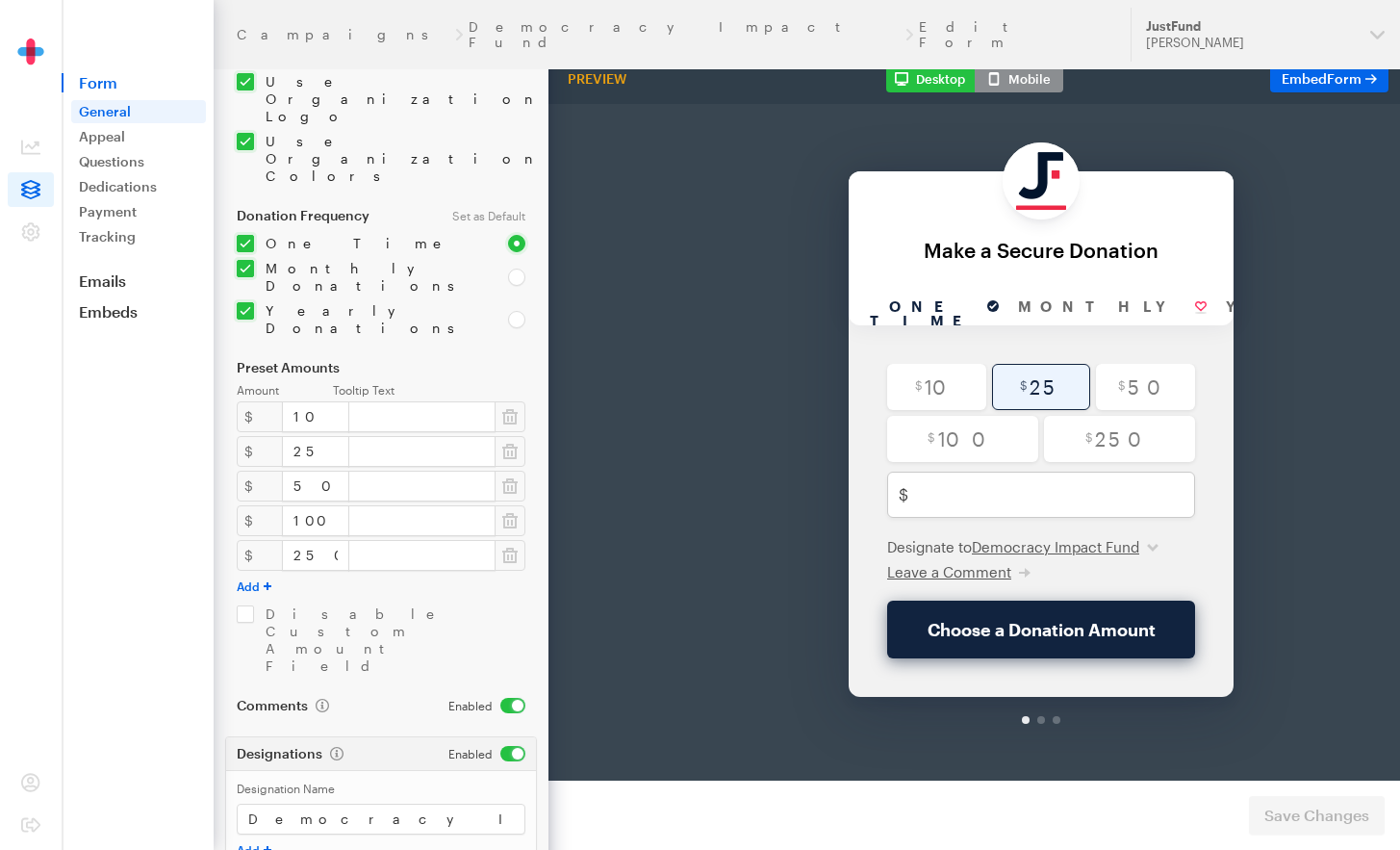 click at bounding box center [1041, 337] 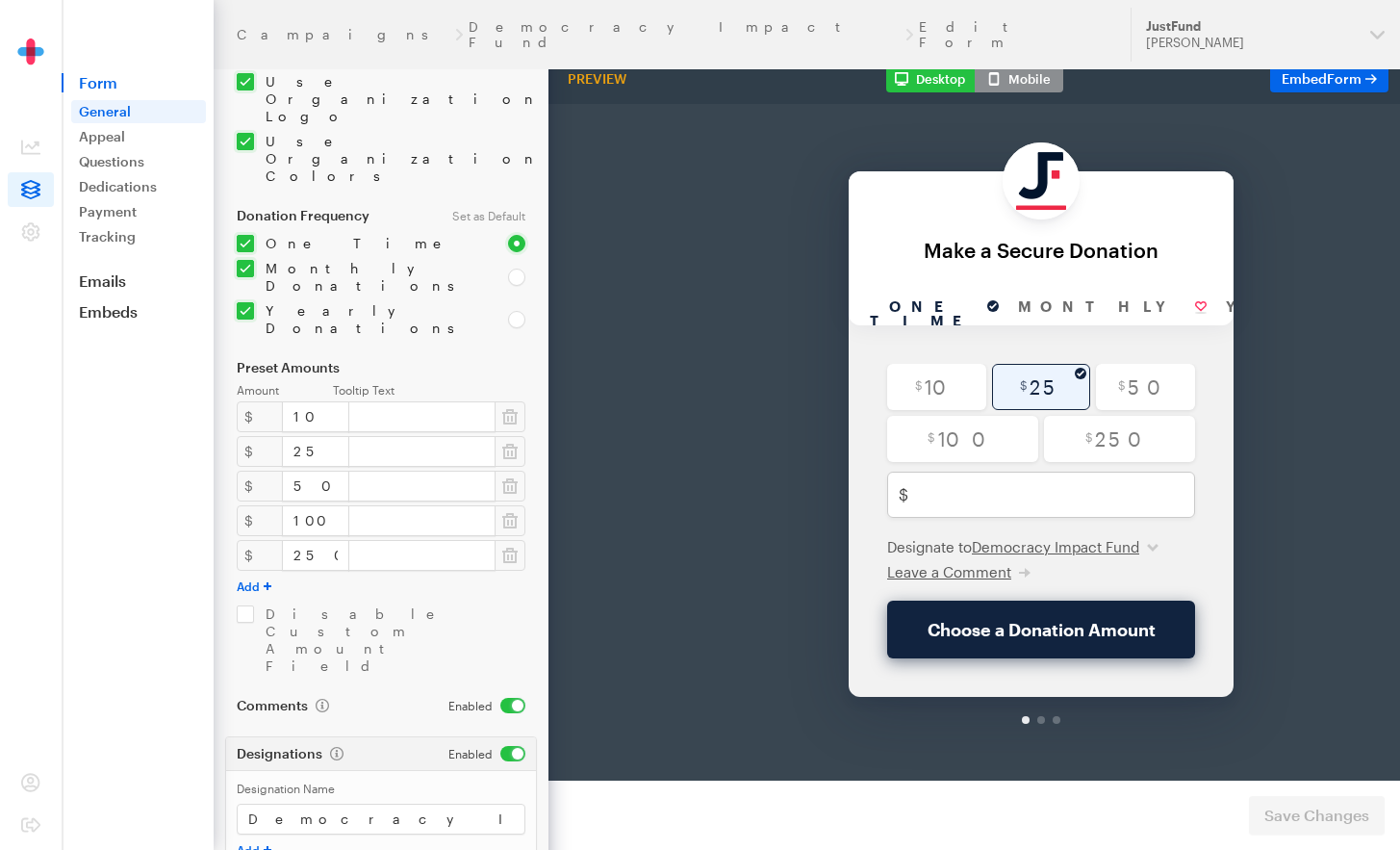 type on "25" 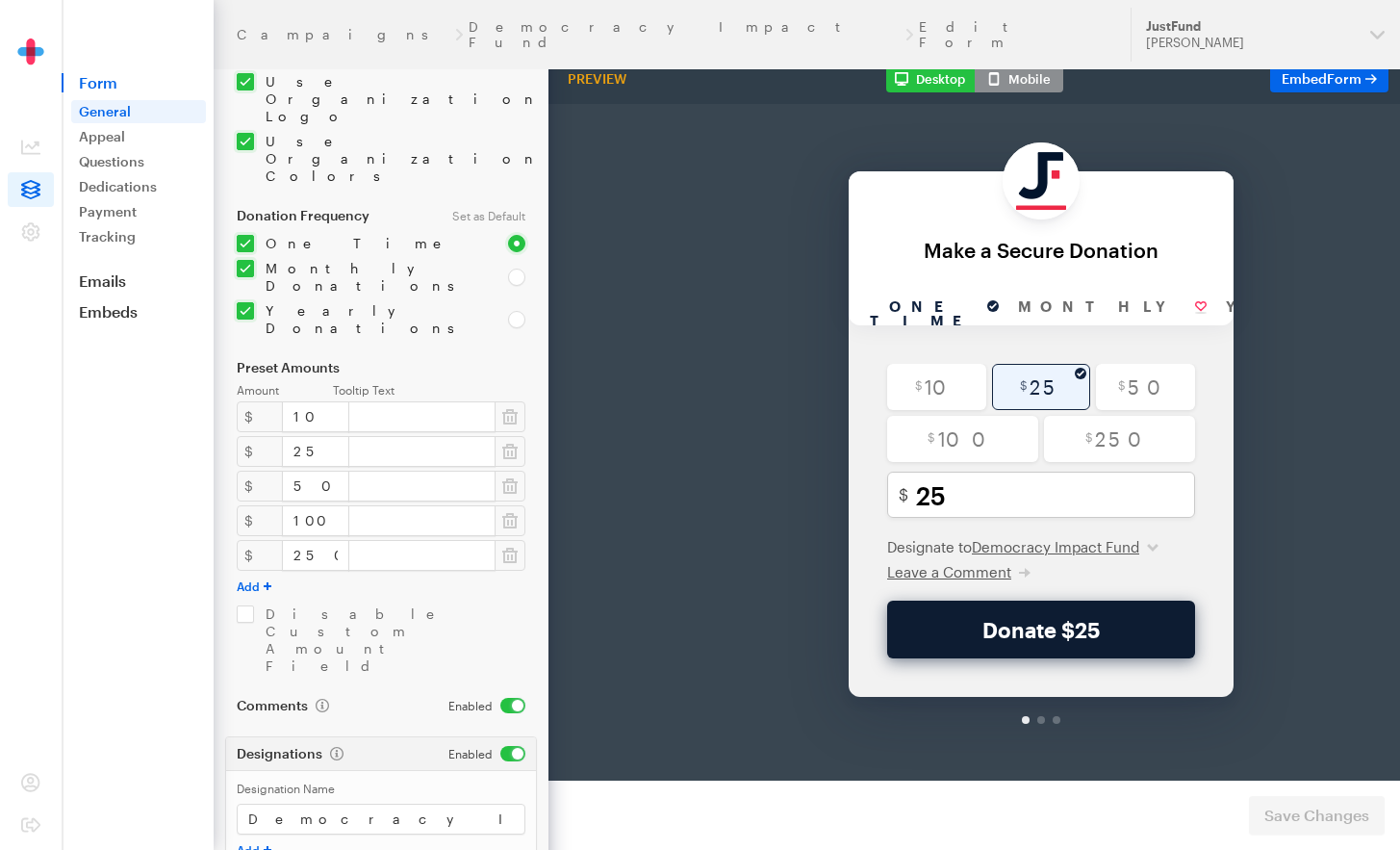 click on "Donate $25" at bounding box center [1041, 580] 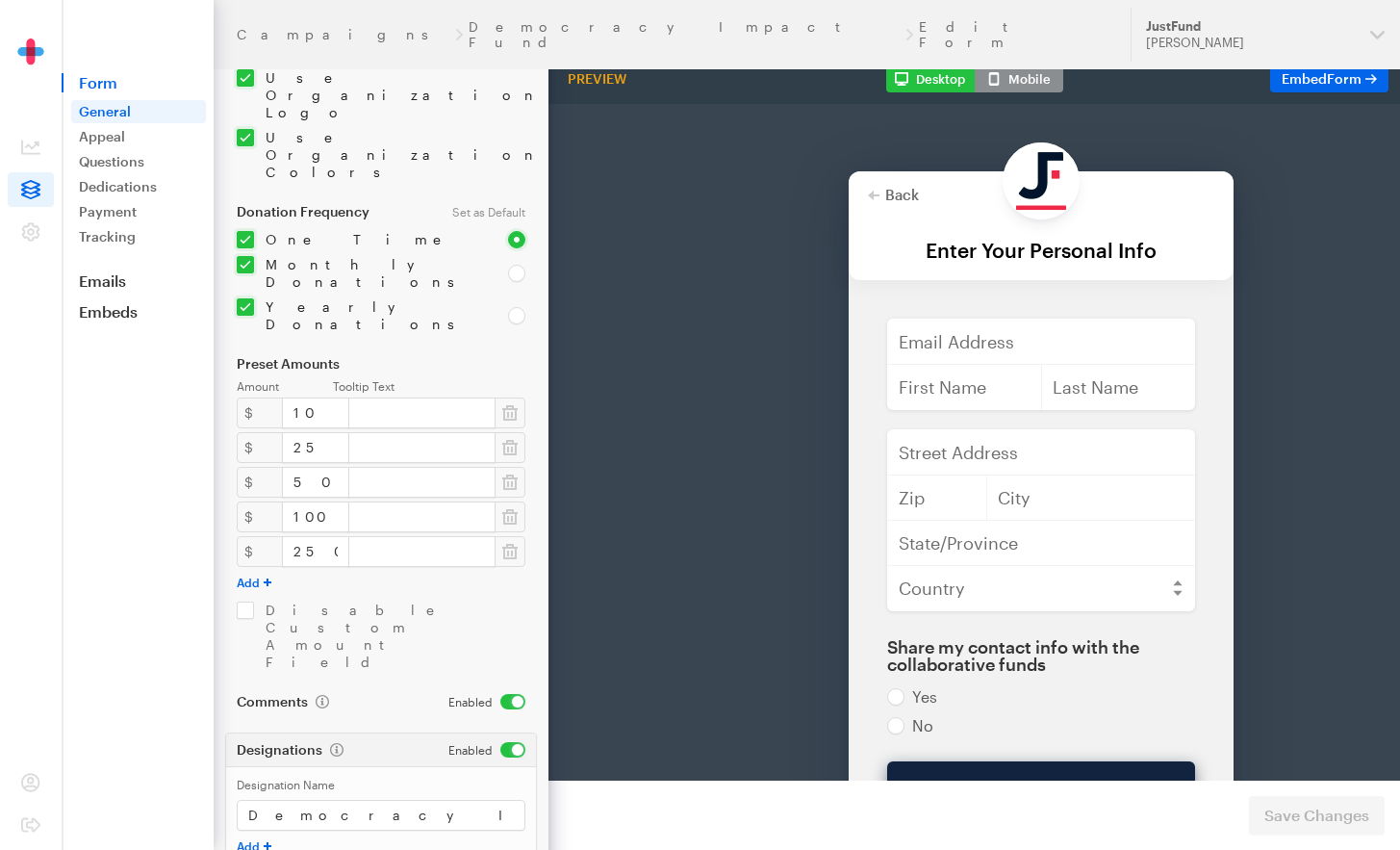 scroll, scrollTop: 0, scrollLeft: 0, axis: both 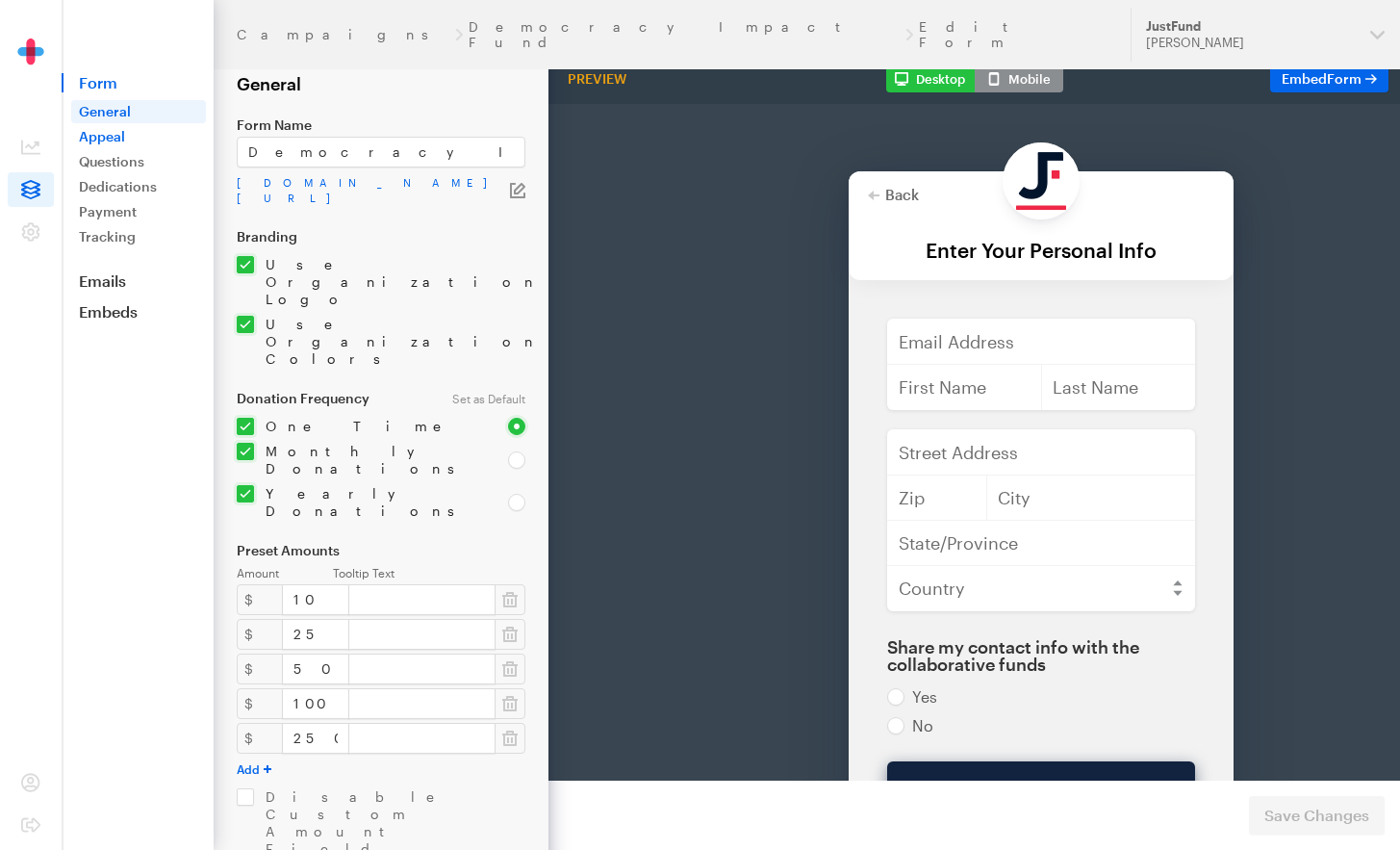click on "Appeal" at bounding box center [139, 137] 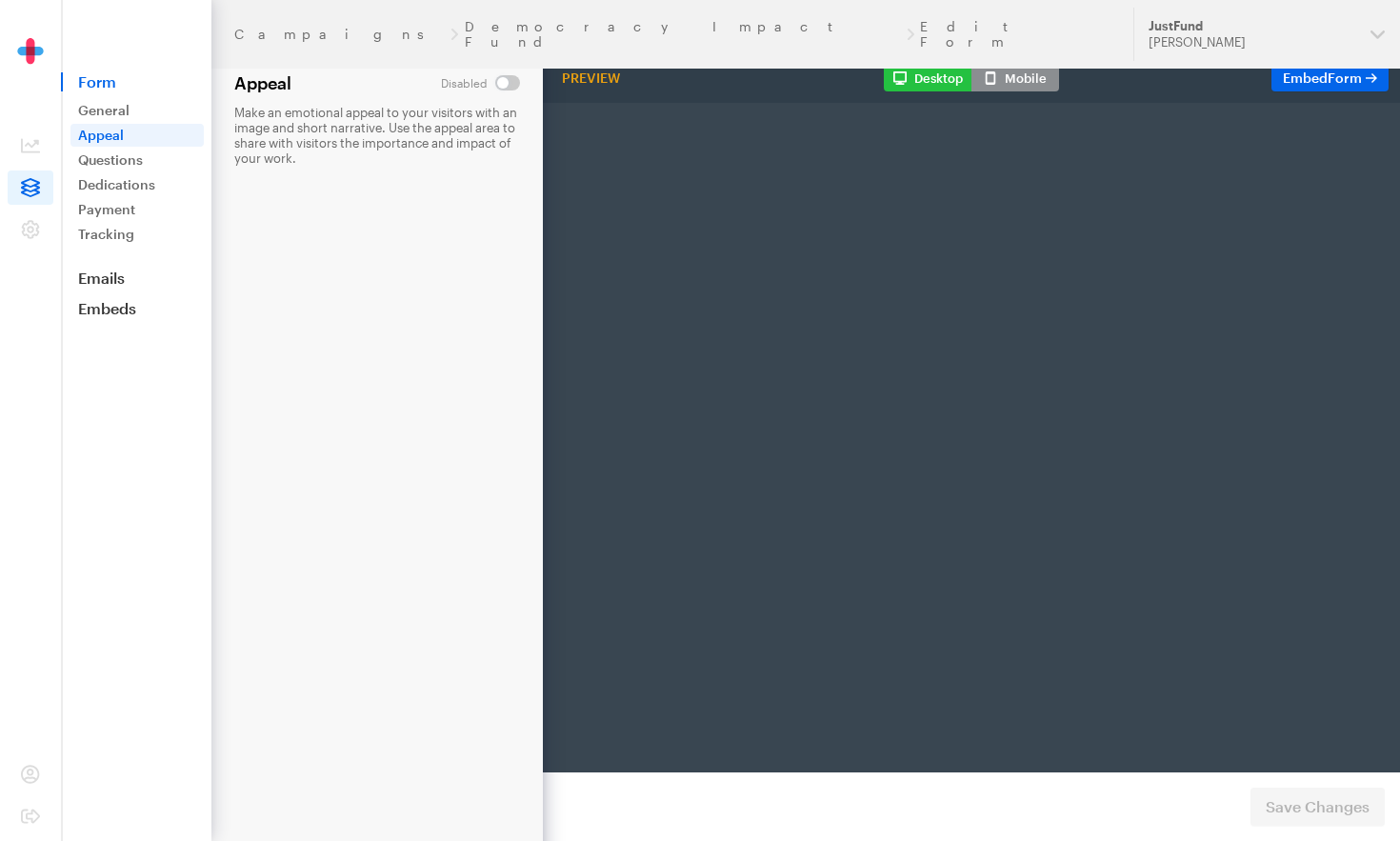 scroll, scrollTop: 0, scrollLeft: 0, axis: both 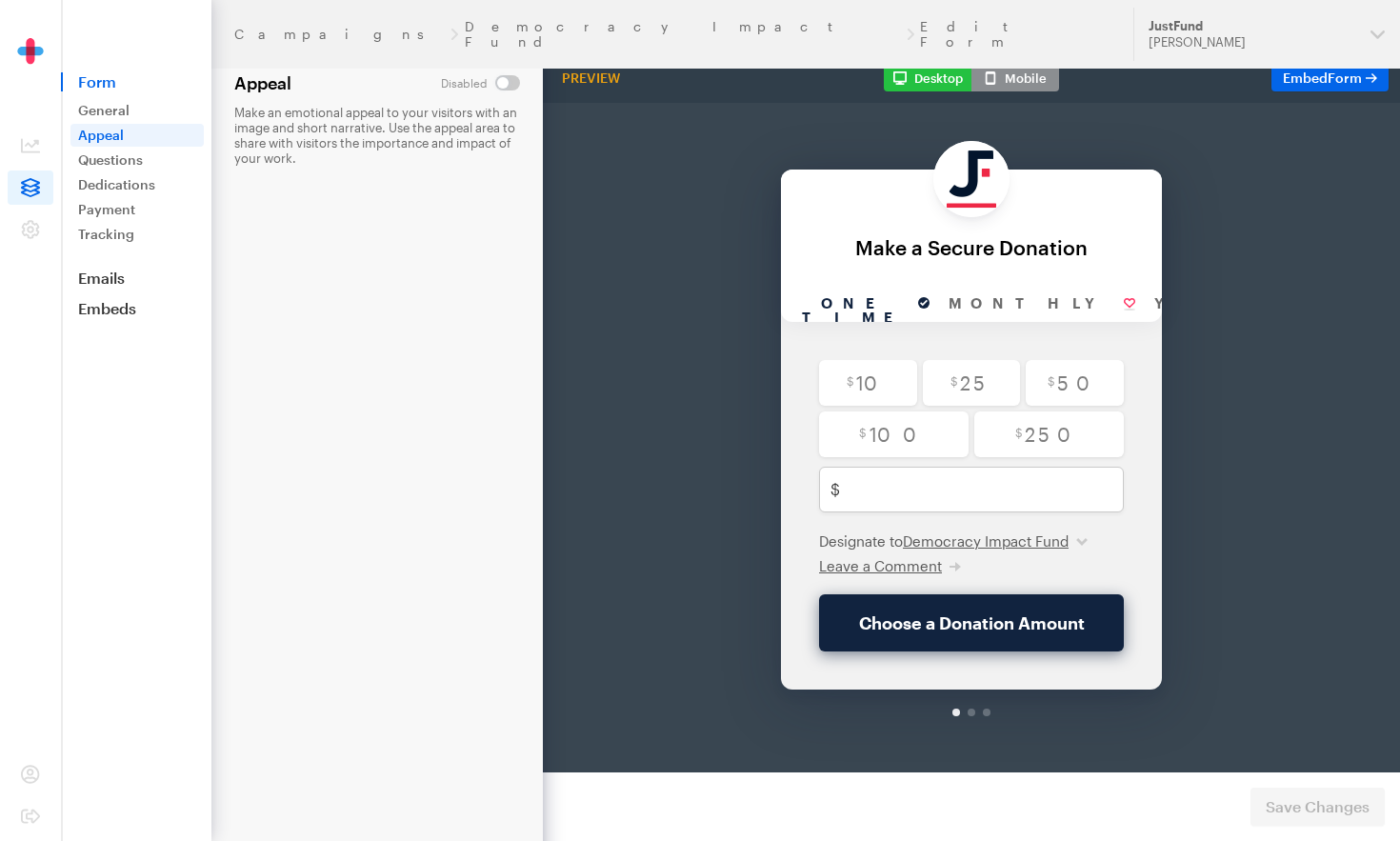 click at bounding box center (480, 83) 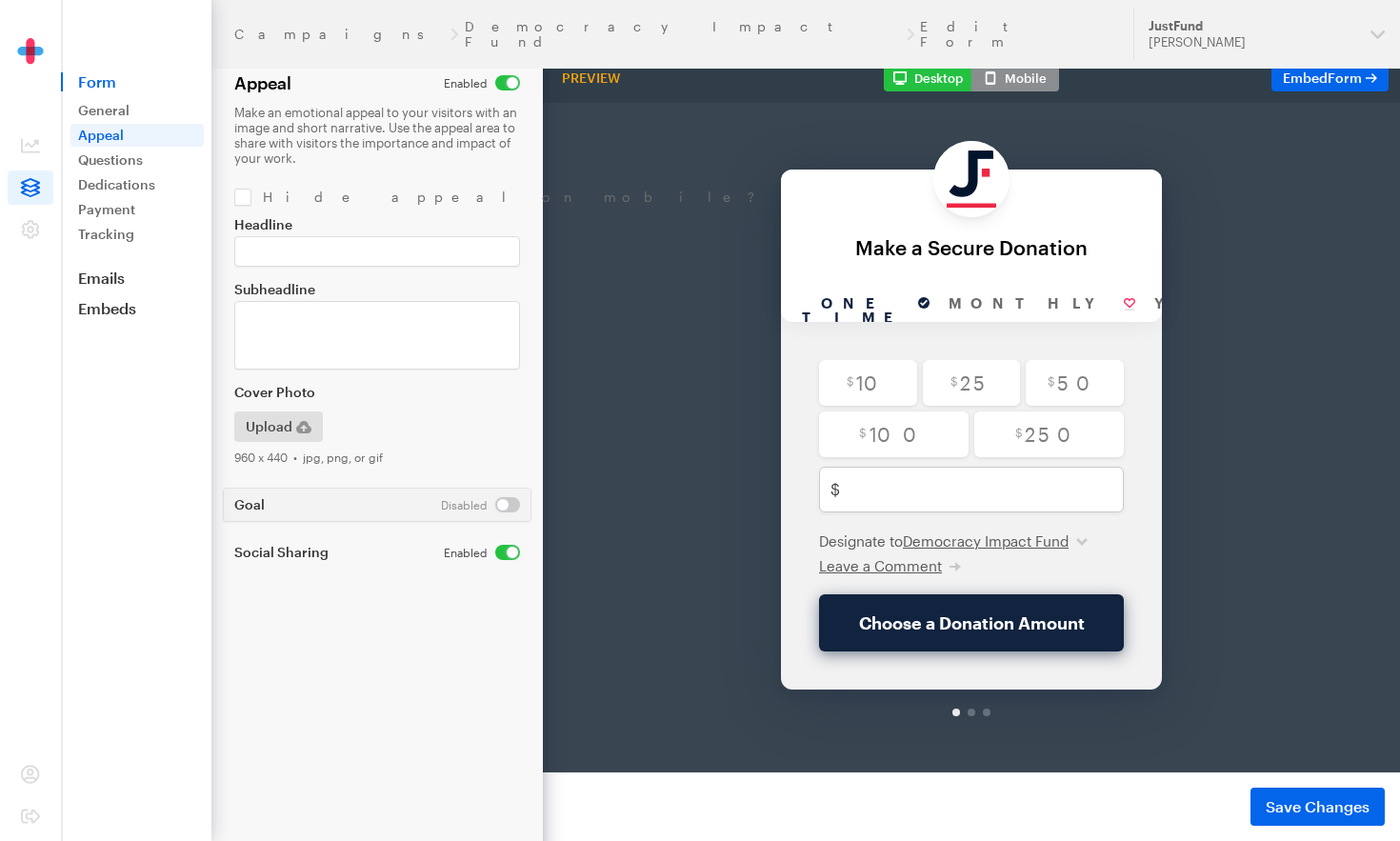 click at bounding box center [480, 505] 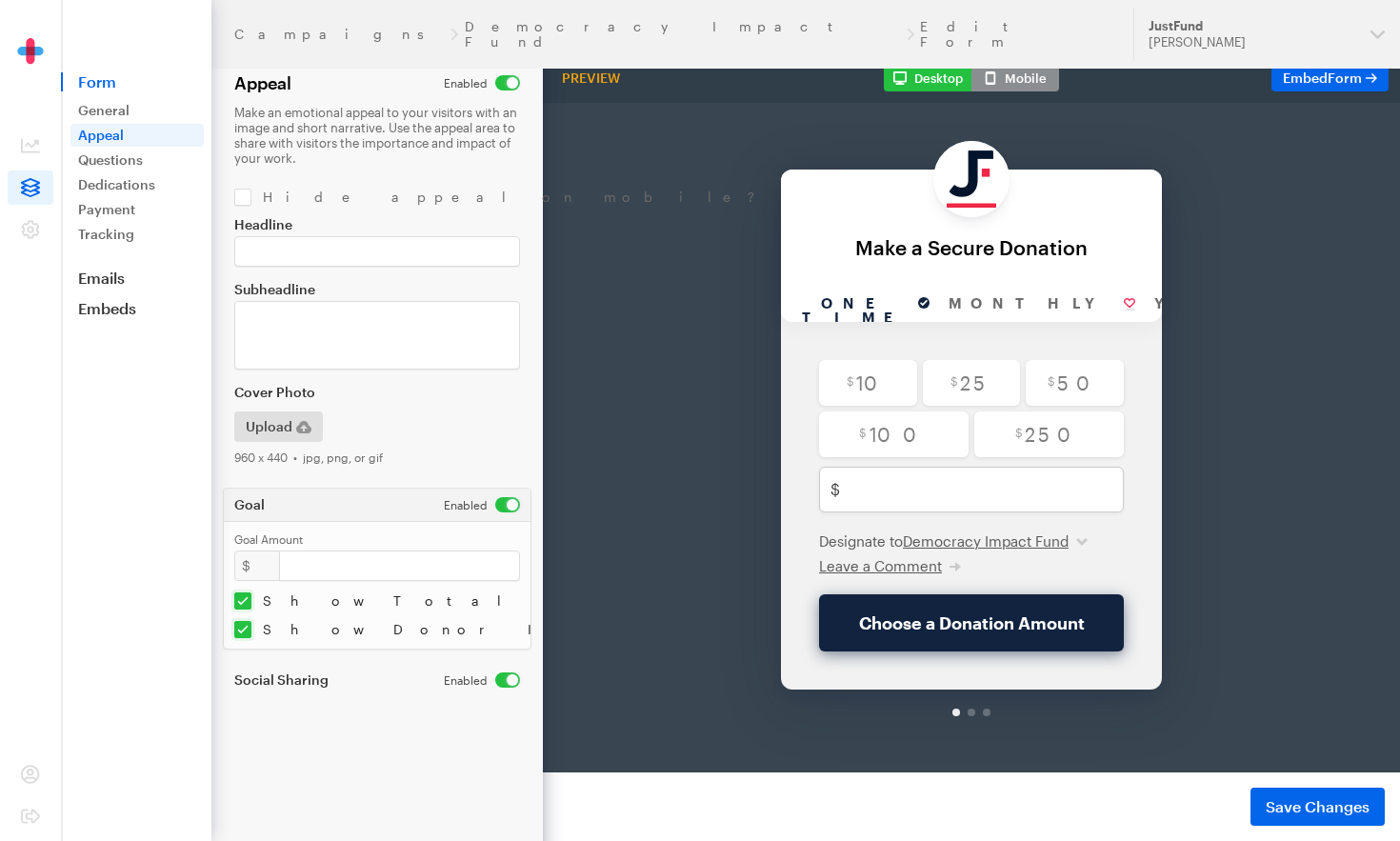 click on "Form
General
Appeal
Questions
Dedications
Payment
Tracking
Emails
Embeds
Donate Page
Text to Give" at bounding box center (136, 420) 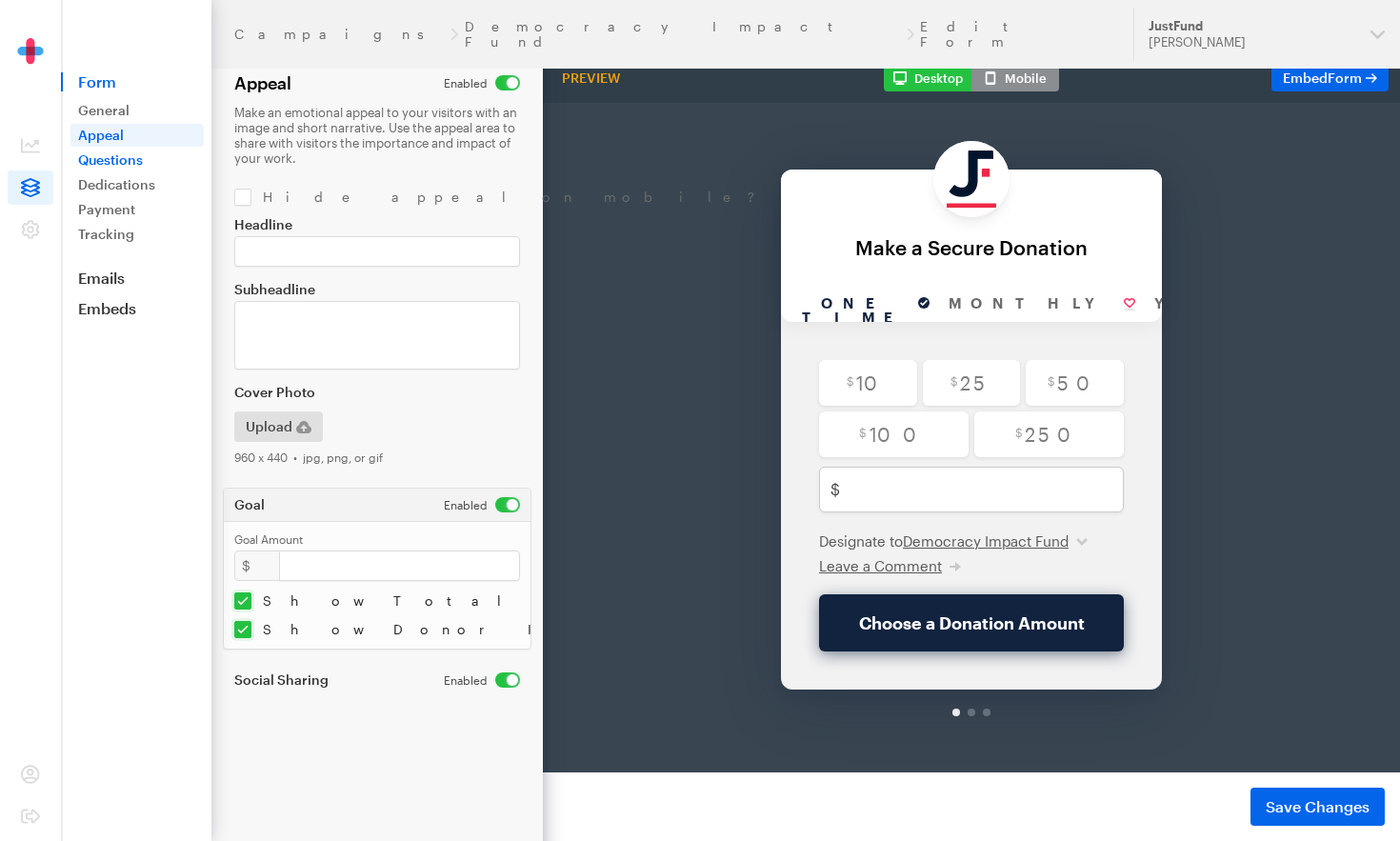 click on "Questions" at bounding box center [137, 160] 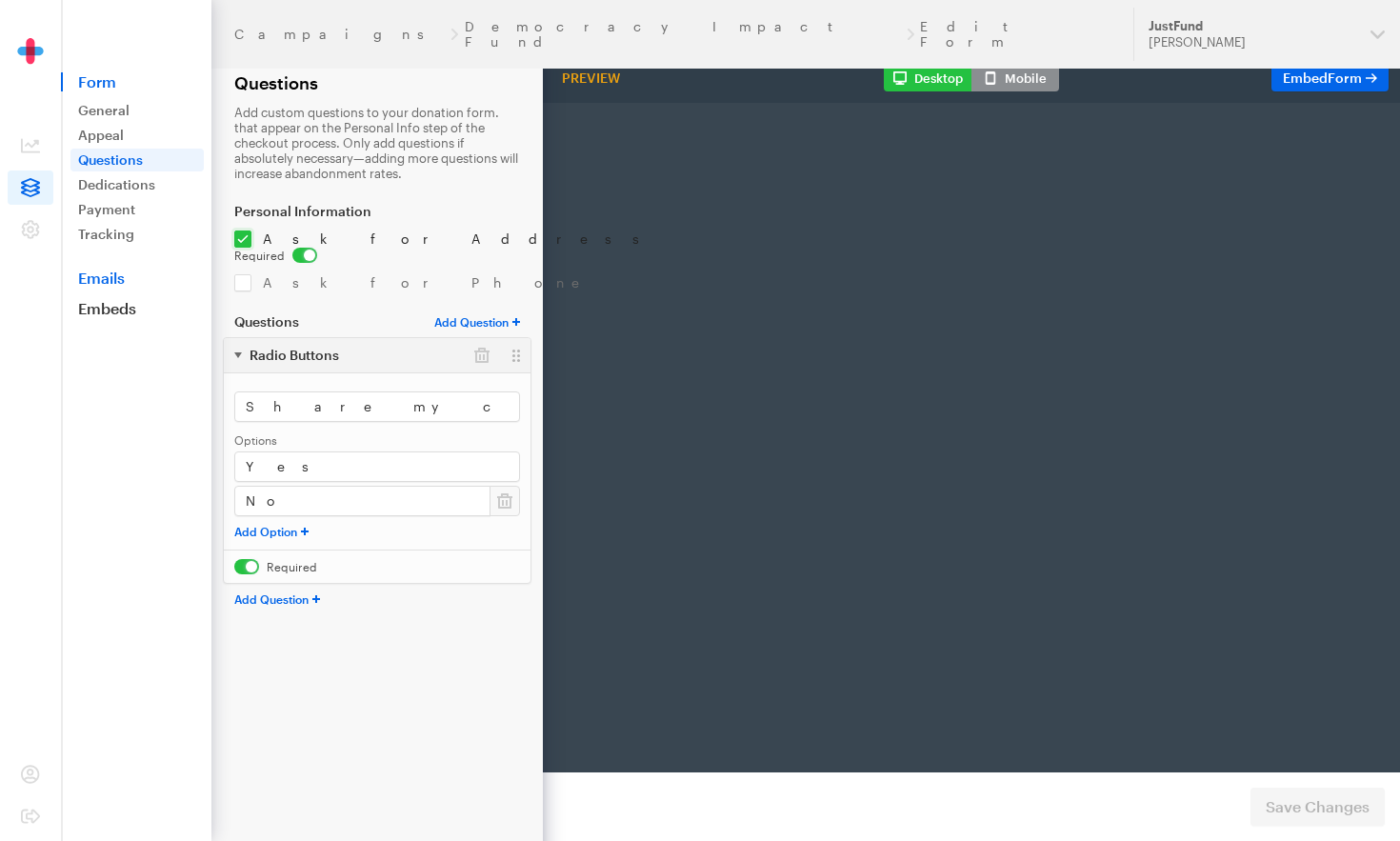 scroll, scrollTop: 0, scrollLeft: 0, axis: both 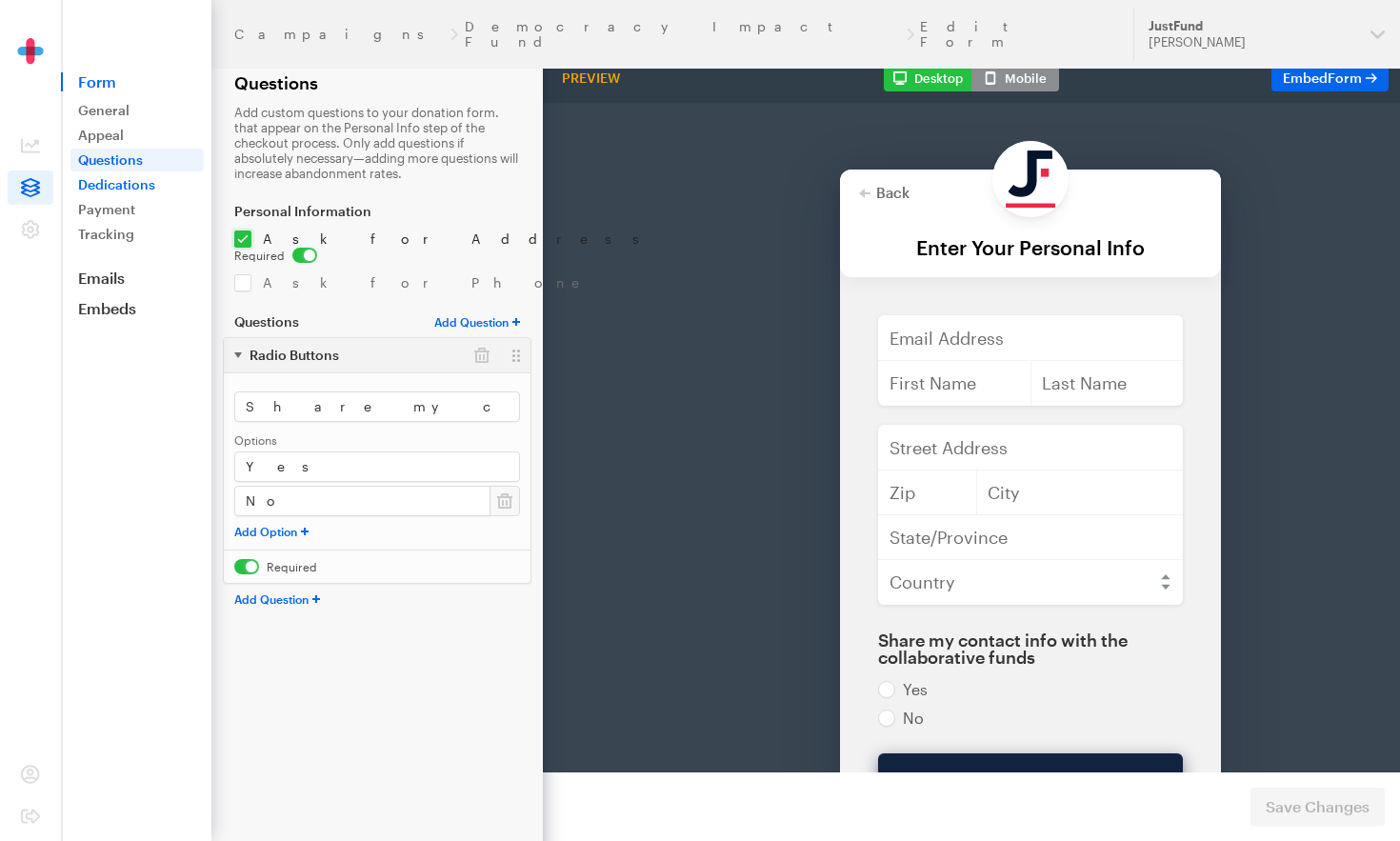 click on "Dedications" at bounding box center [137, 185] 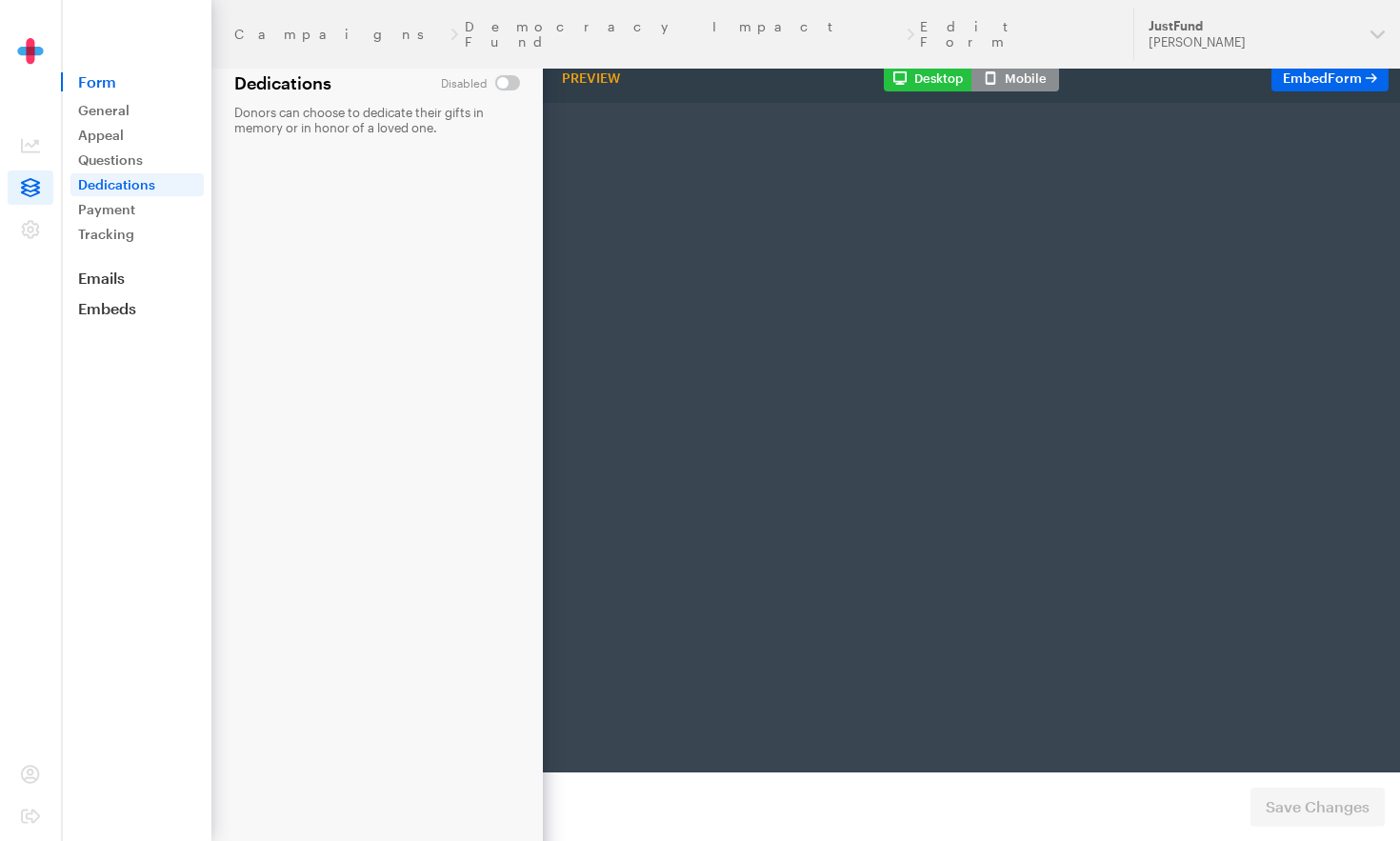 scroll, scrollTop: 0, scrollLeft: 0, axis: both 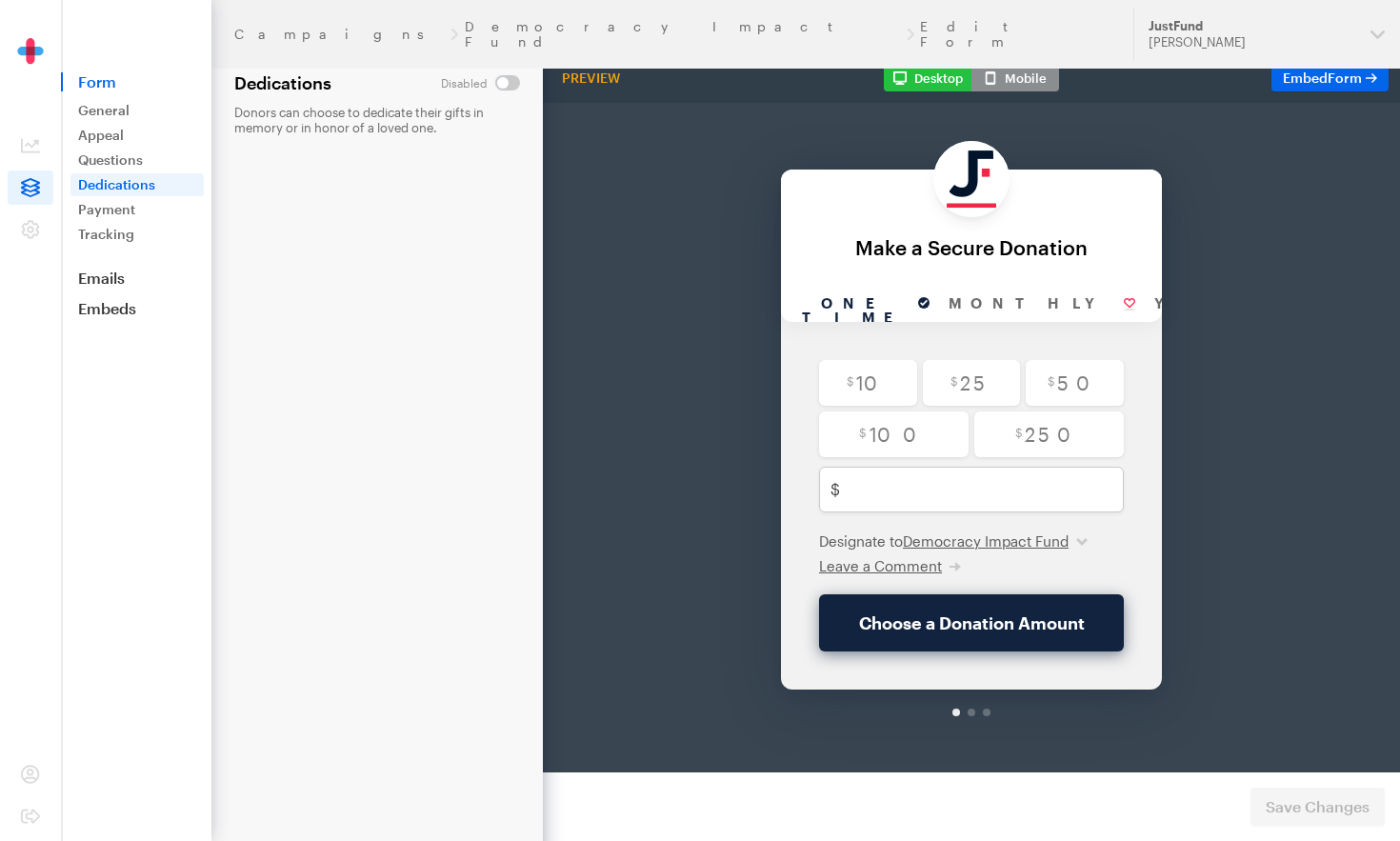 click at bounding box center (480, 83) 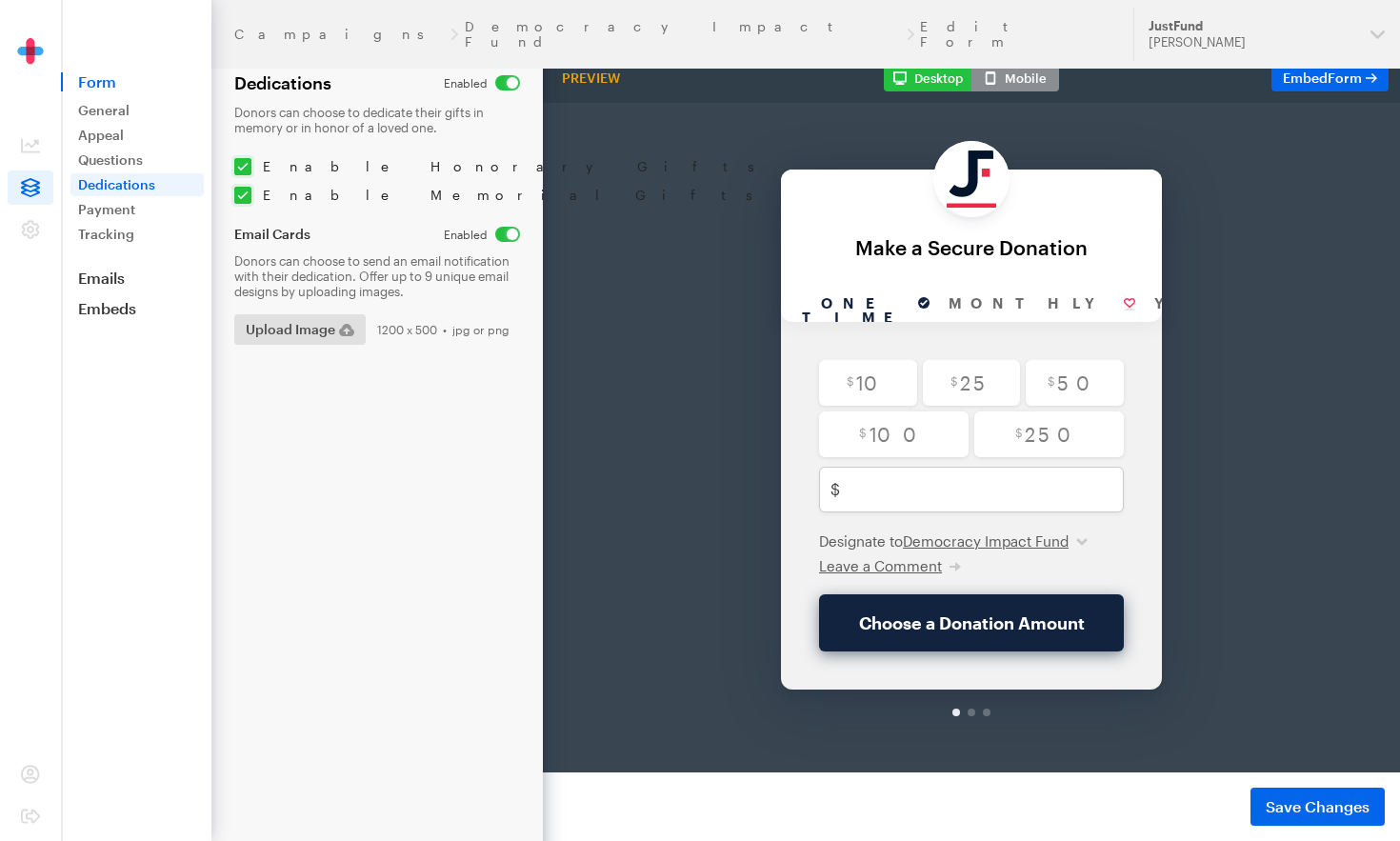 click on "Donors can choose to send an email notification with their dedication. Offer up to 9 unique email designs by uploading images." at bounding box center (377, 276) 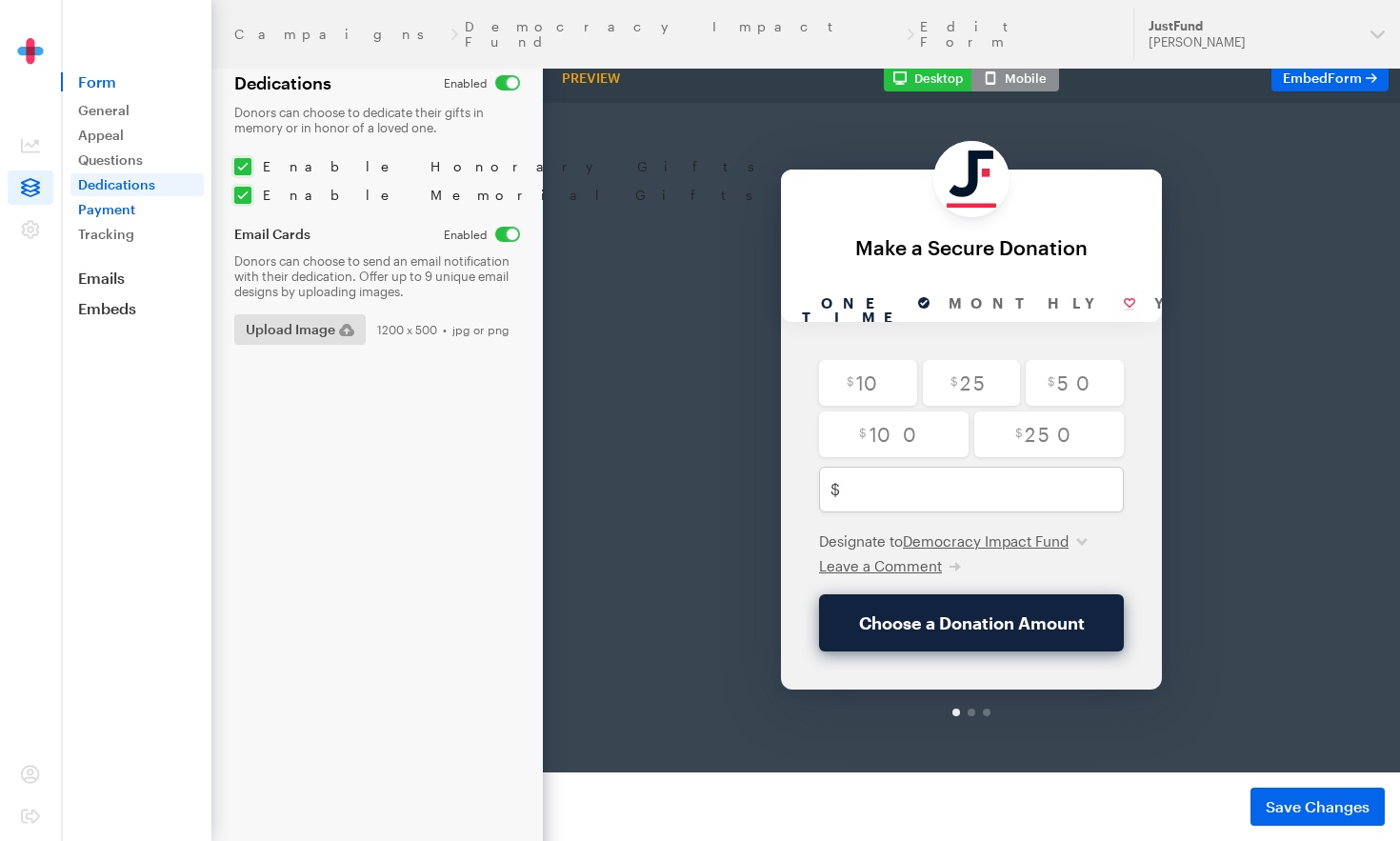click on "Payment" at bounding box center (137, 210) 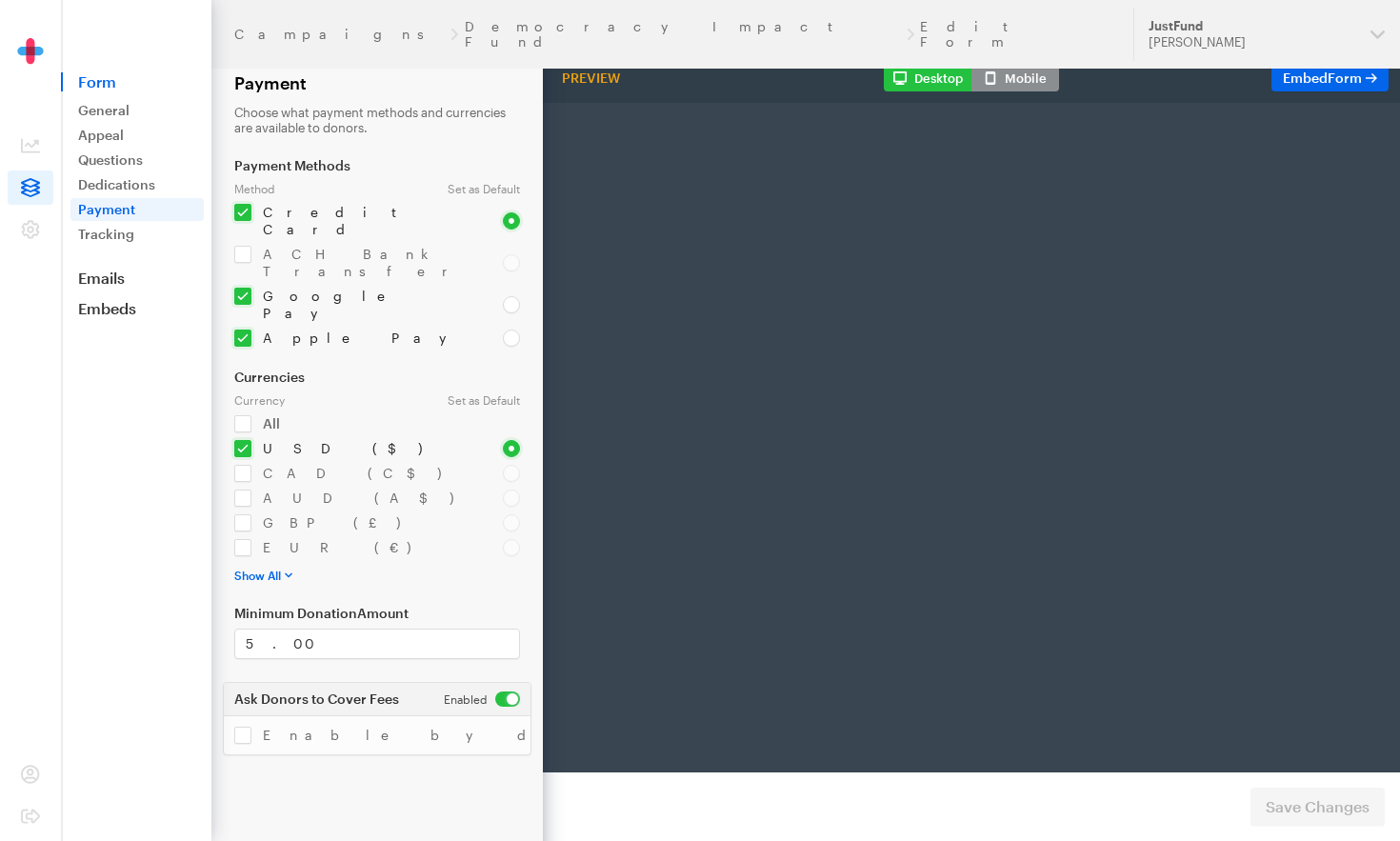 scroll, scrollTop: 0, scrollLeft: 0, axis: both 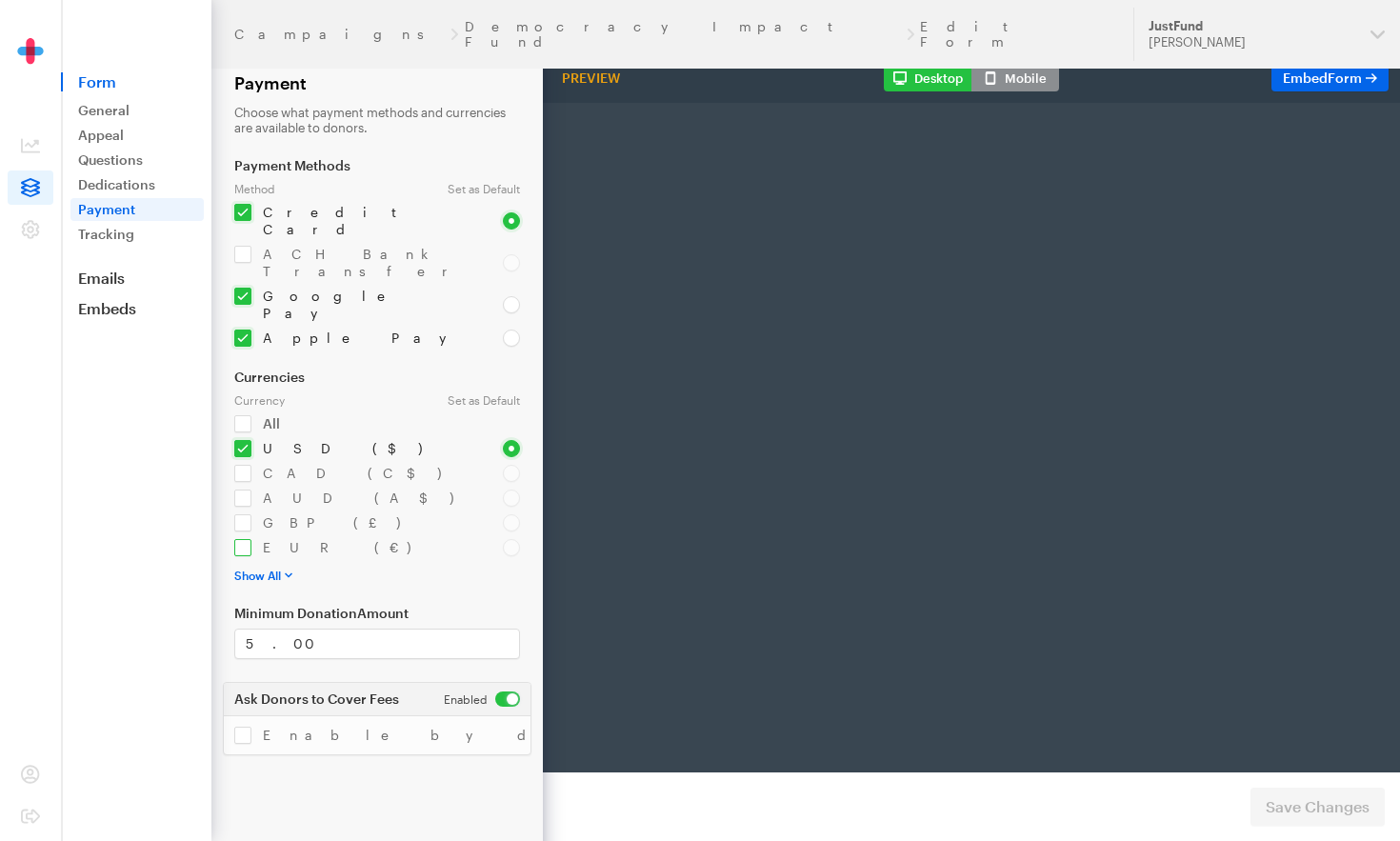 select on "US" 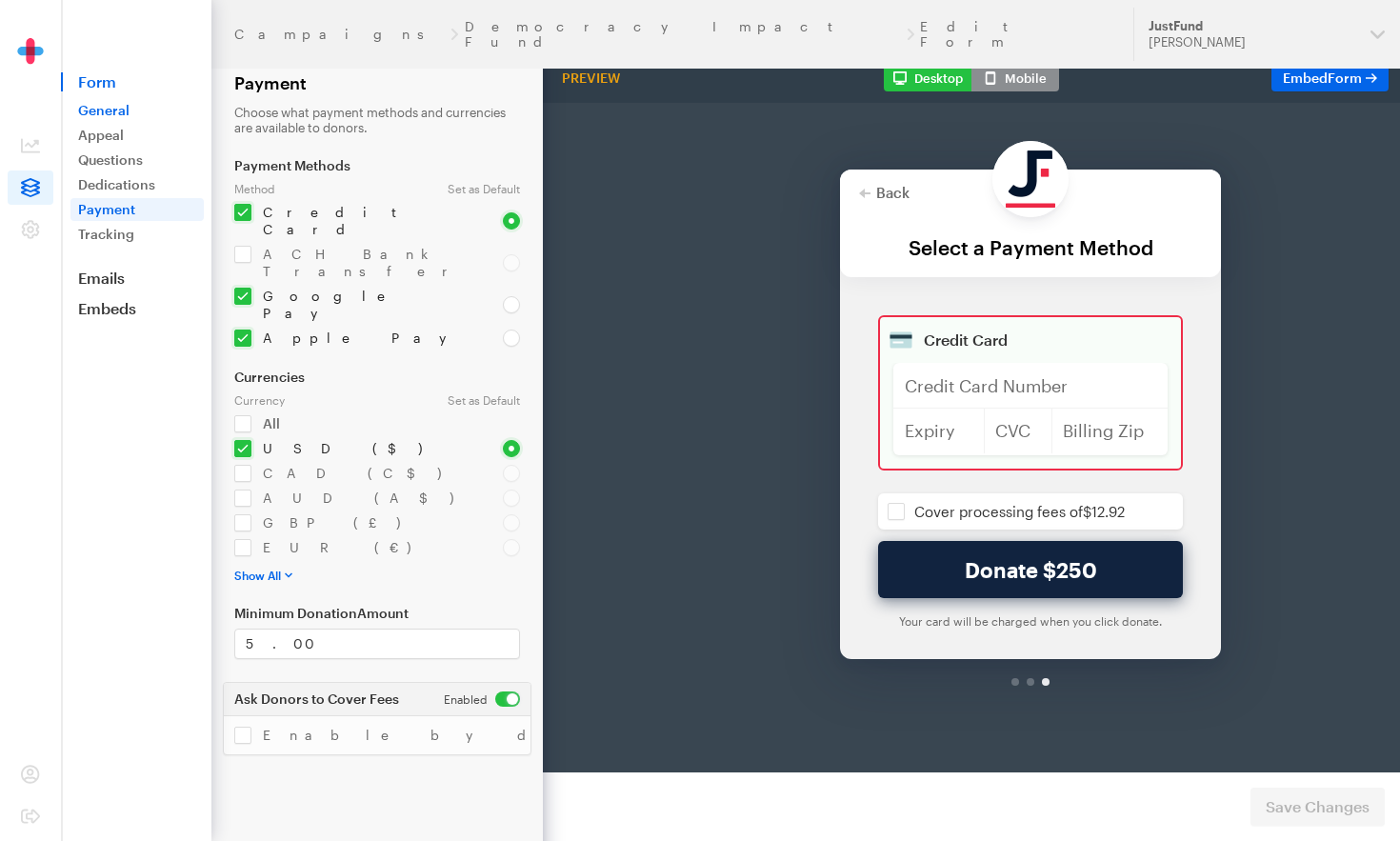 click on "General" at bounding box center (137, 110) 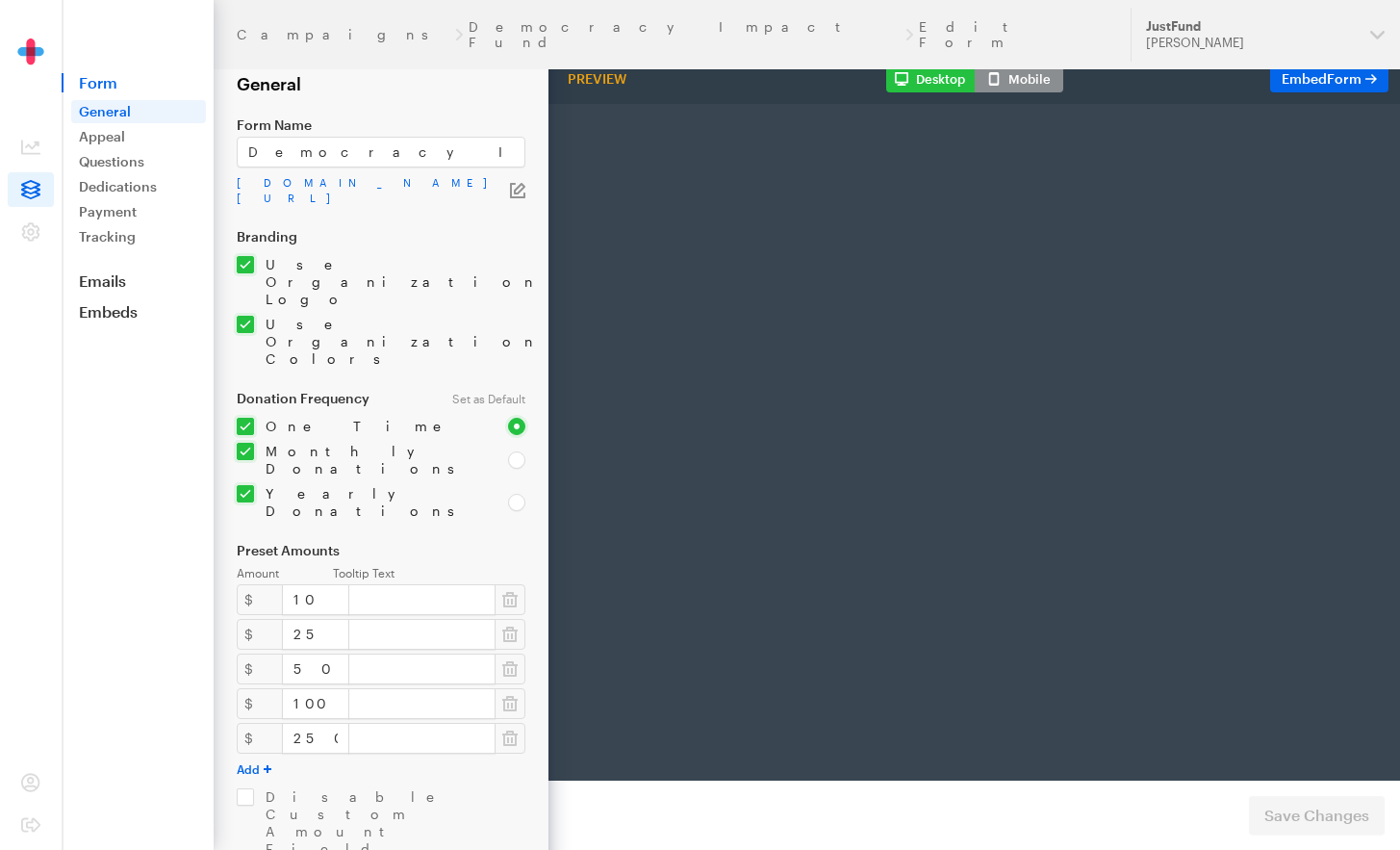 scroll, scrollTop: 0, scrollLeft: 0, axis: both 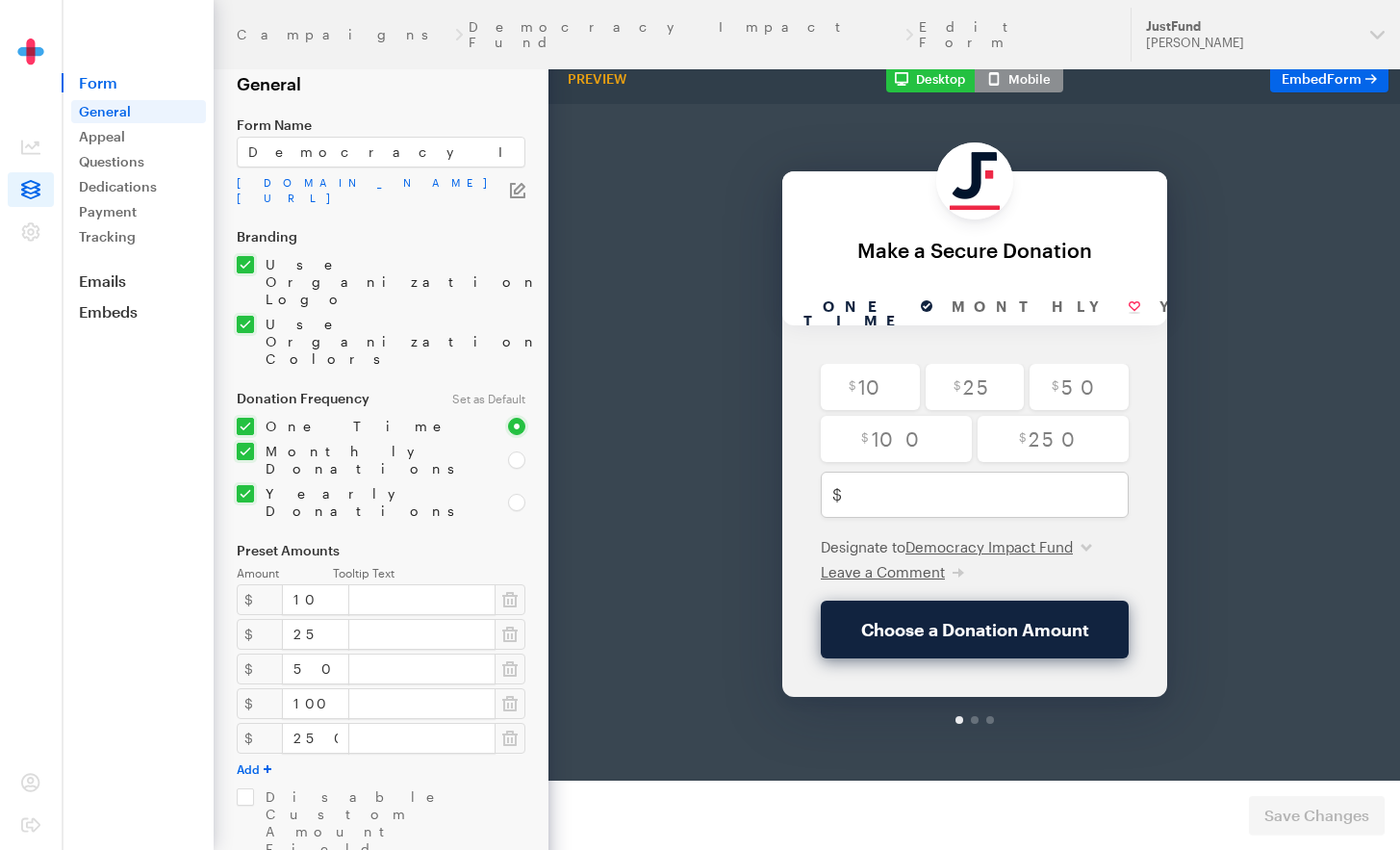 click on "Campaigns
Democracy Impact Fund
Edit Form
General
Form Name
Democracy Impact Fund
app.giveforms.com/forms/justfund/default-giveform
default-giveform
Branding
Use Organization Logo
Upload
160 x 160  •  png, gif, or jpg
Use Organization Colors
Primary
#
#0365e9
Secondary
#" at bounding box center (274, 637) 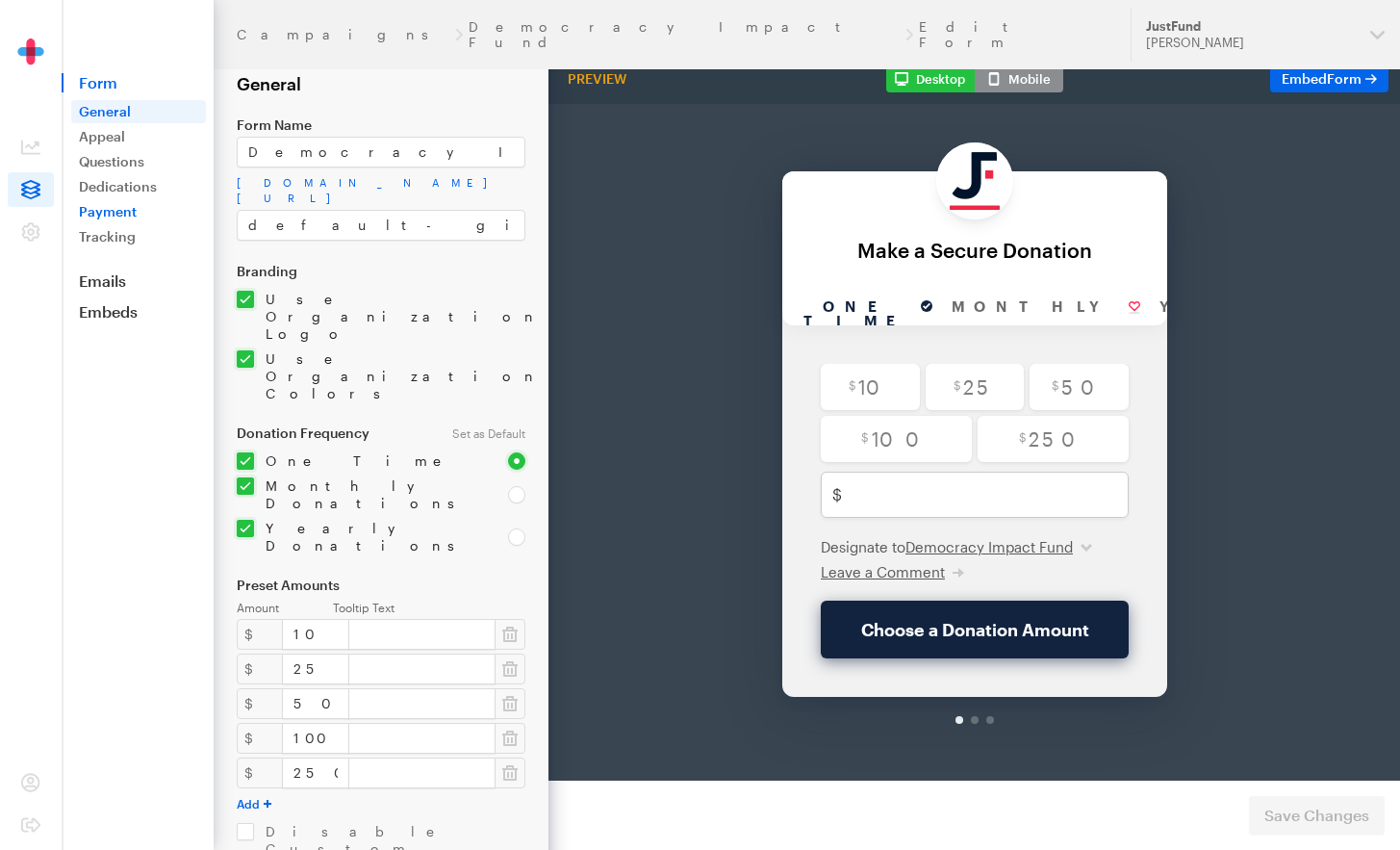 click on "Payment" at bounding box center (139, 212) 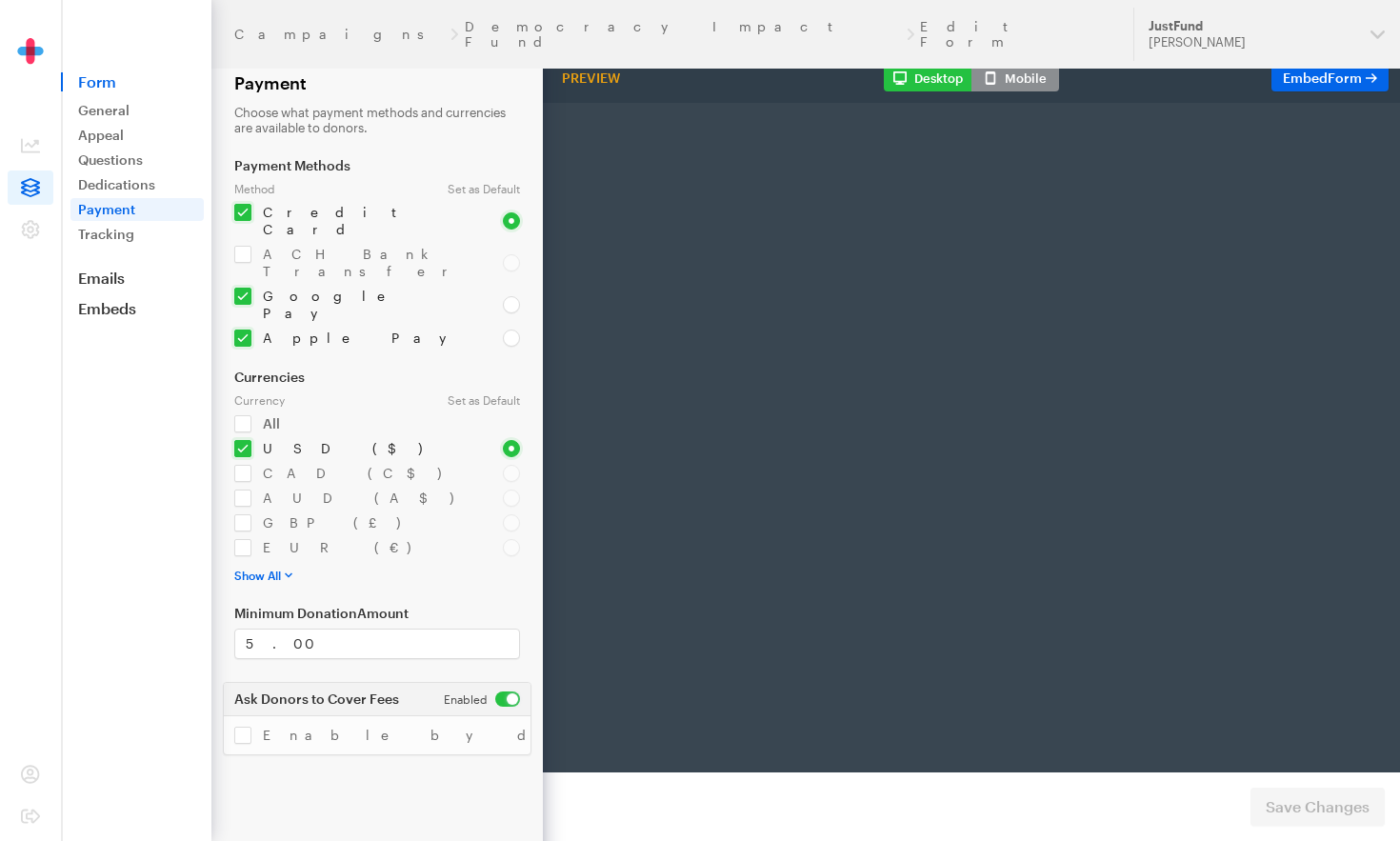 scroll, scrollTop: 0, scrollLeft: 0, axis: both 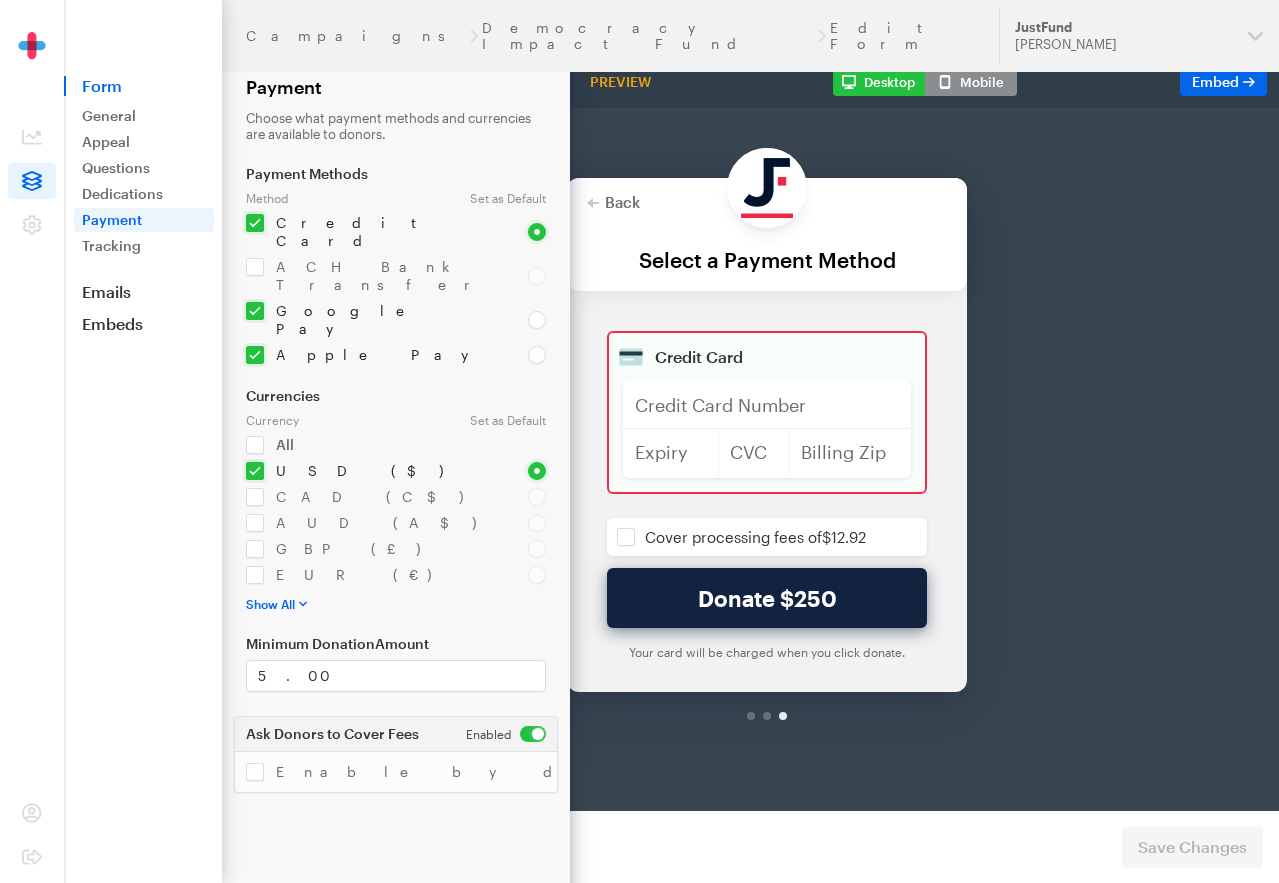 drag, startPoint x: 960, startPoint y: 68, endPoint x: 1167, endPoint y: 135, distance: 217.57298 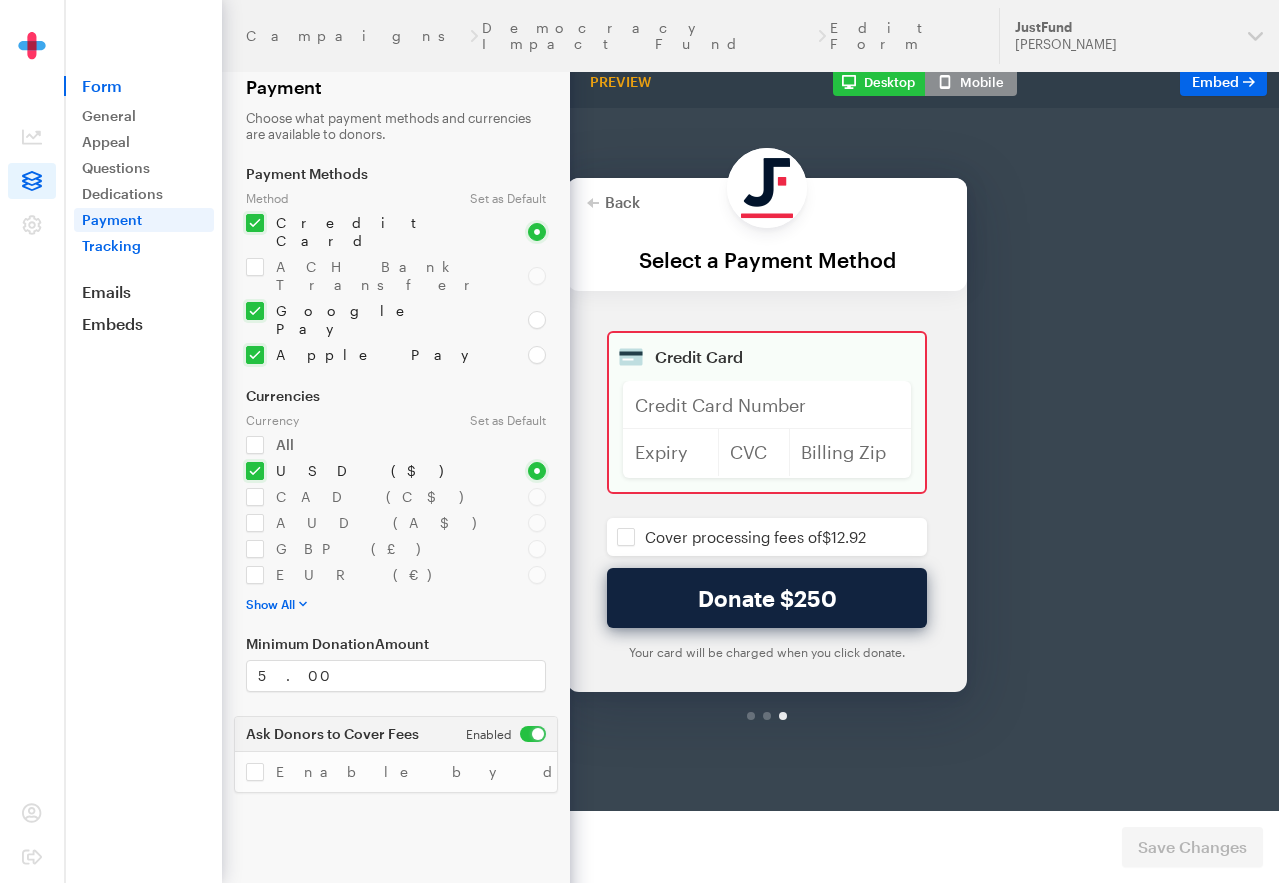 click on "Tracking" at bounding box center [144, 246] 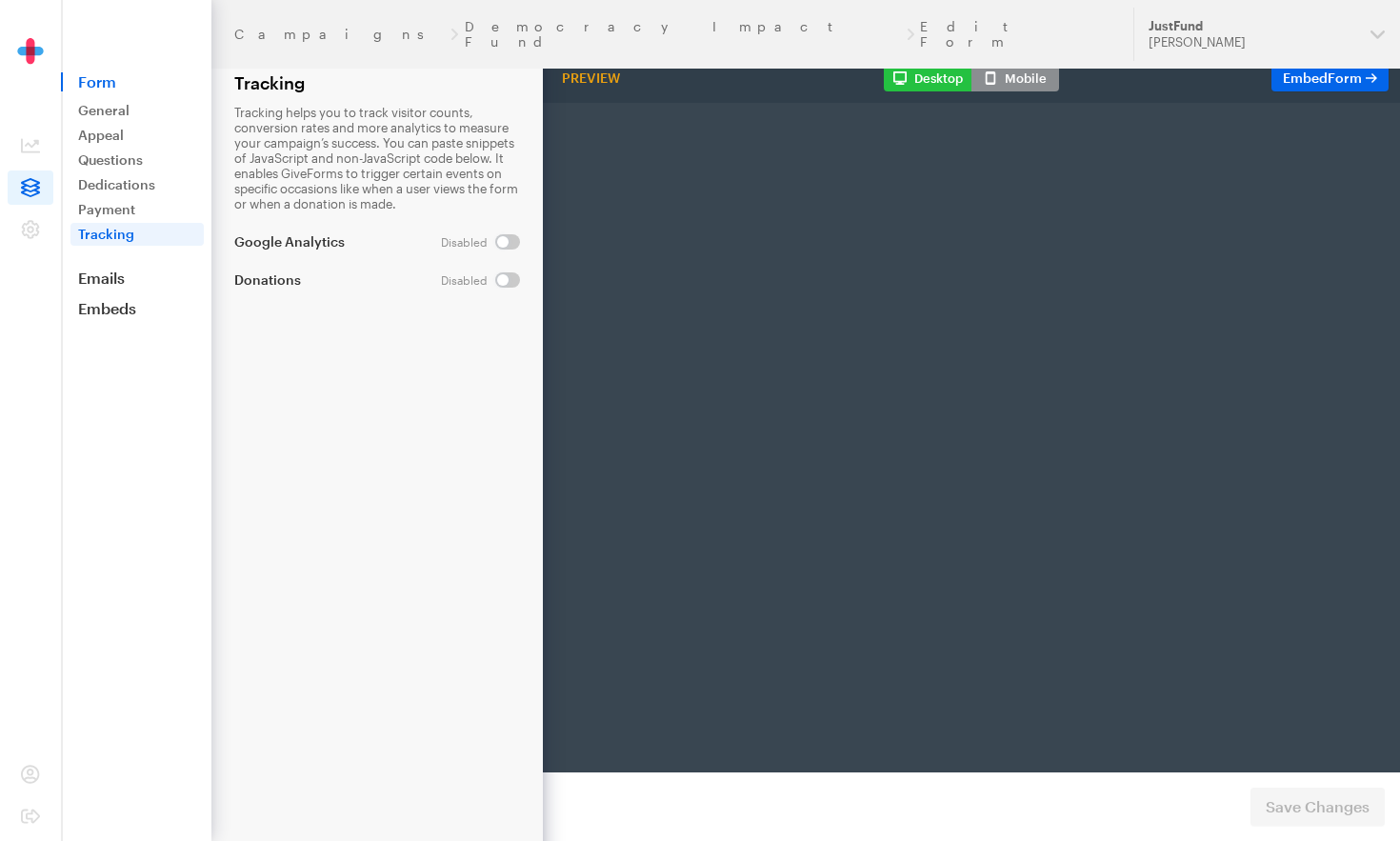 scroll, scrollTop: 0, scrollLeft: 0, axis: both 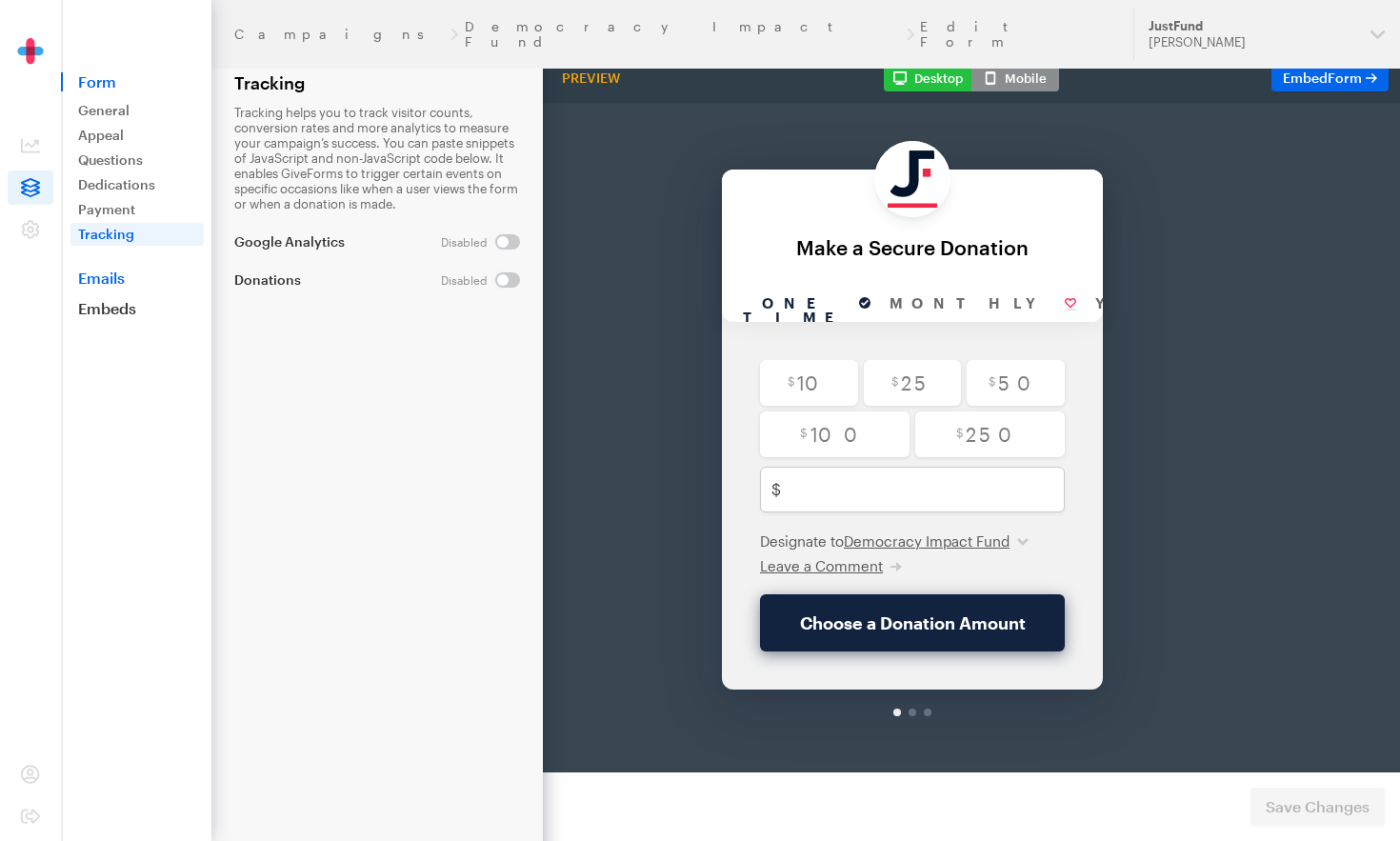 click on "Emails" at bounding box center (136, 278) 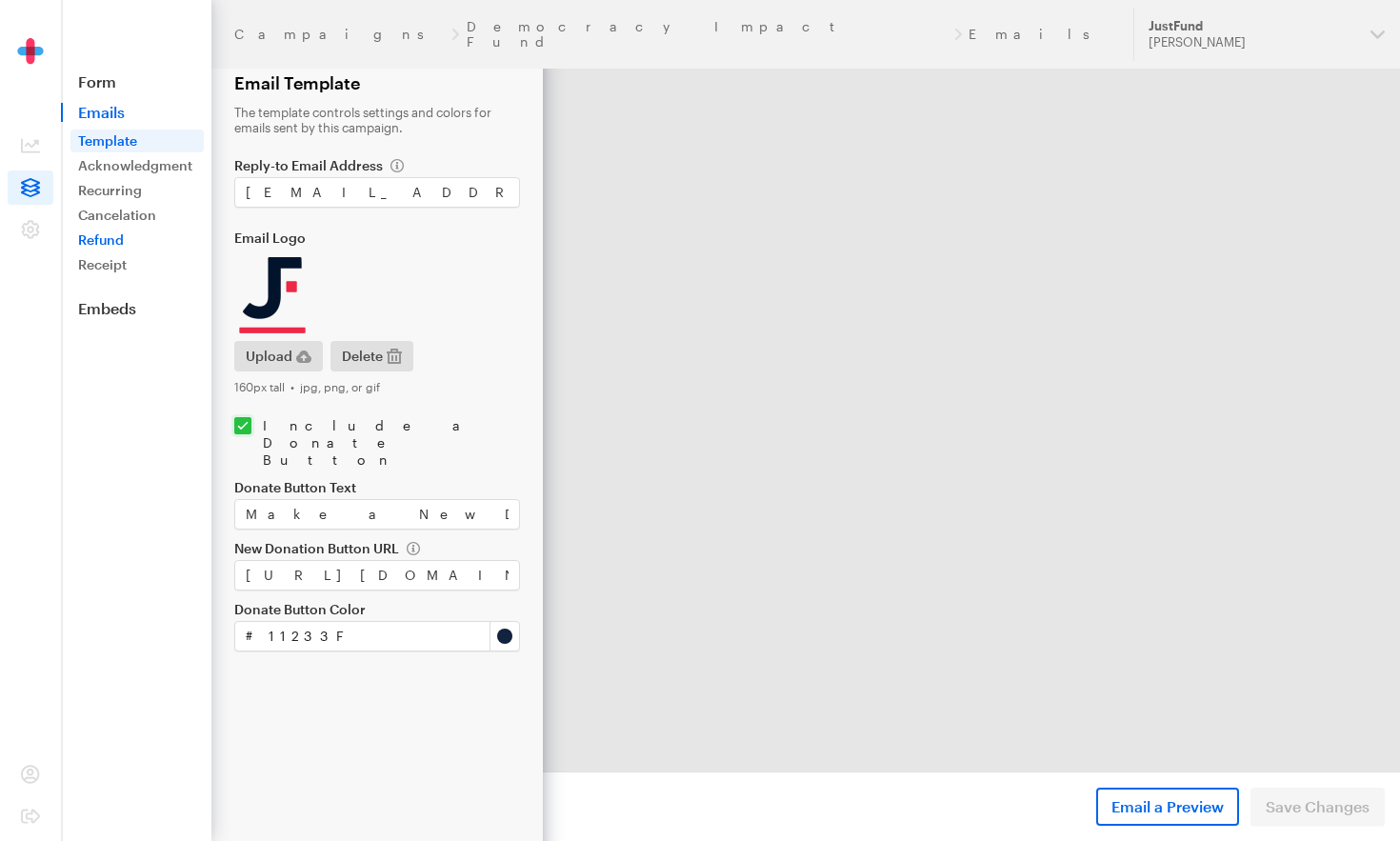 scroll, scrollTop: 0, scrollLeft: 0, axis: both 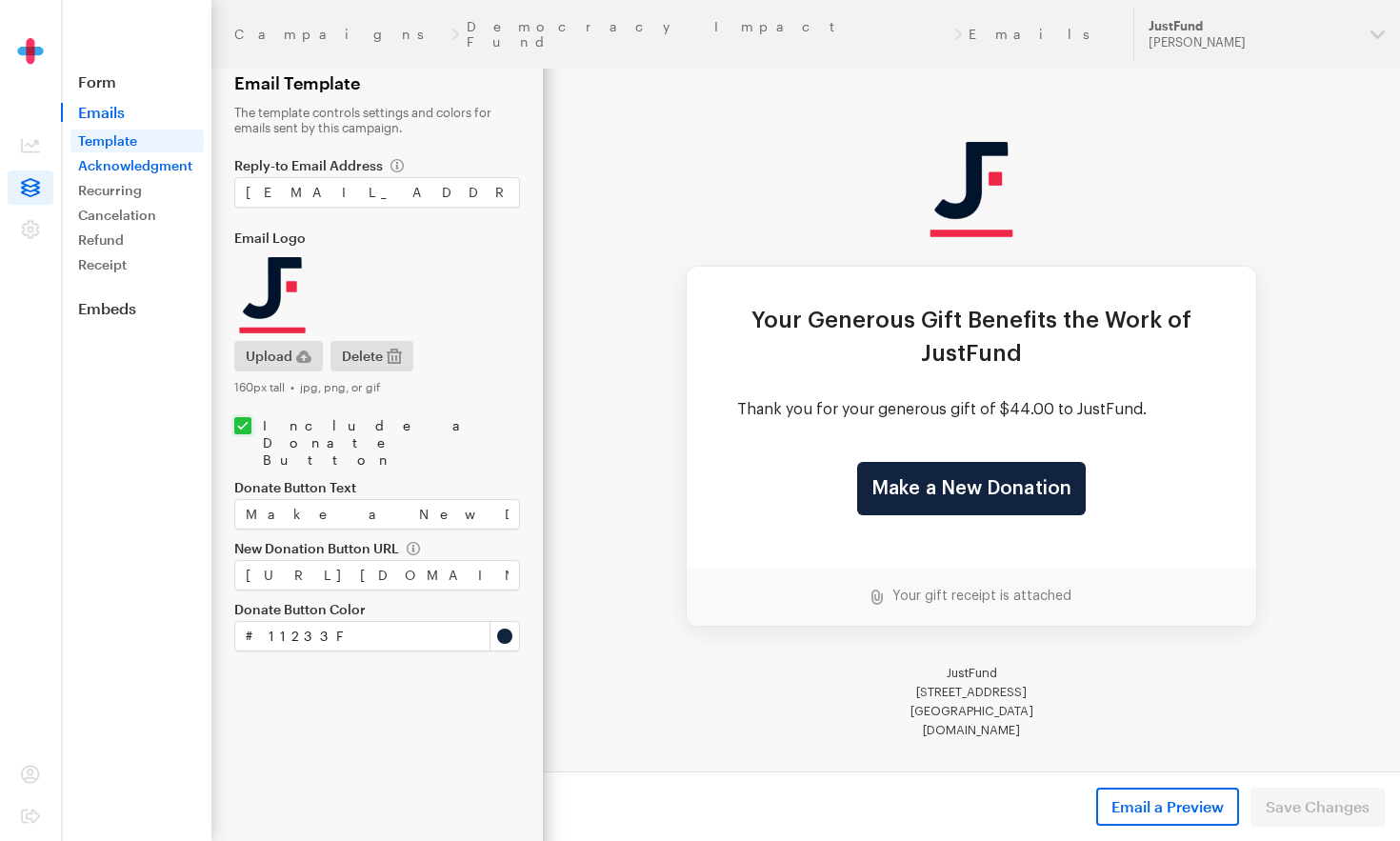 click on "Acknowledgment" at bounding box center (137, 166) 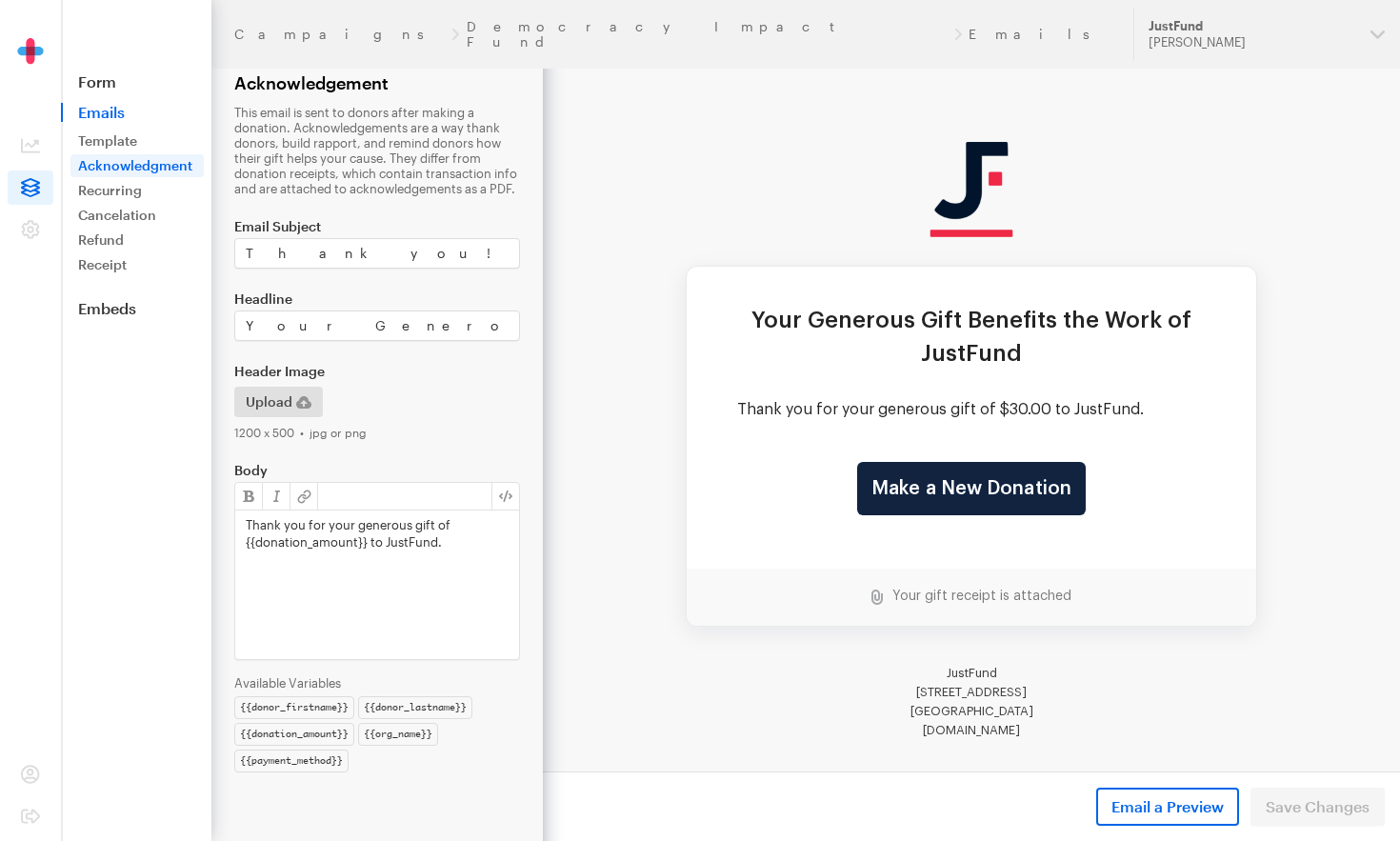 scroll, scrollTop: 0, scrollLeft: 0, axis: both 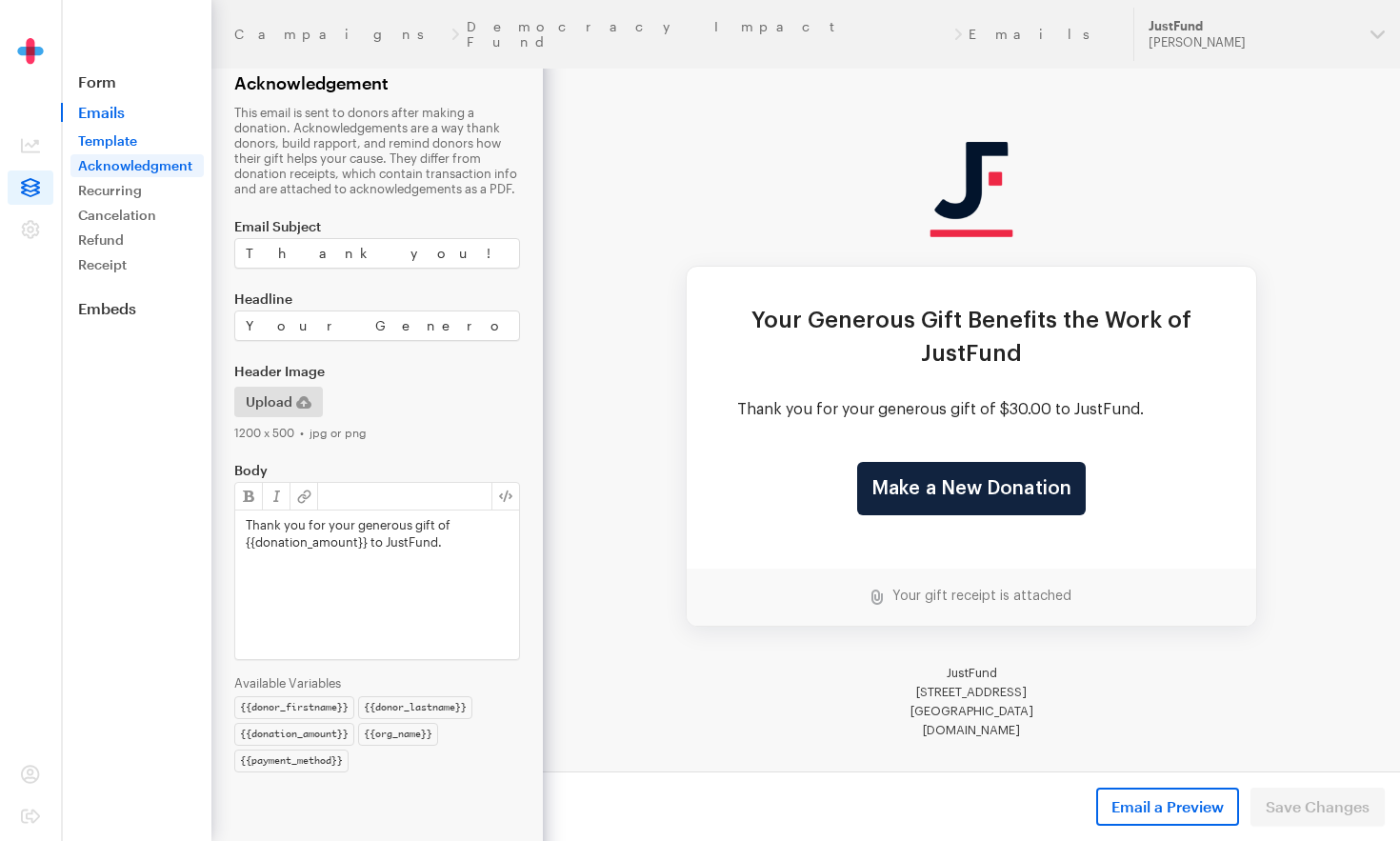 click on "Template" at bounding box center (137, 141) 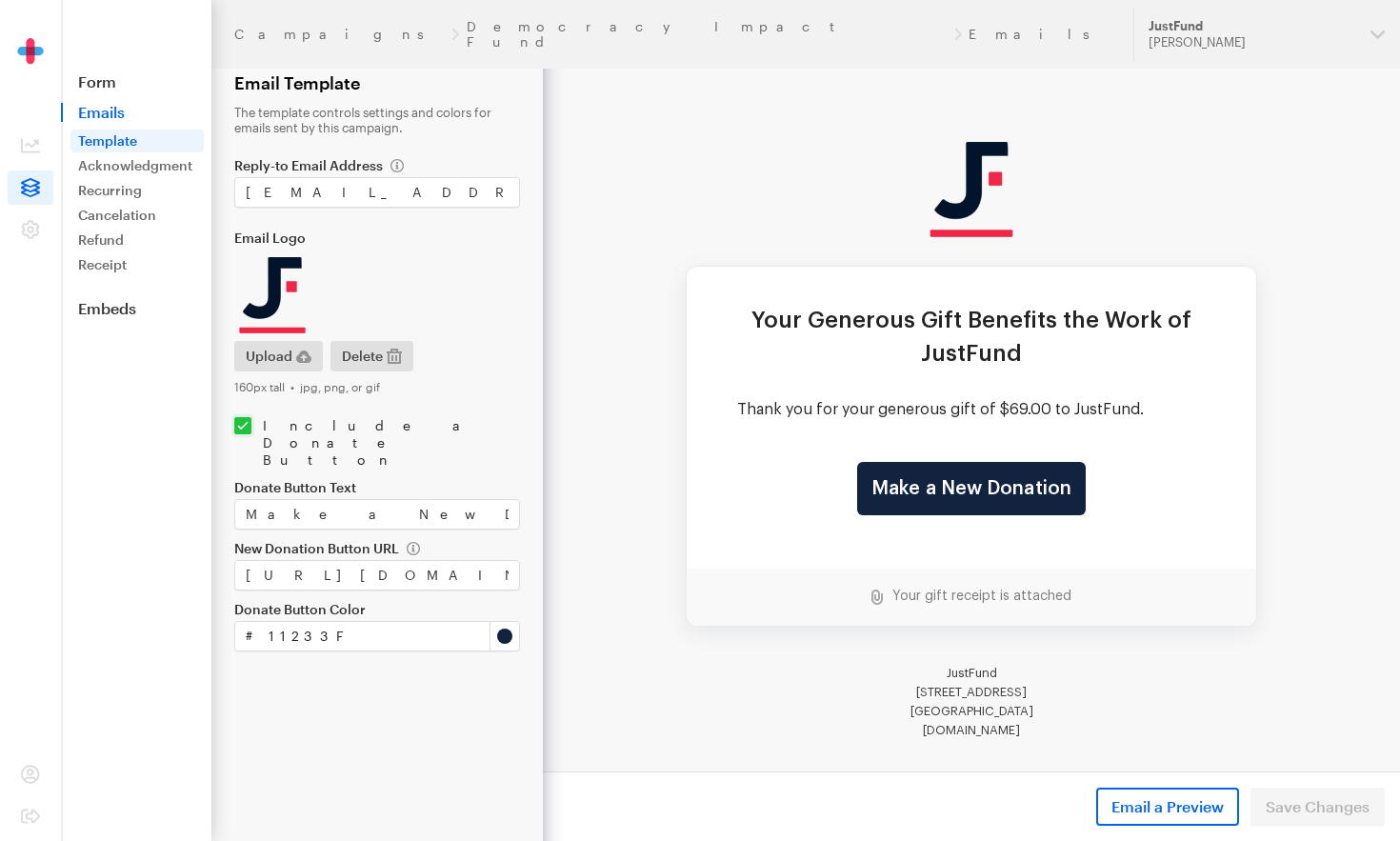 scroll, scrollTop: 0, scrollLeft: 0, axis: both 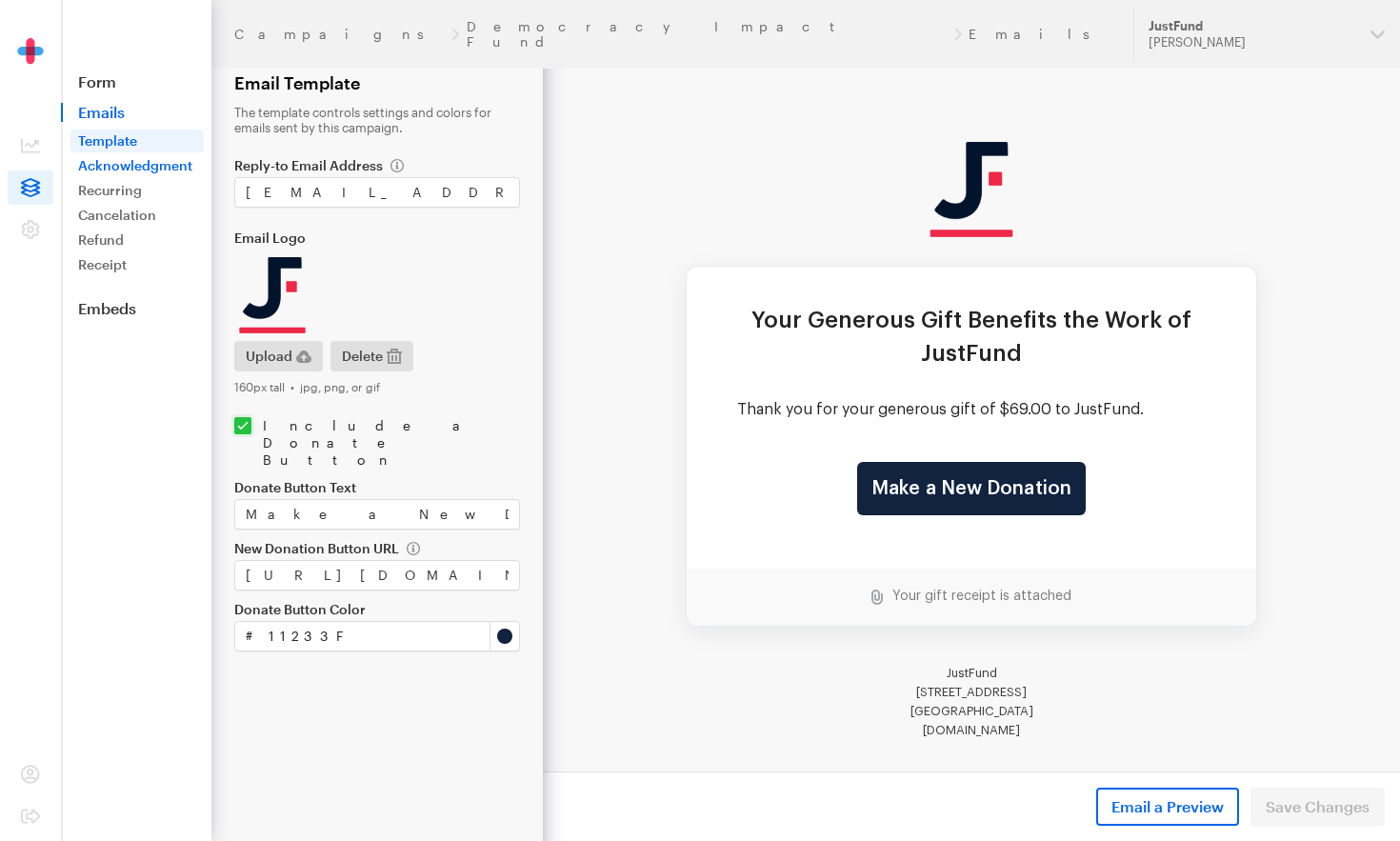 click on "Acknowledgment" at bounding box center [137, 166] 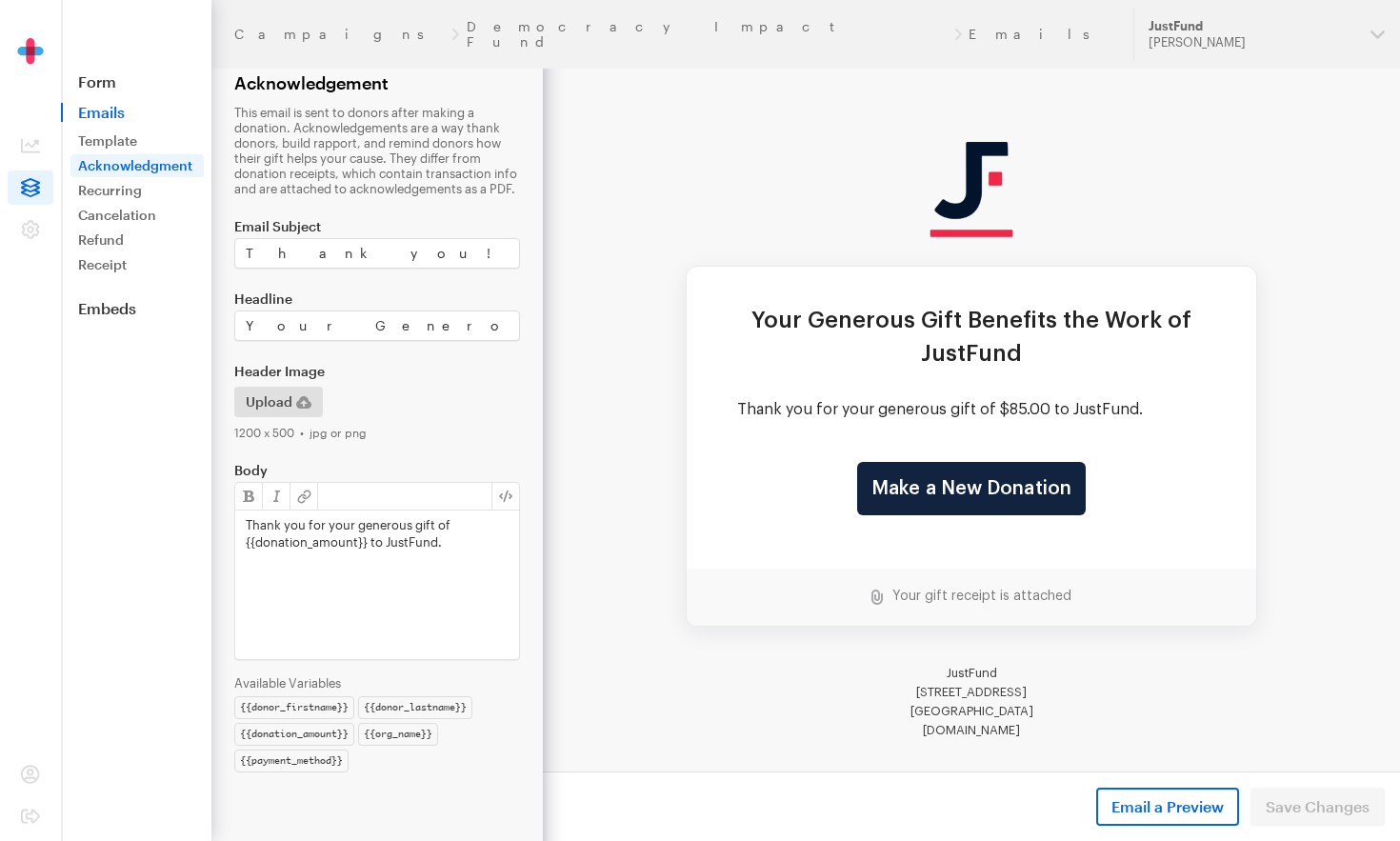 scroll, scrollTop: 0, scrollLeft: 0, axis: both 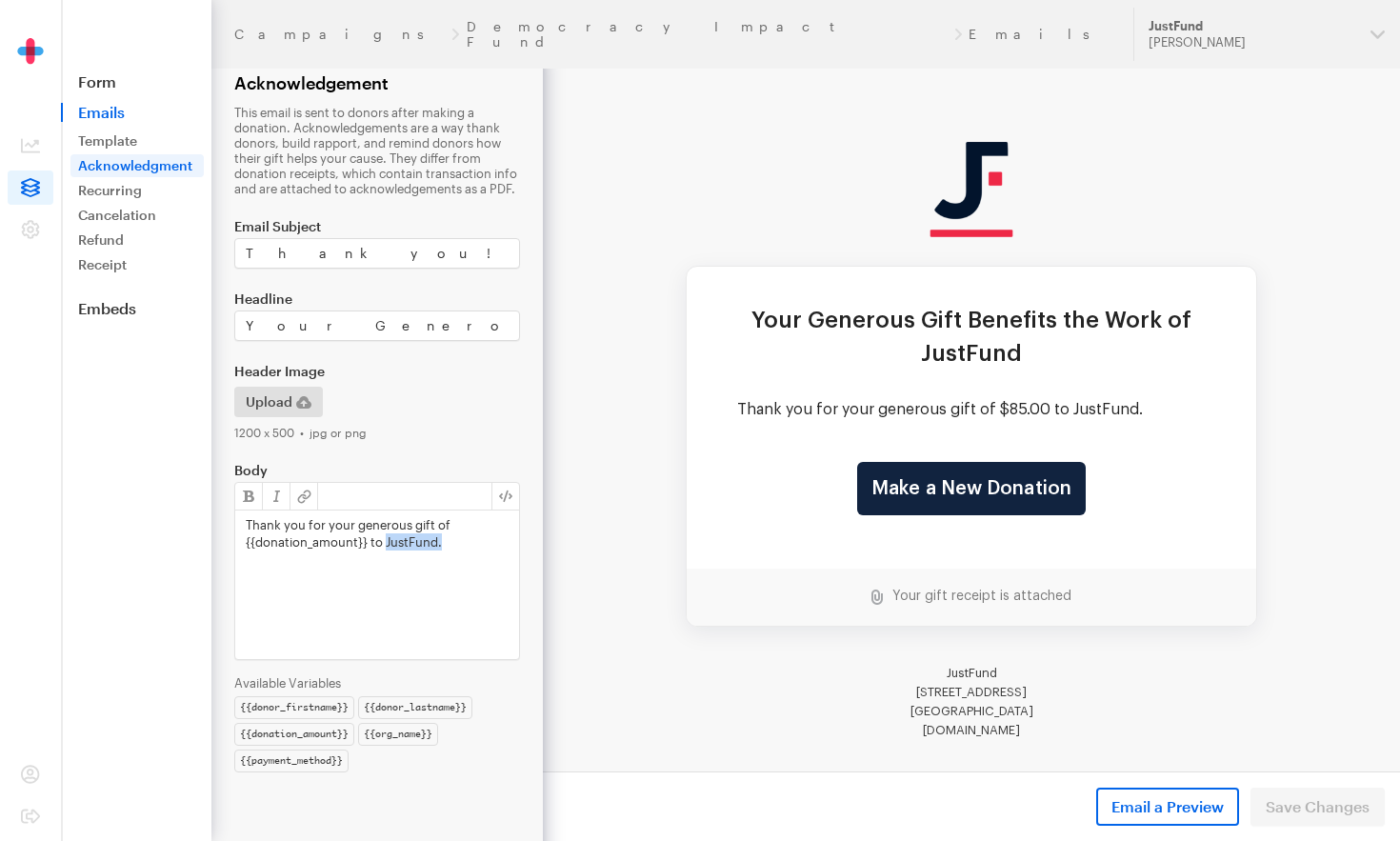 drag, startPoint x: 386, startPoint y: 542, endPoint x: 494, endPoint y: 551, distance: 108.37435 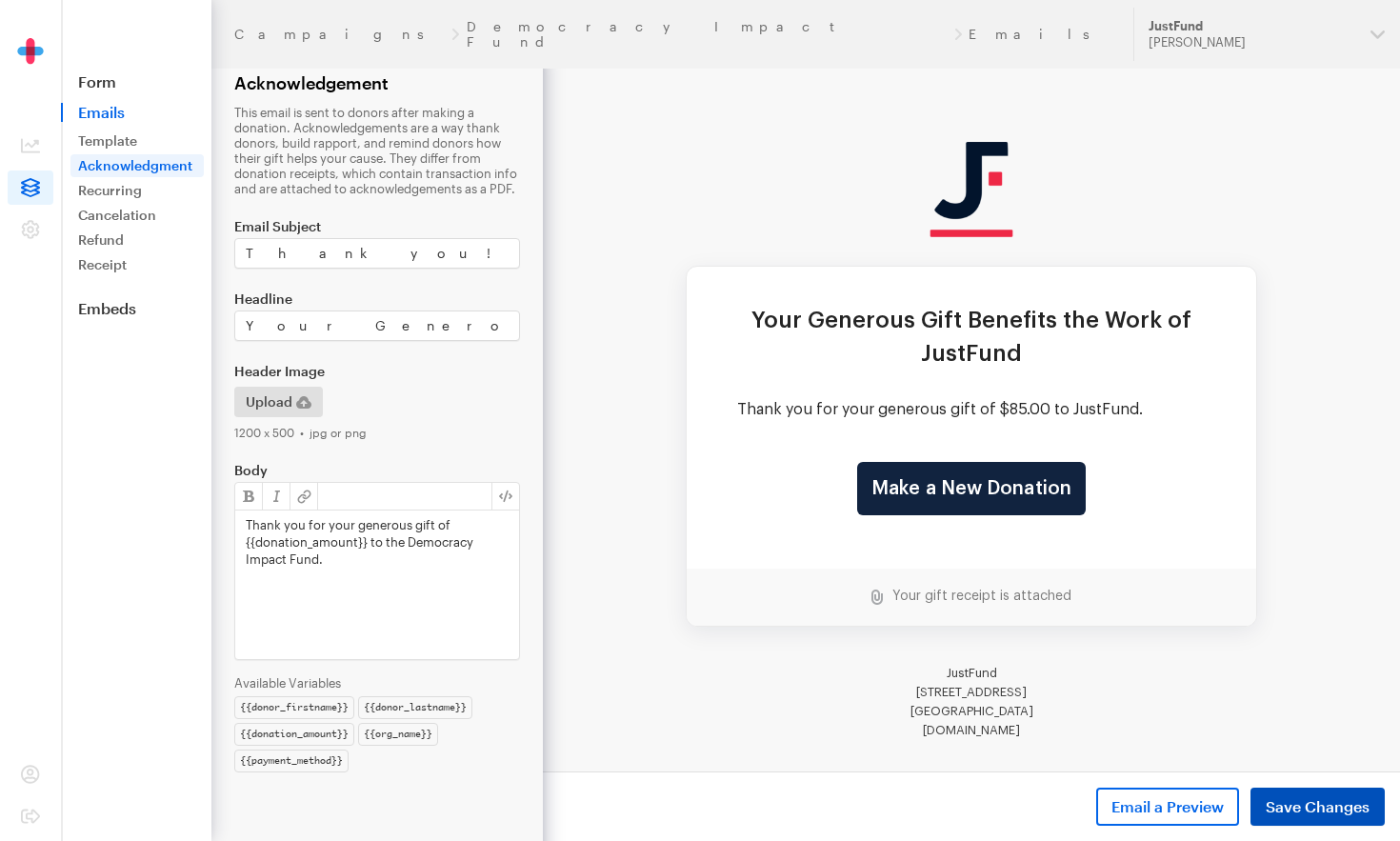 click on "Save Changes" at bounding box center [1317, 807] 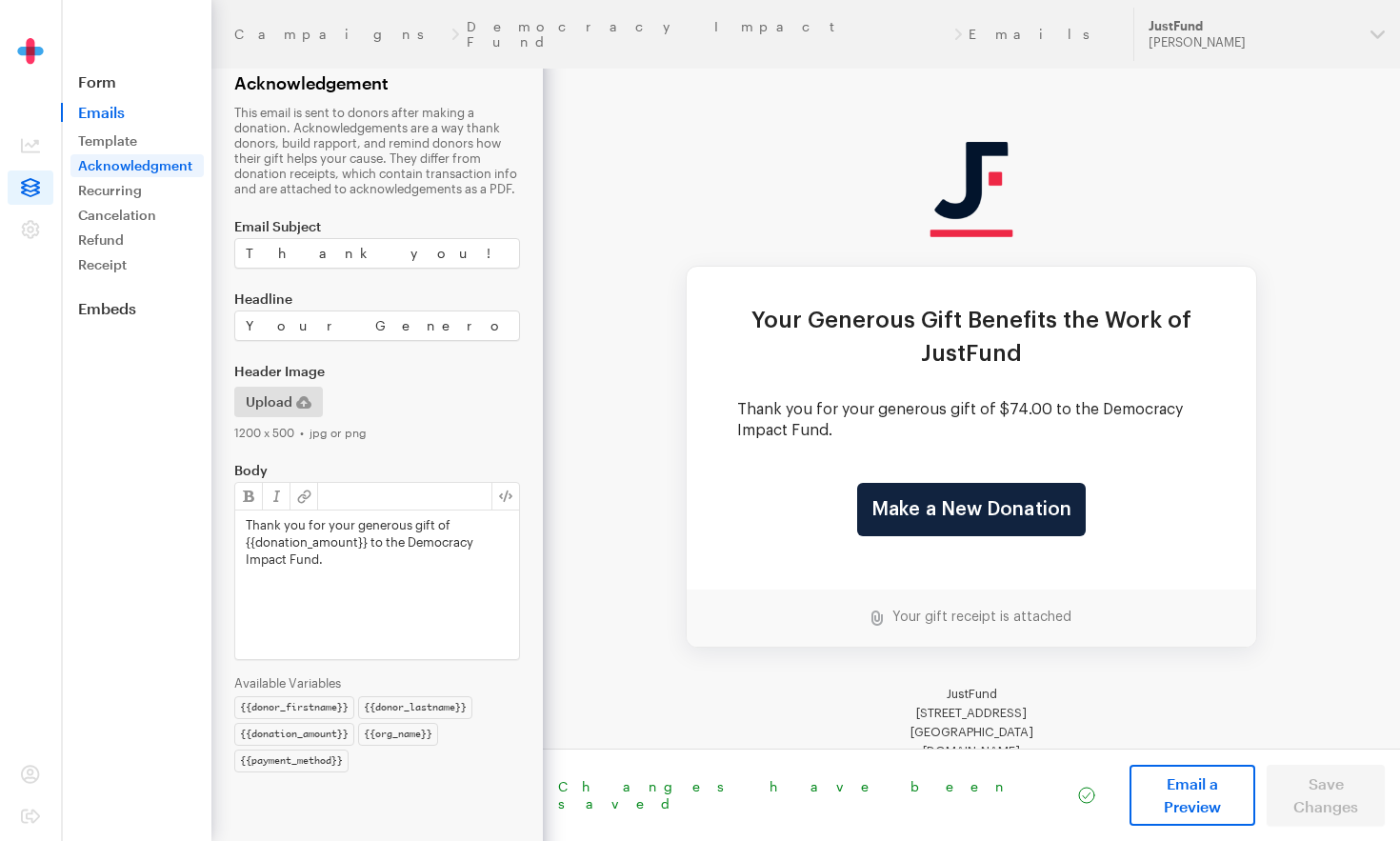 scroll, scrollTop: 0, scrollLeft: 0, axis: both 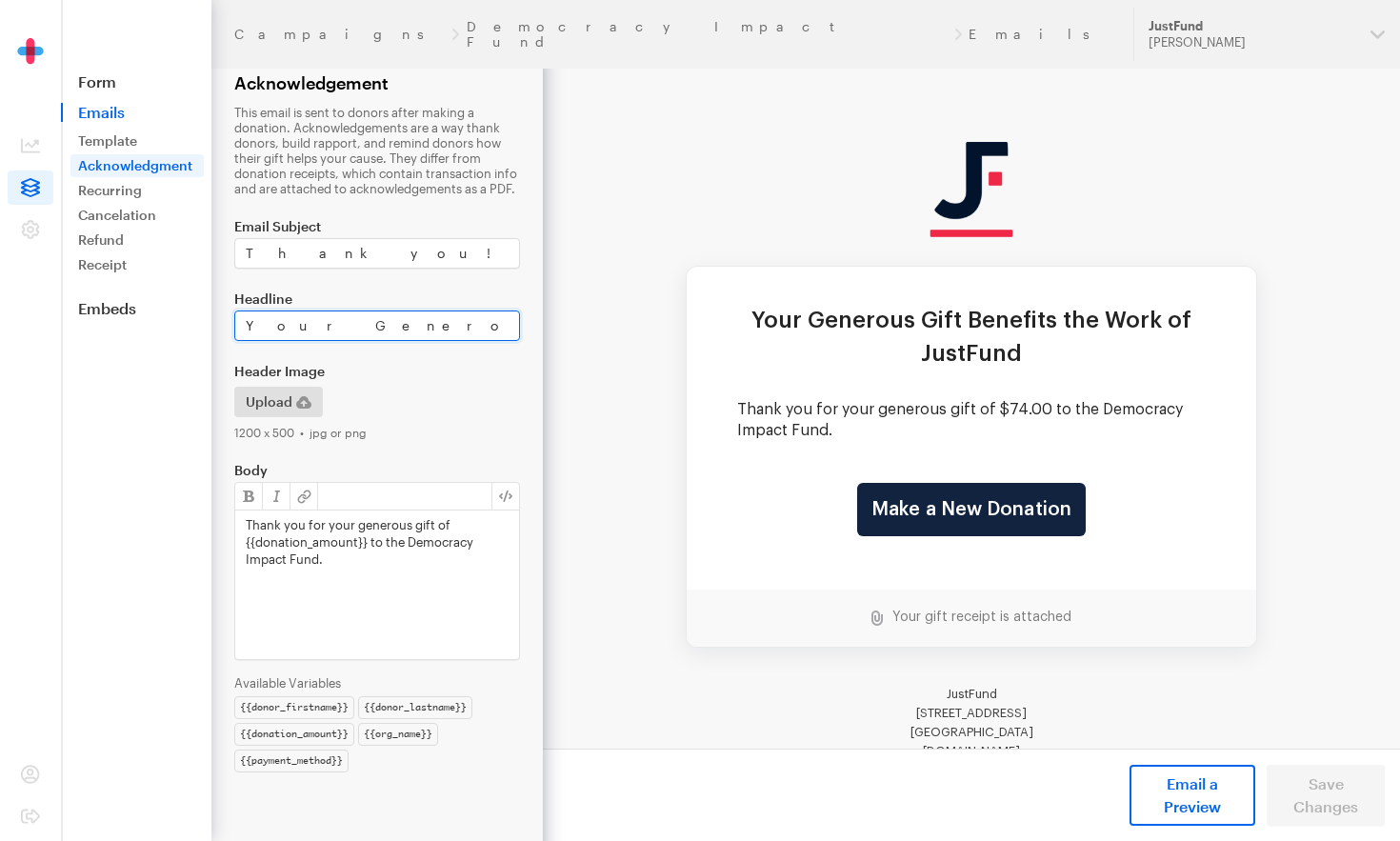 drag, startPoint x: 1000, startPoint y: 375, endPoint x: 950, endPoint y: 358, distance: 52.810984 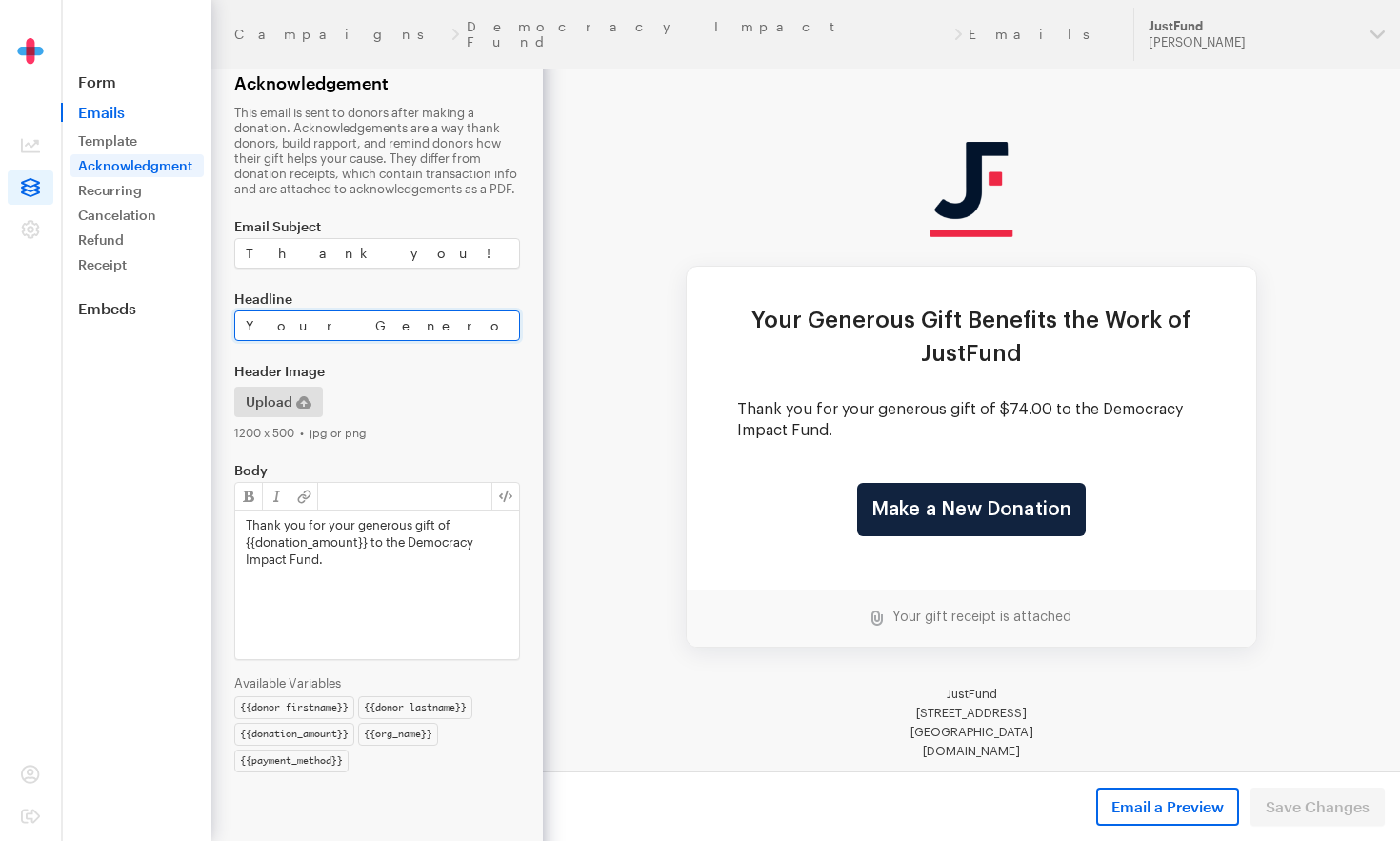click on "Your Generous Gift Benefits the Work of JustFund" at bounding box center (377, 326) 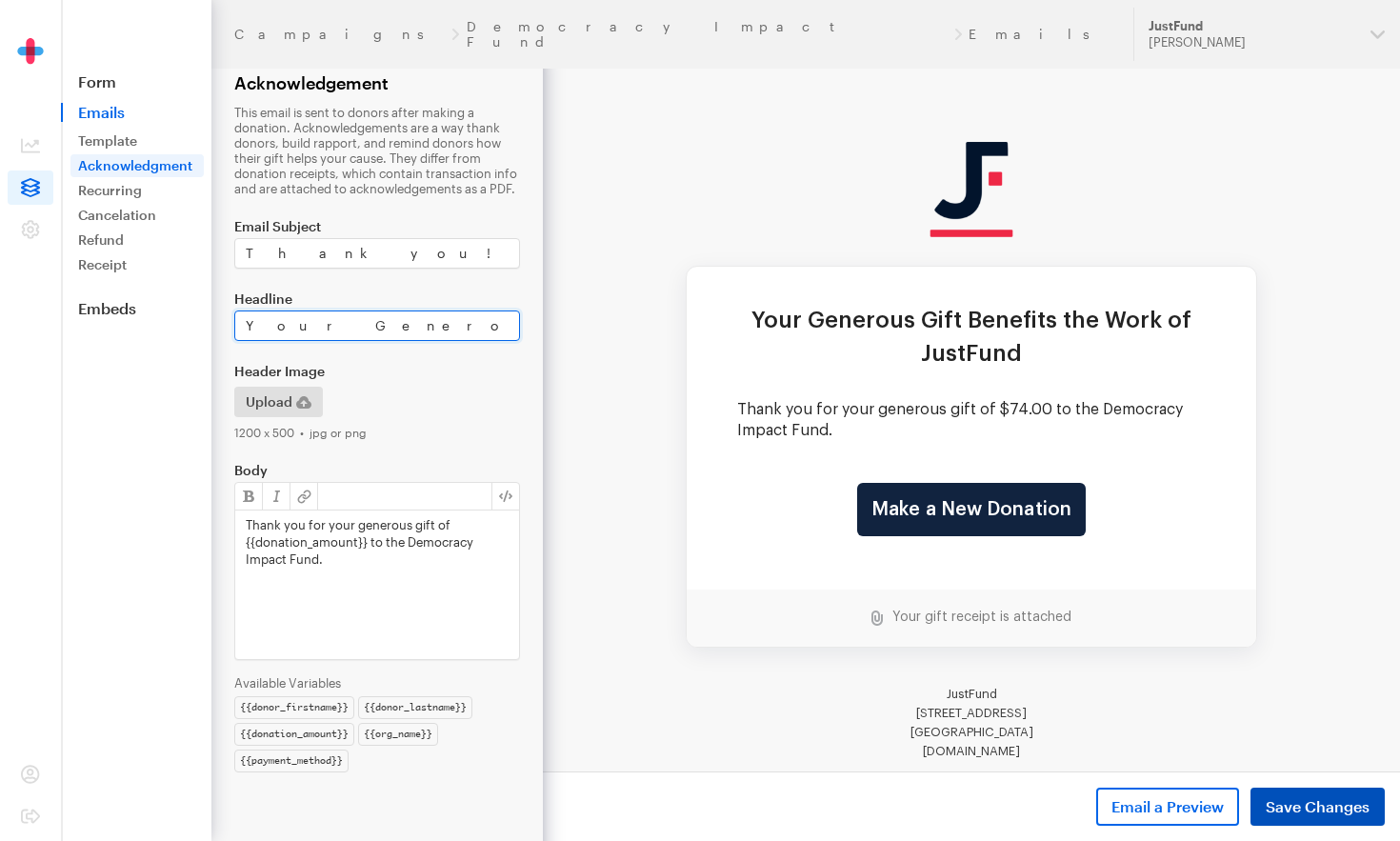 type on "Your Generous Gift Benefits the Democracy Impact Fund" 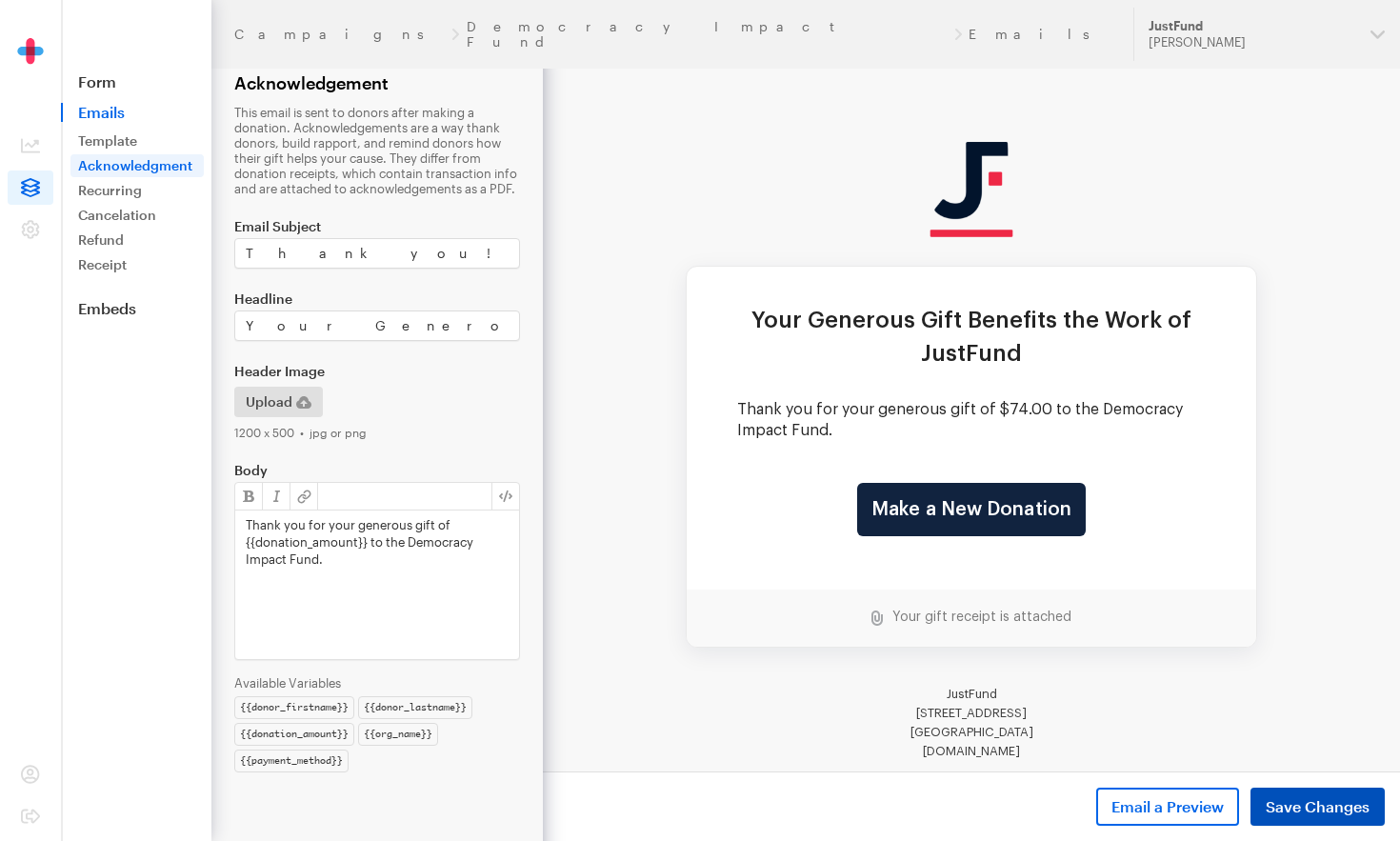 click on "Save Changes" at bounding box center [1317, 807] 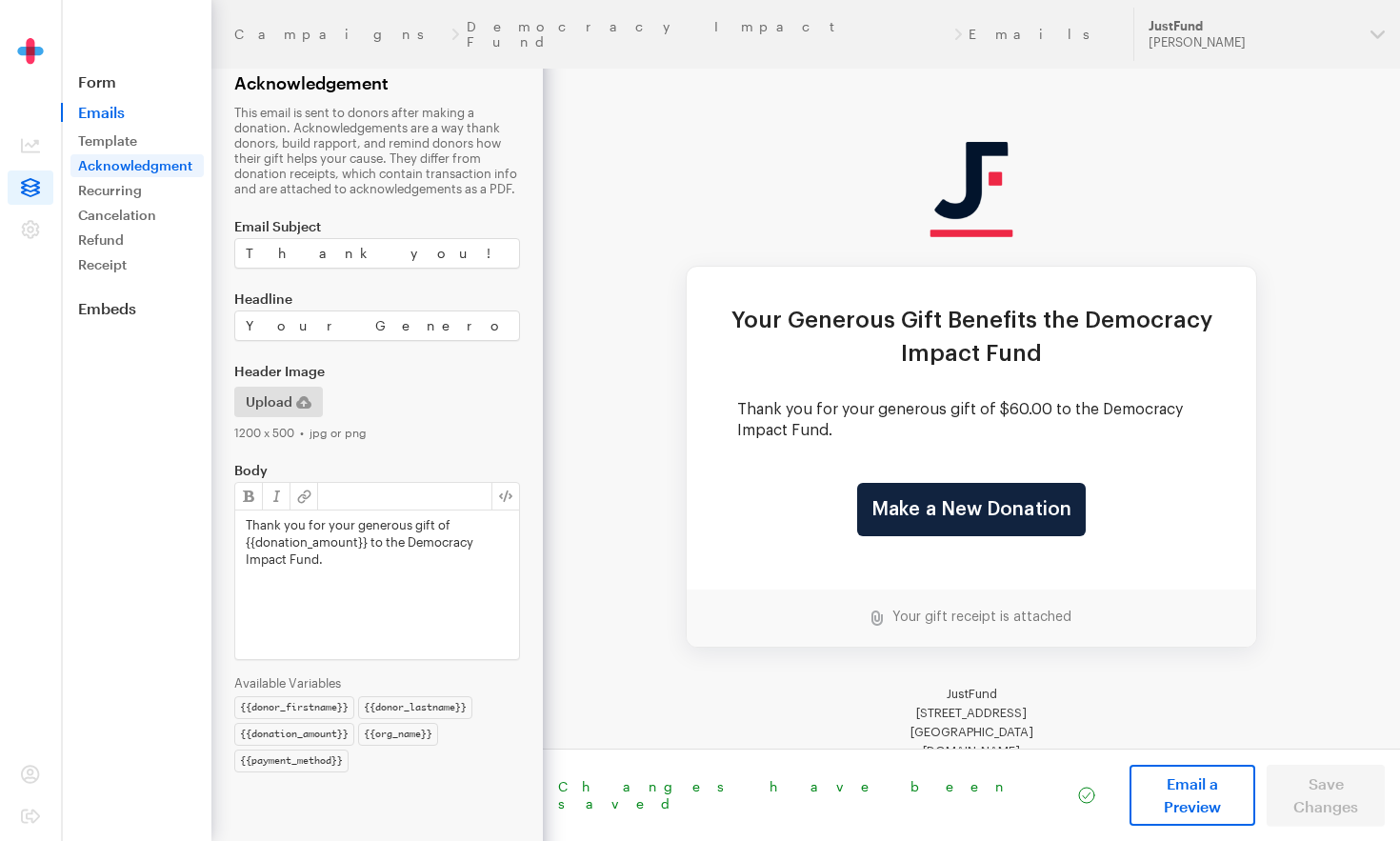 scroll, scrollTop: 0, scrollLeft: 0, axis: both 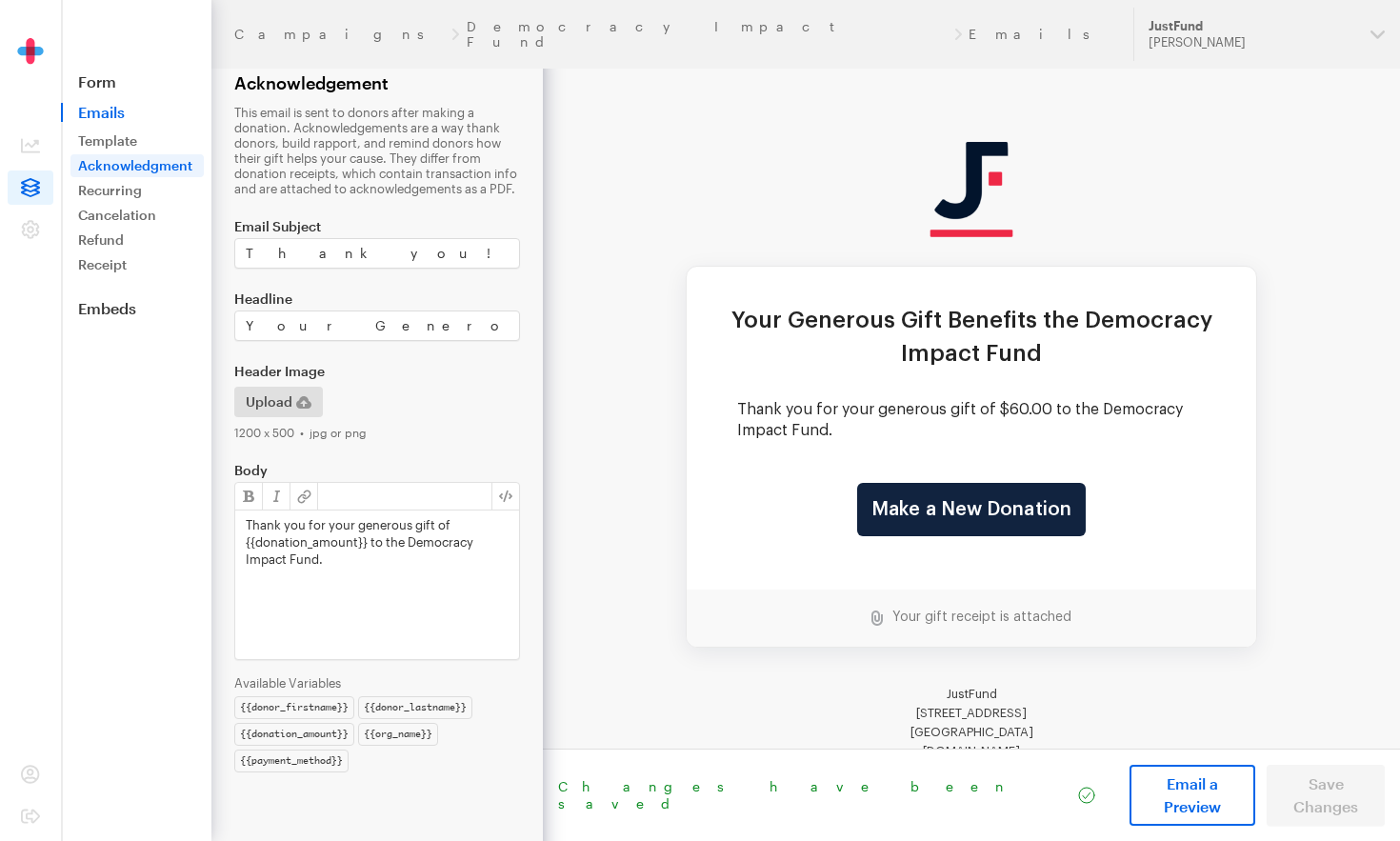 click on "Recurring" at bounding box center (137, 190) 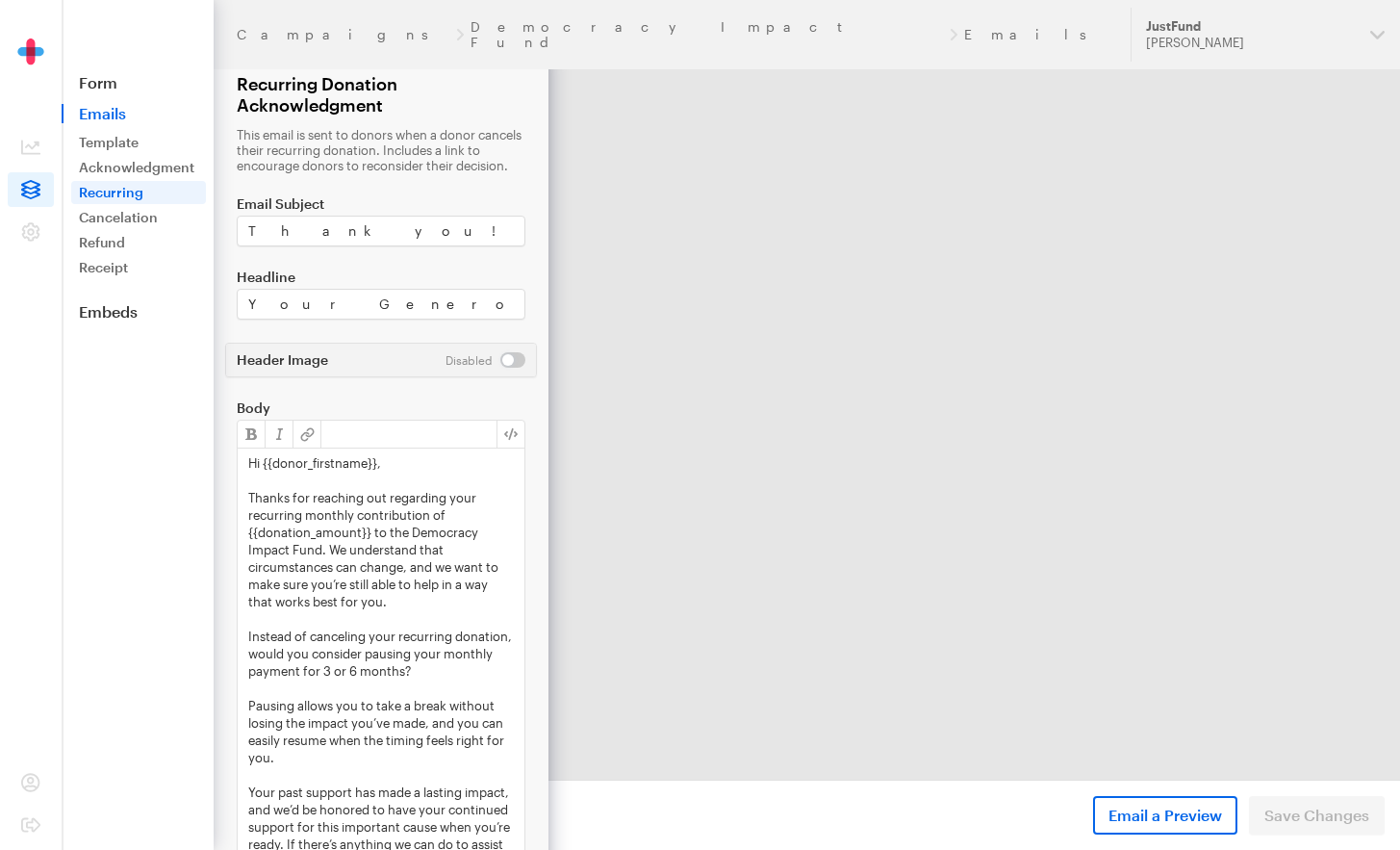 scroll, scrollTop: 0, scrollLeft: 0, axis: both 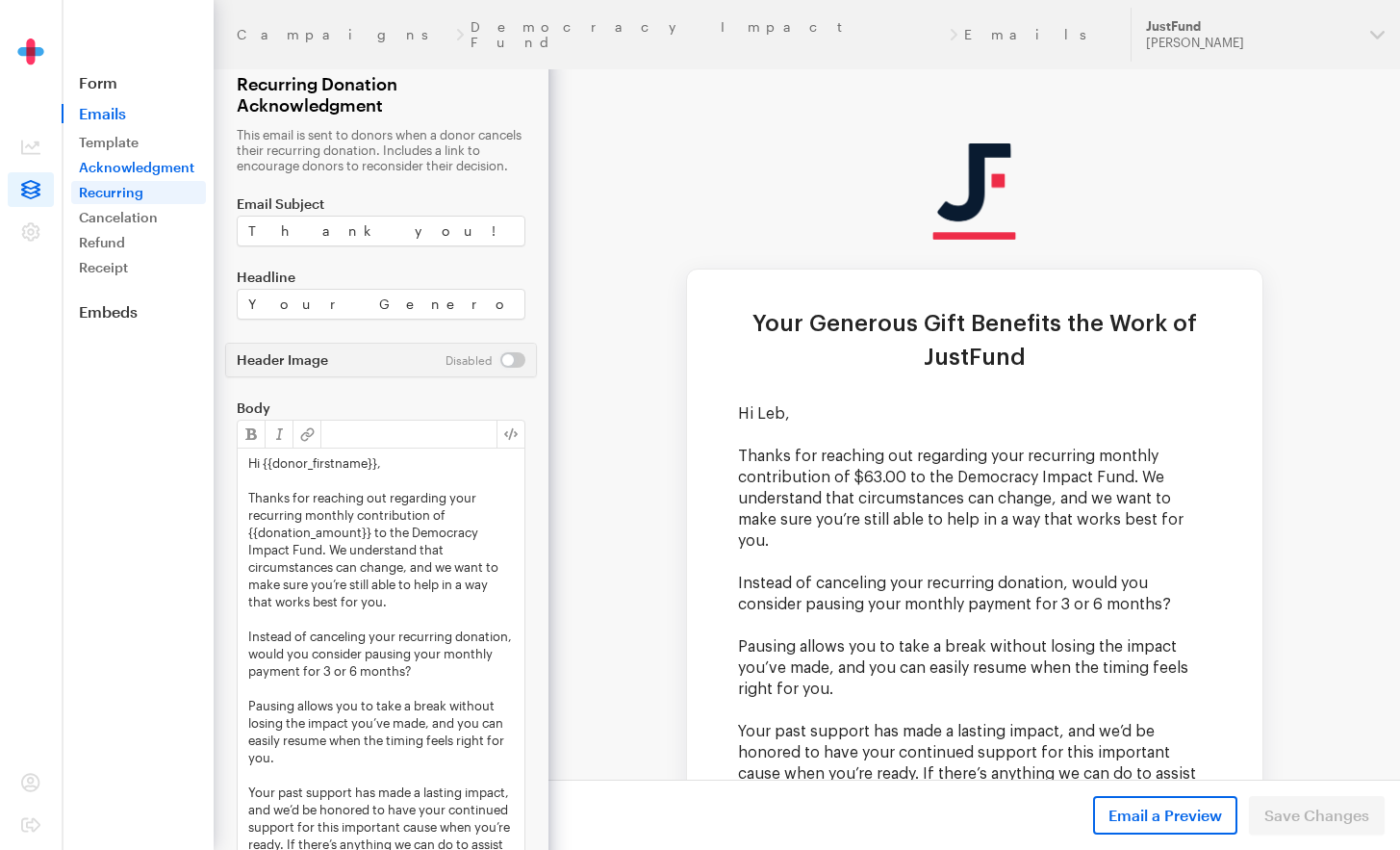 click on "Acknowledgment" at bounding box center (139, 167) 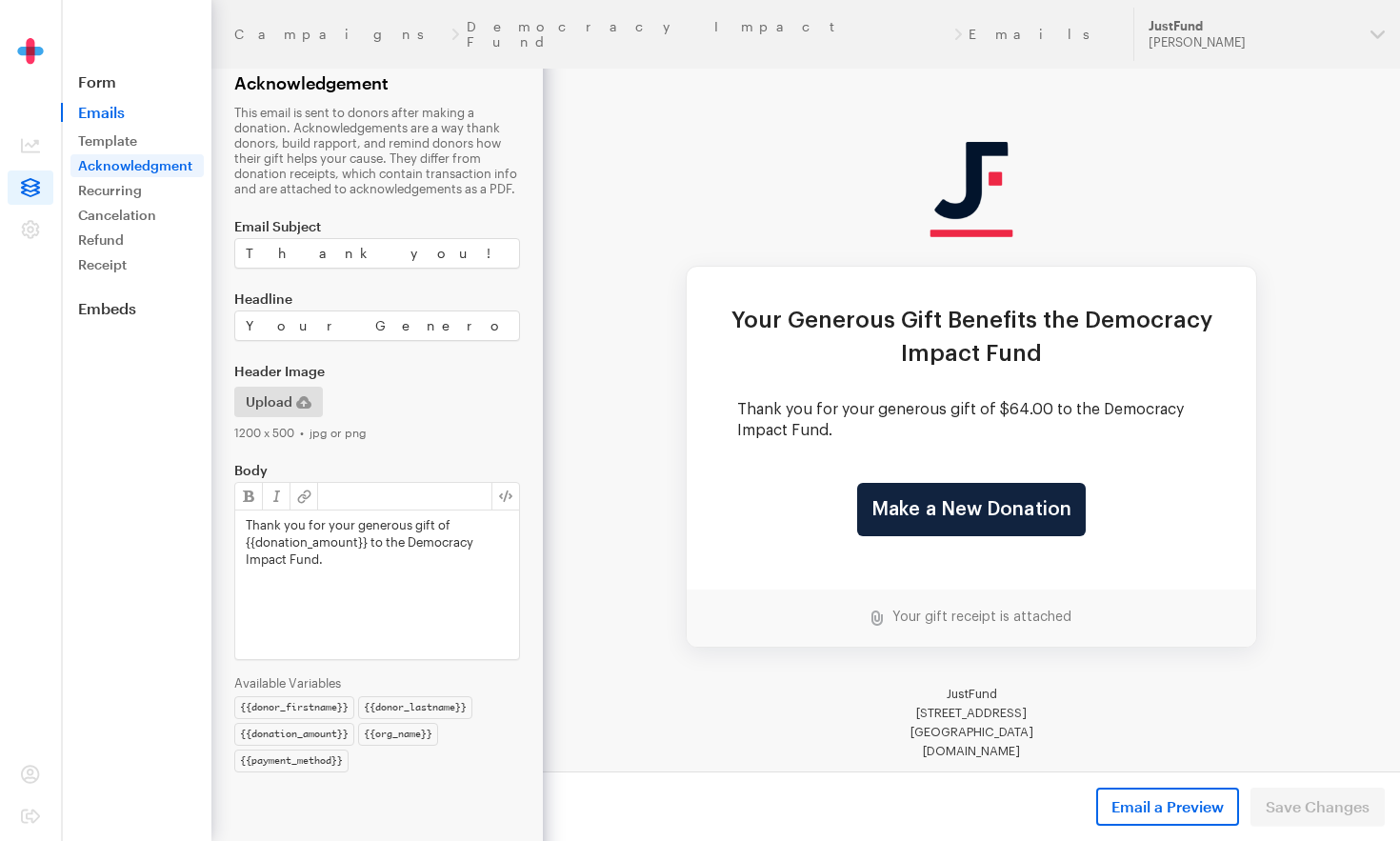 scroll, scrollTop: 0, scrollLeft: 0, axis: both 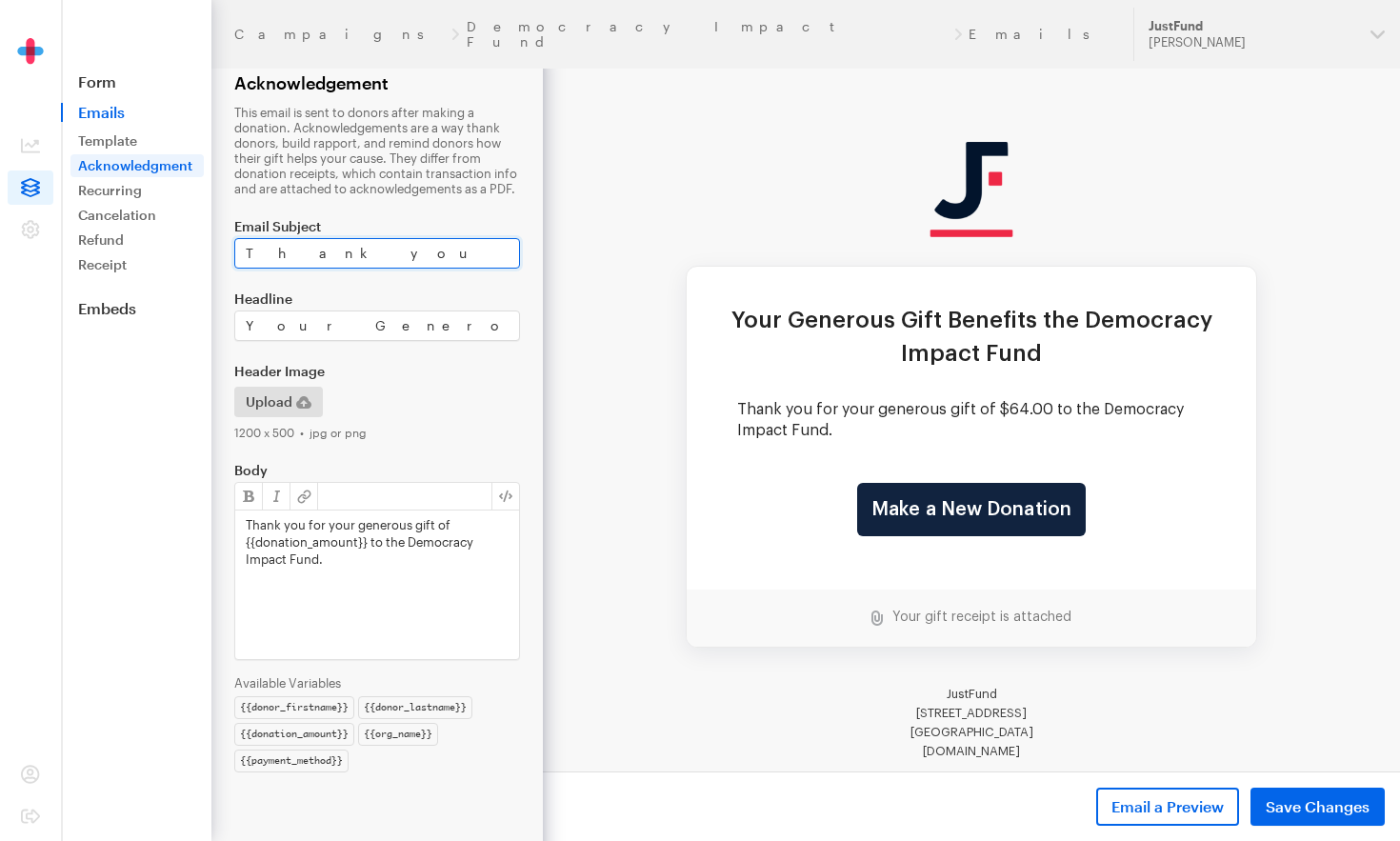 type on "Thank you for Supporting the Democracy Impact Fund!" 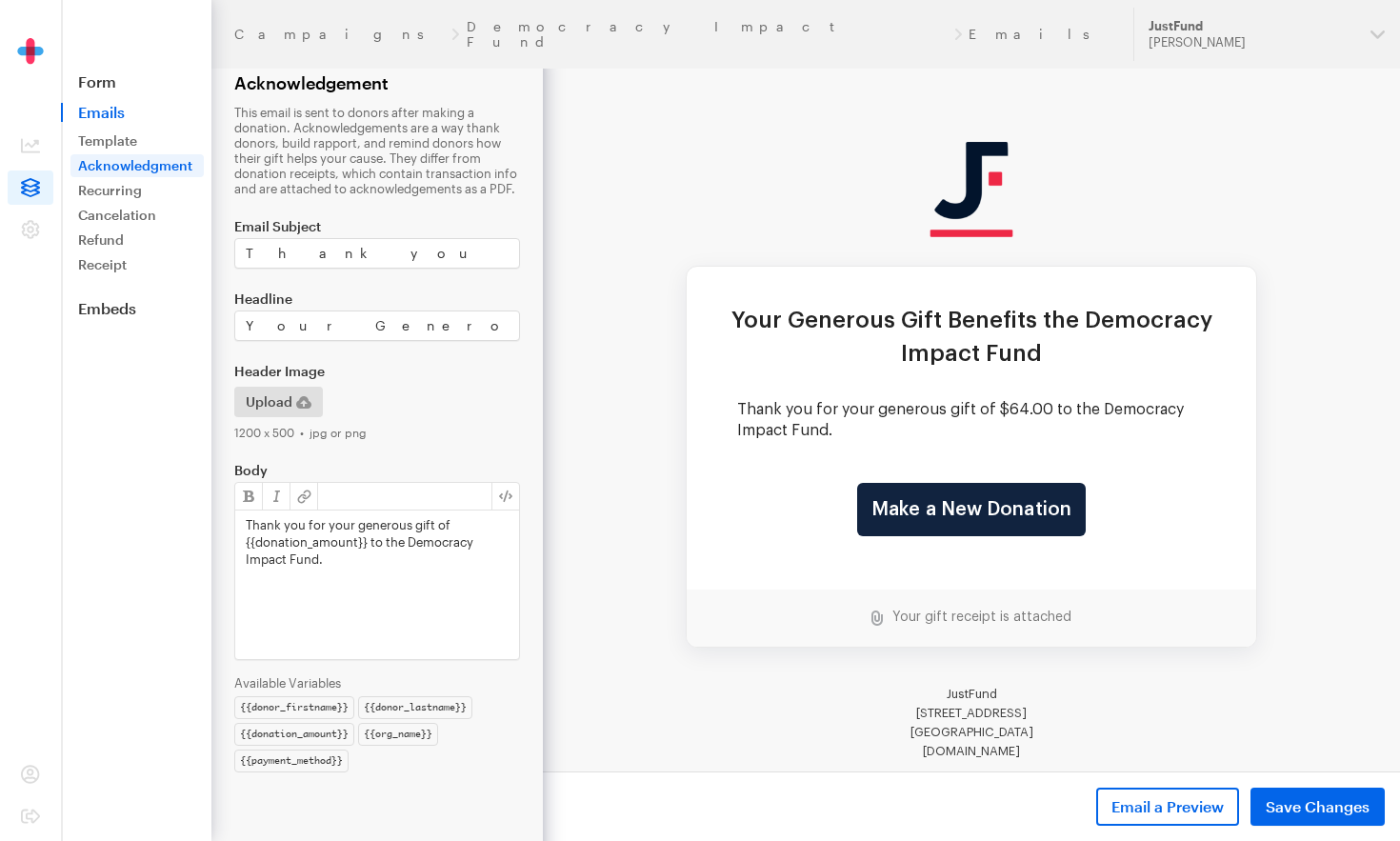 click on "Save Changes" at bounding box center (1317, 807) 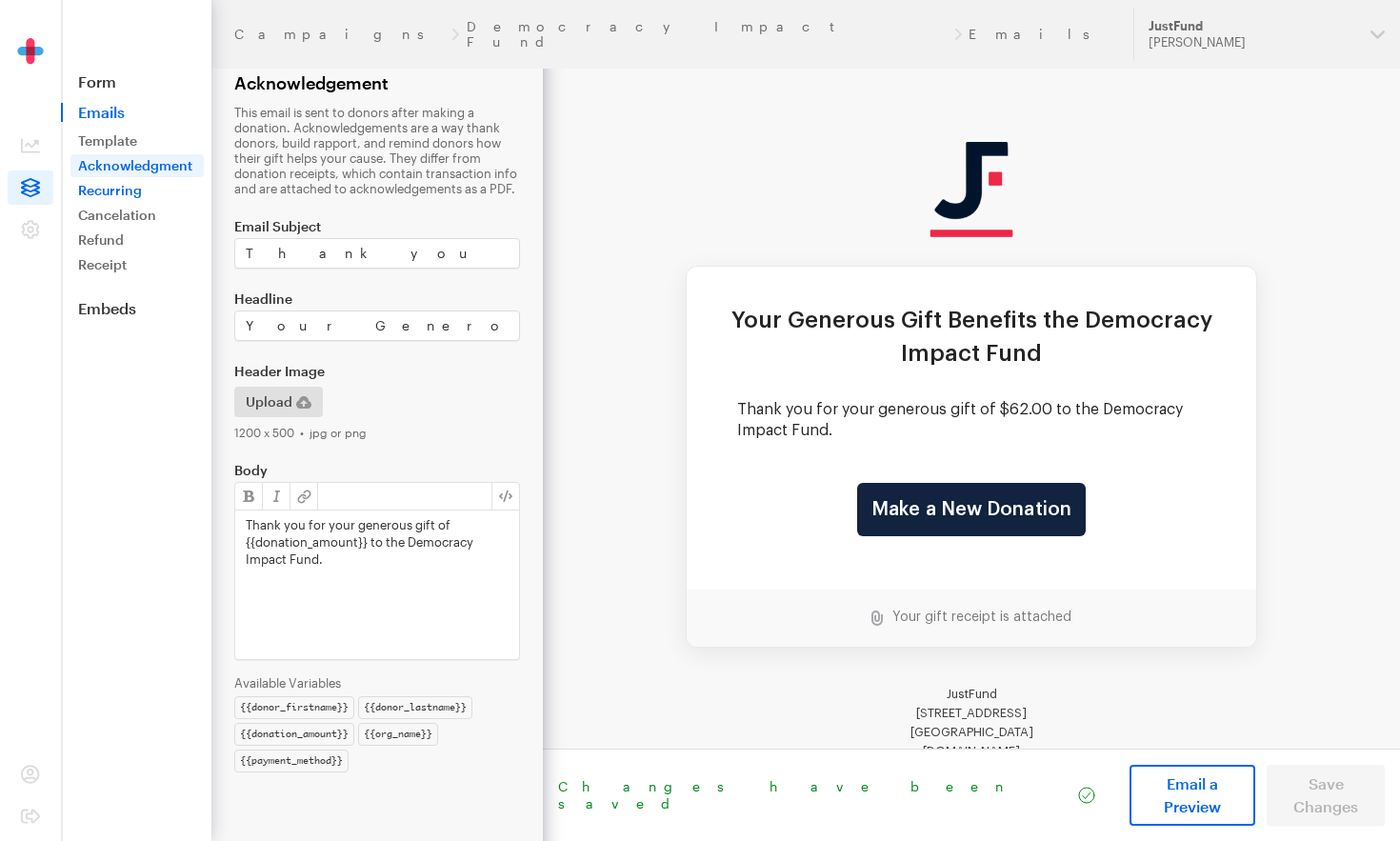 scroll, scrollTop: 0, scrollLeft: 0, axis: both 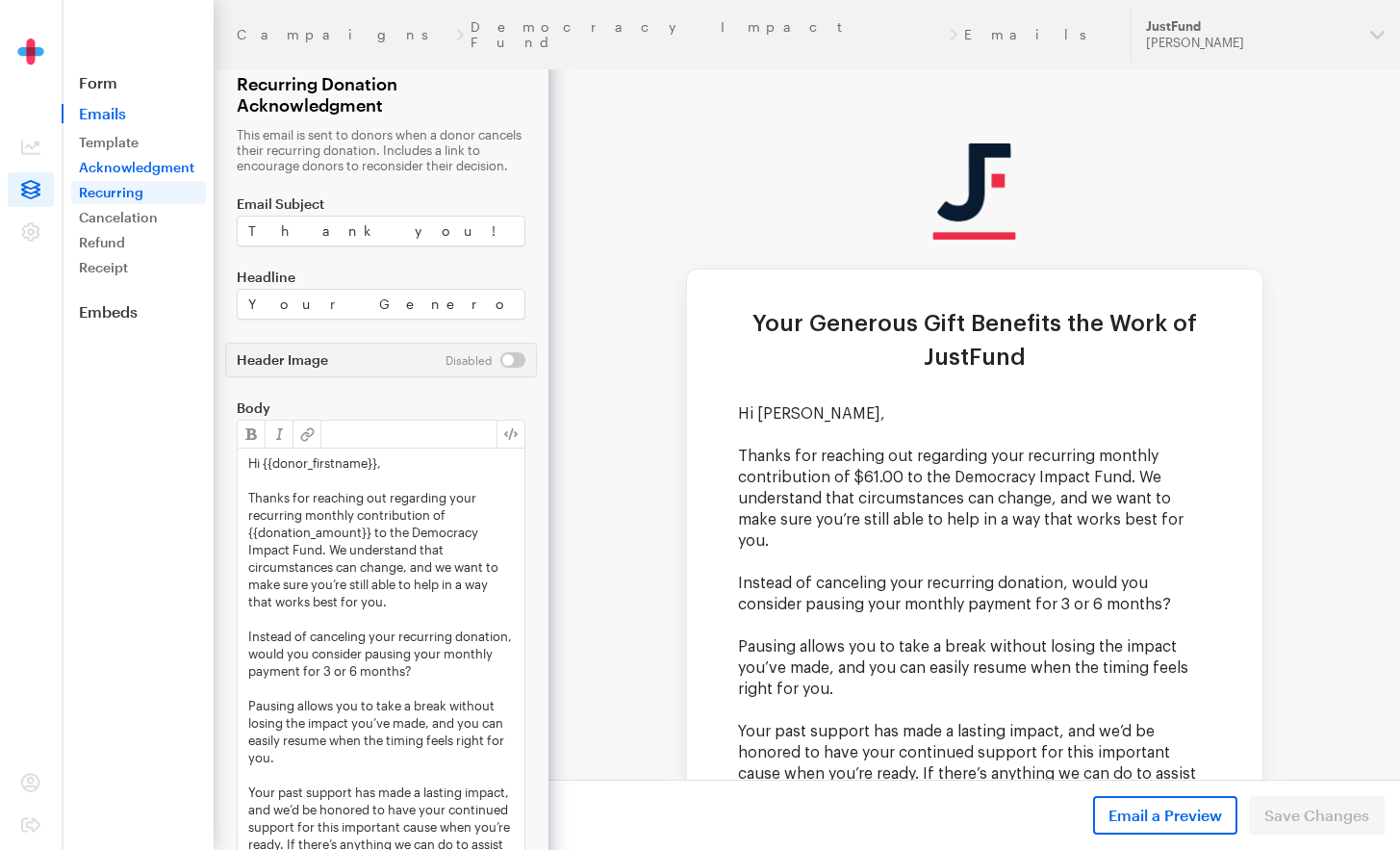 click on "Acknowledgment" at bounding box center (139, 167) 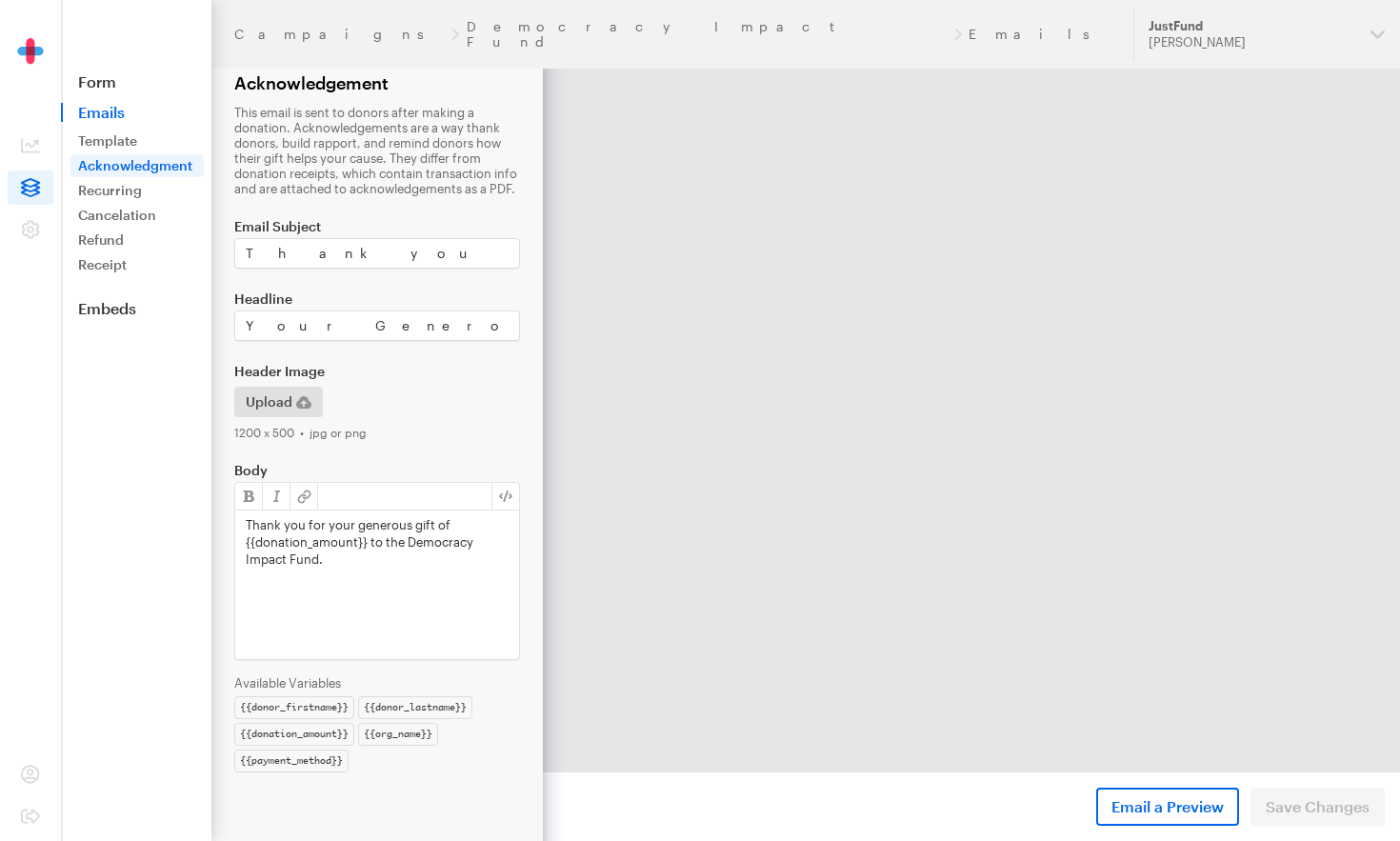 scroll, scrollTop: 0, scrollLeft: 0, axis: both 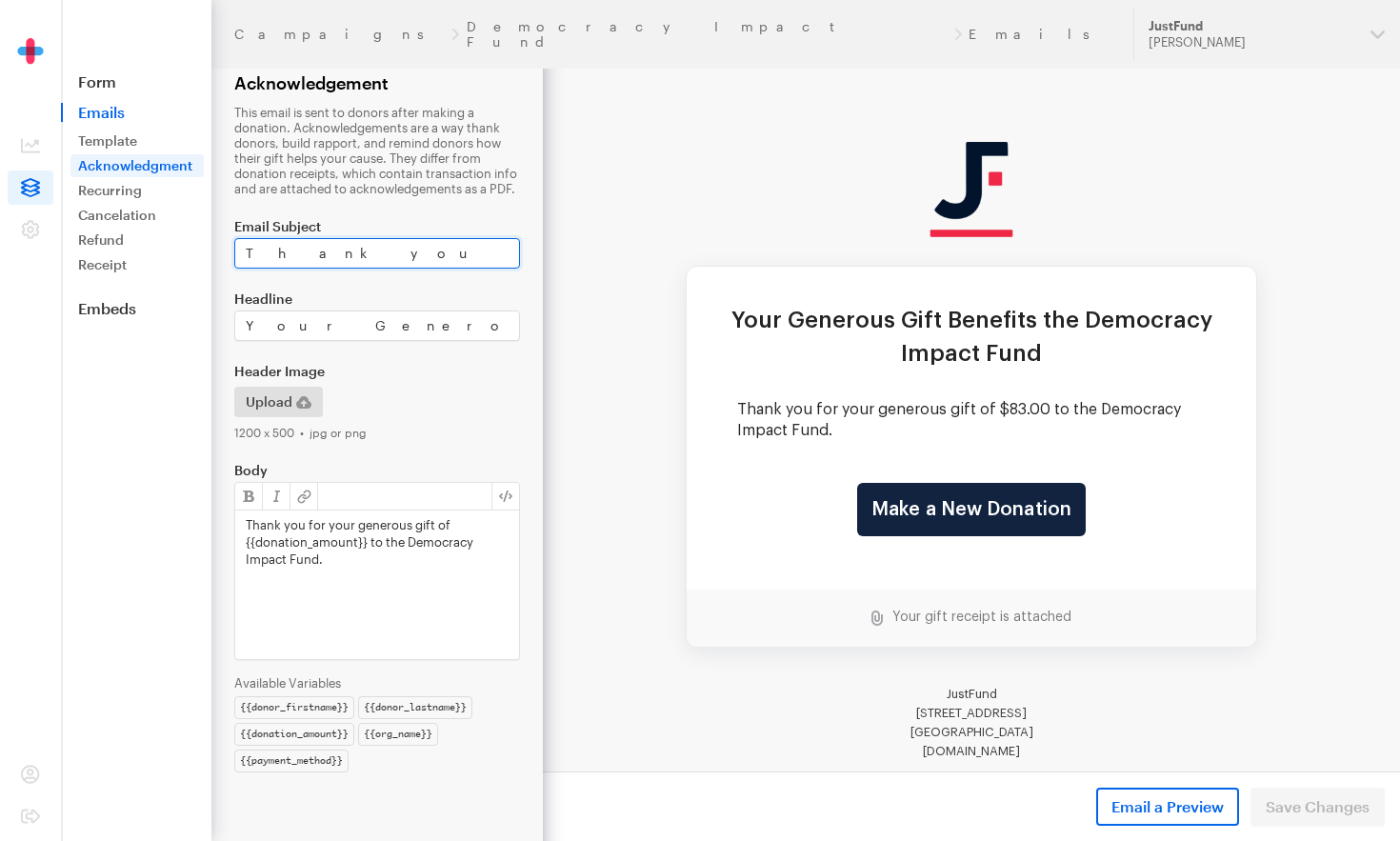 click on "Thank you for Supporting the Democracy Impact Fund!" at bounding box center [377, 253] 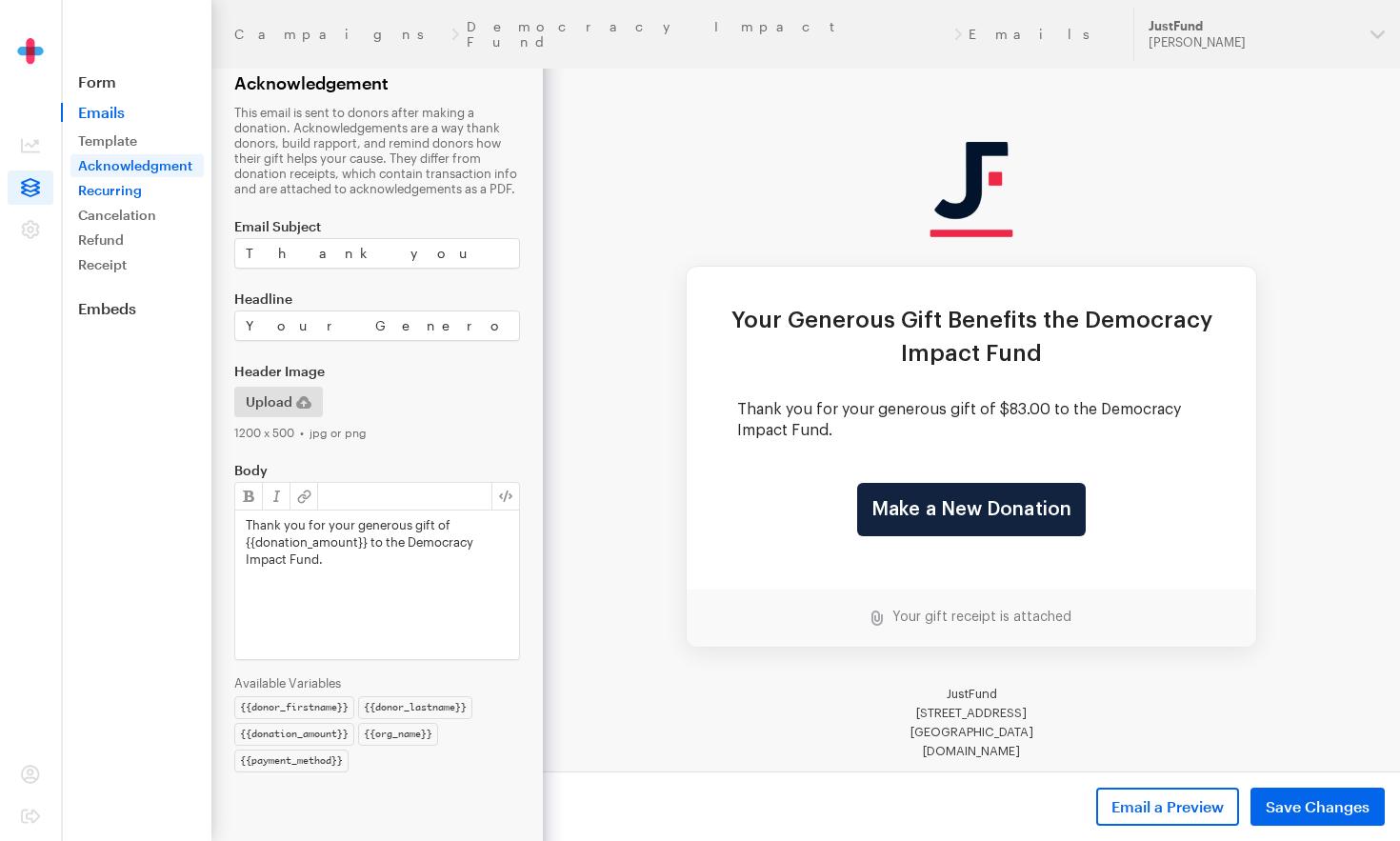 click on "Recurring" at bounding box center (137, 190) 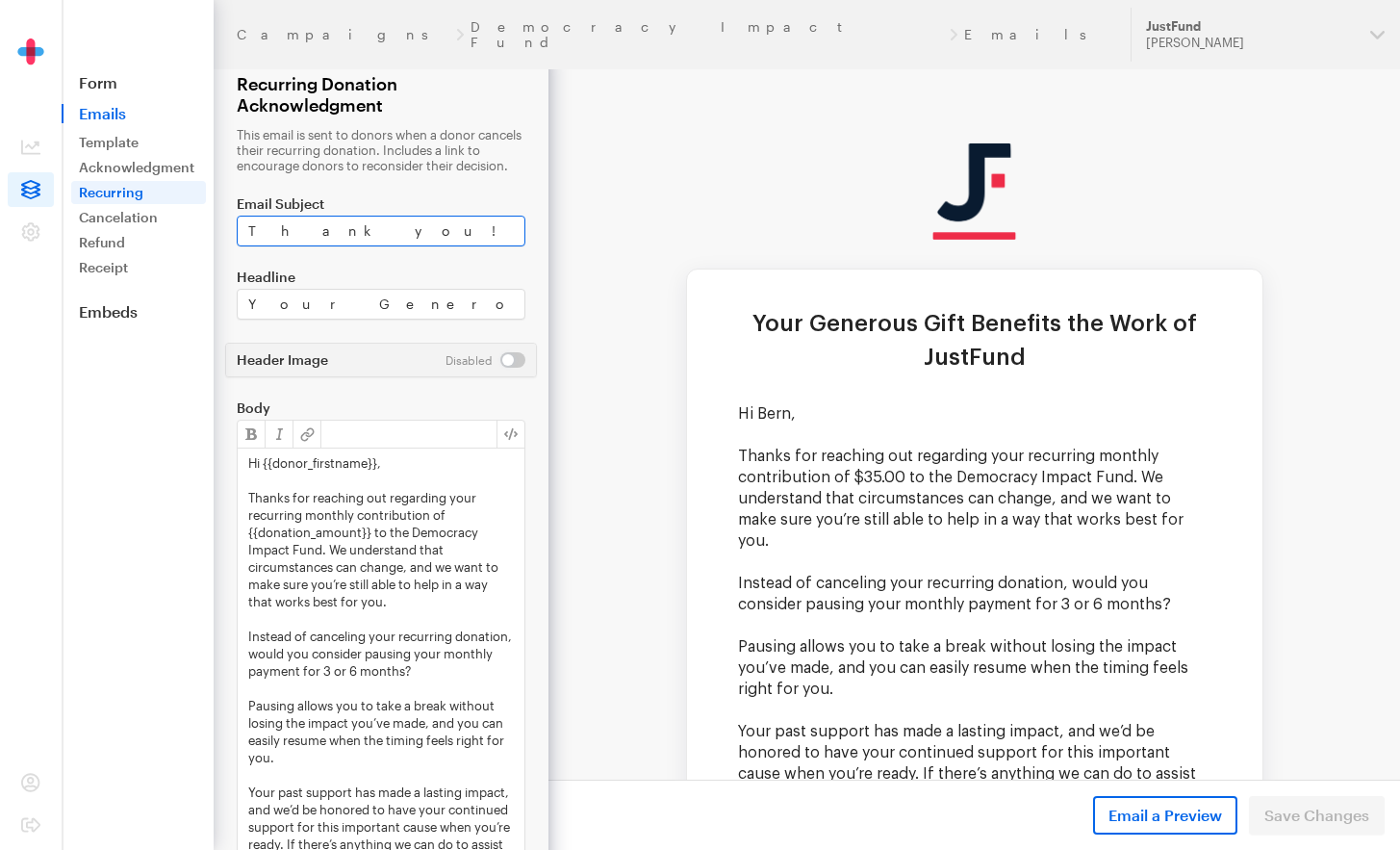 scroll, scrollTop: 0, scrollLeft: 0, axis: both 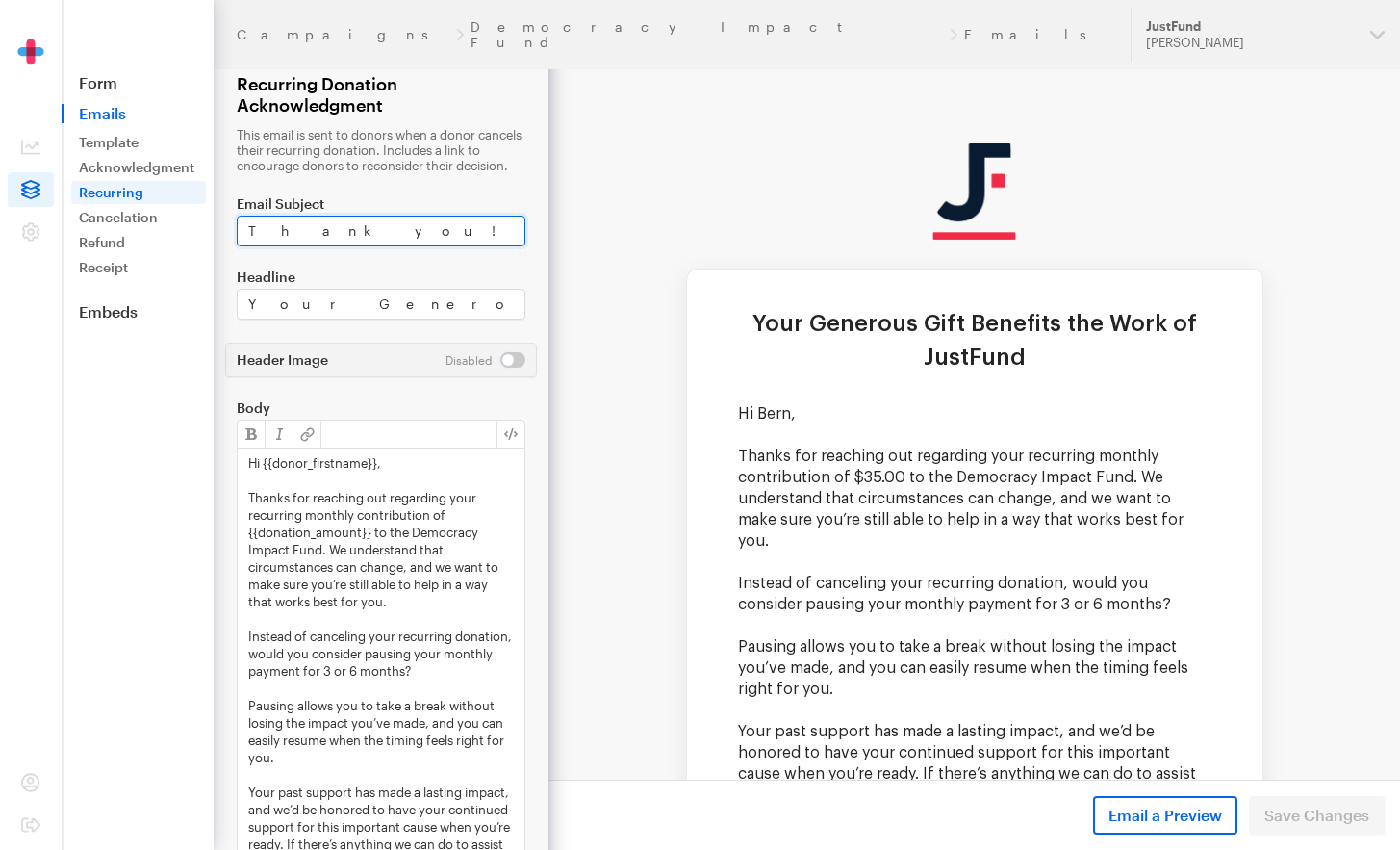 click on "Thank you!" at bounding box center [381, 231] 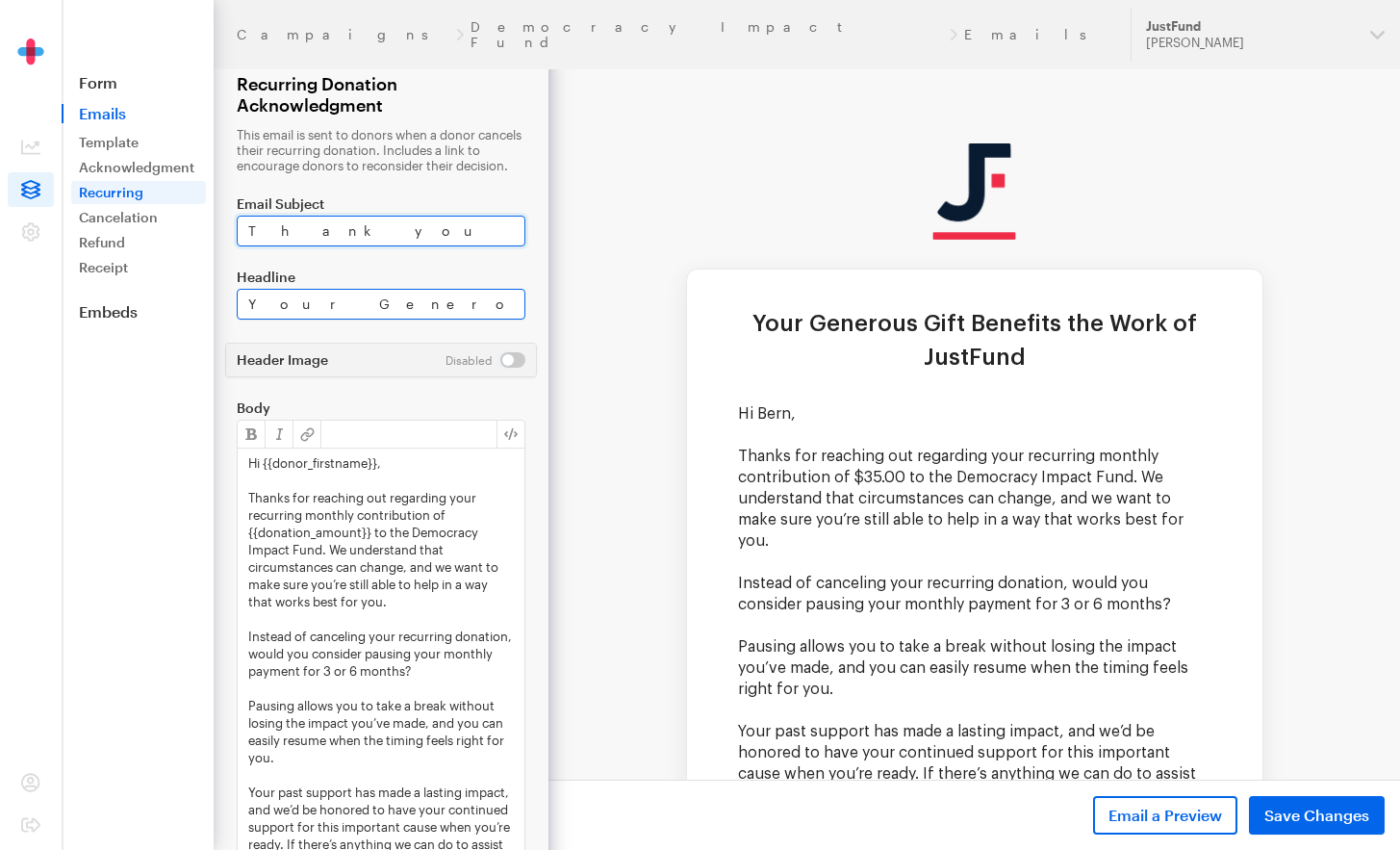 type on "Thank you for Supporting the Democracy Impact Fund!" 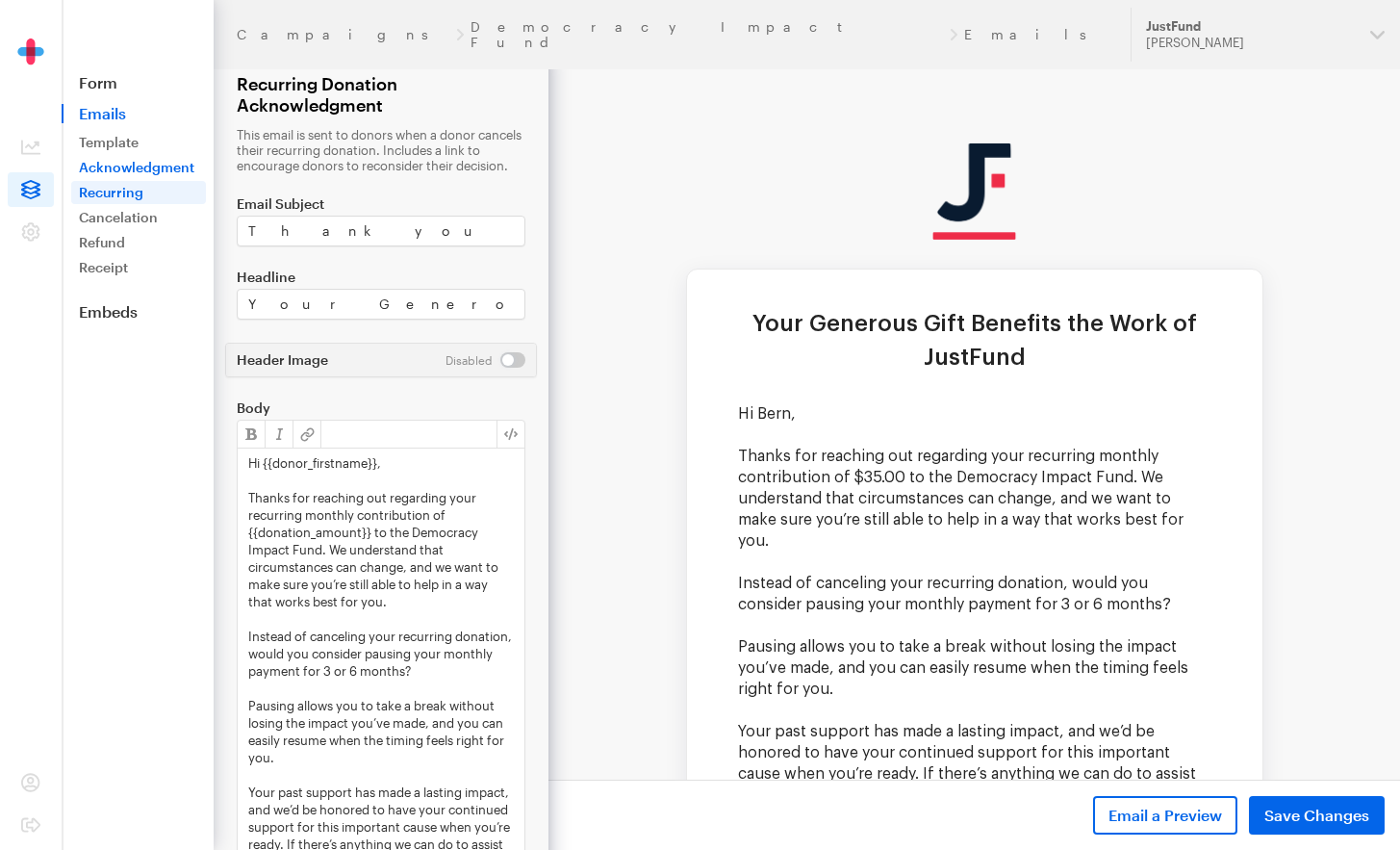 click on "Acknowledgment" at bounding box center [139, 167] 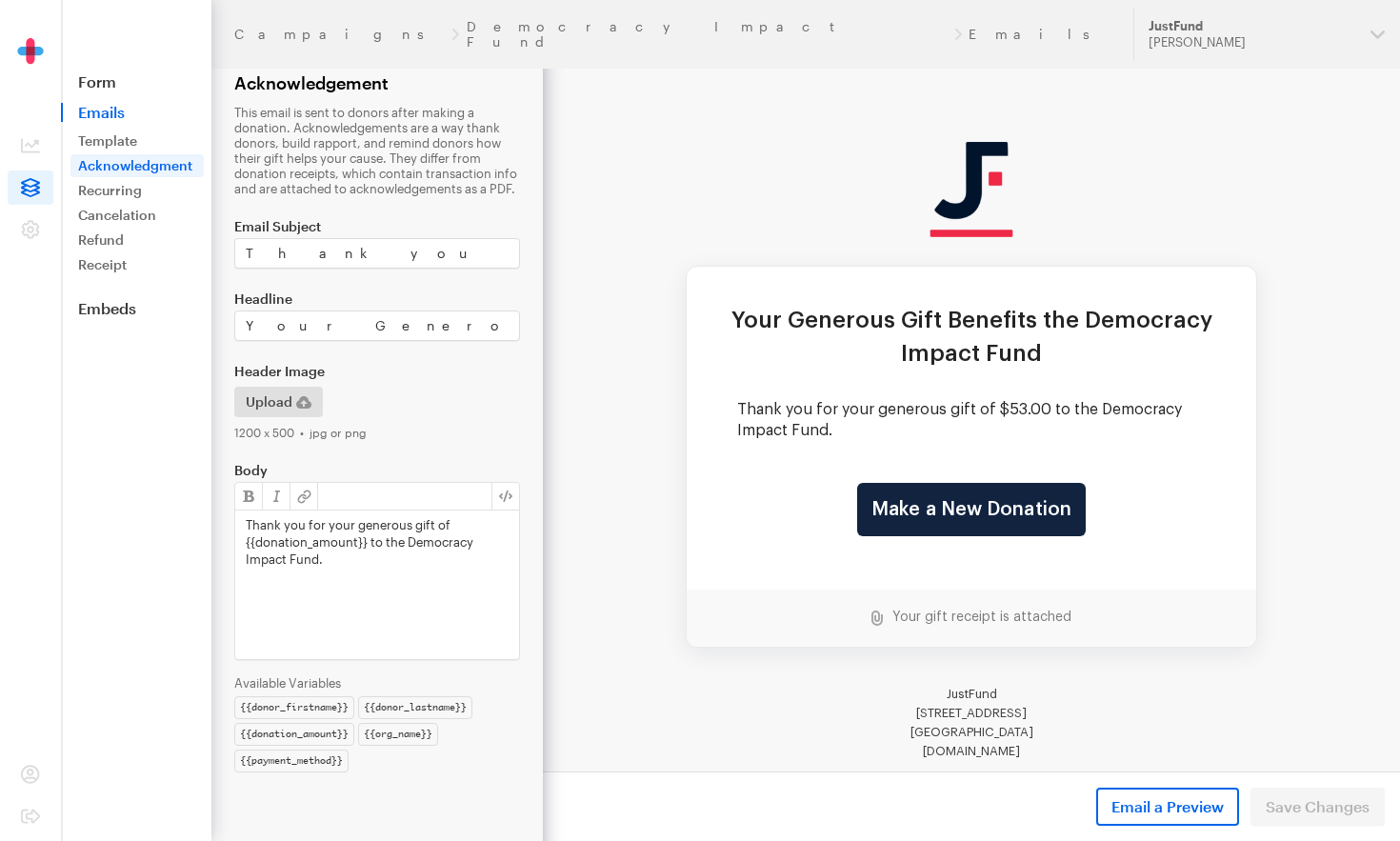 scroll, scrollTop: 0, scrollLeft: 0, axis: both 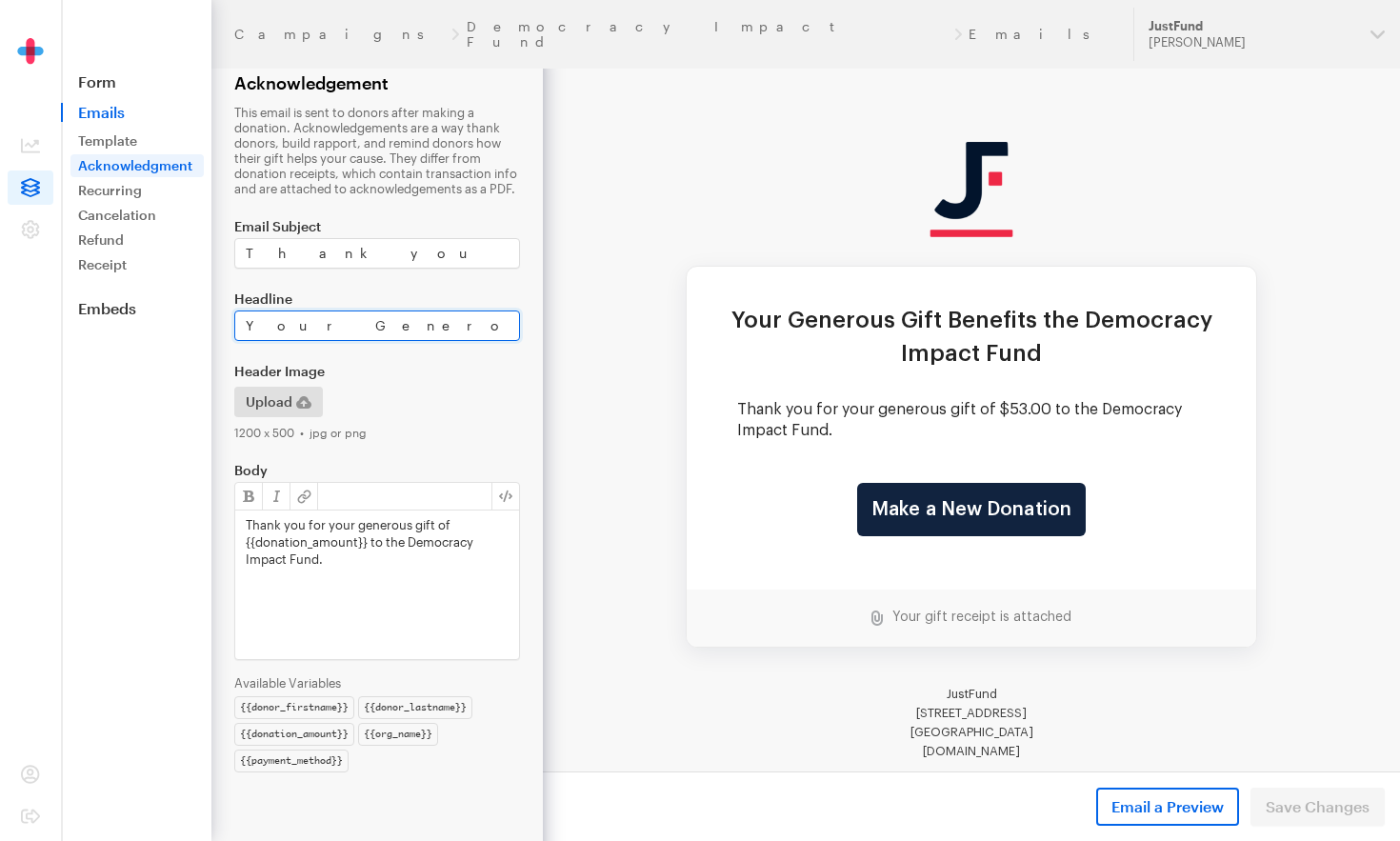 click on "Your Generous Gift Benefits the Democracy Impact Fund" at bounding box center [377, 326] 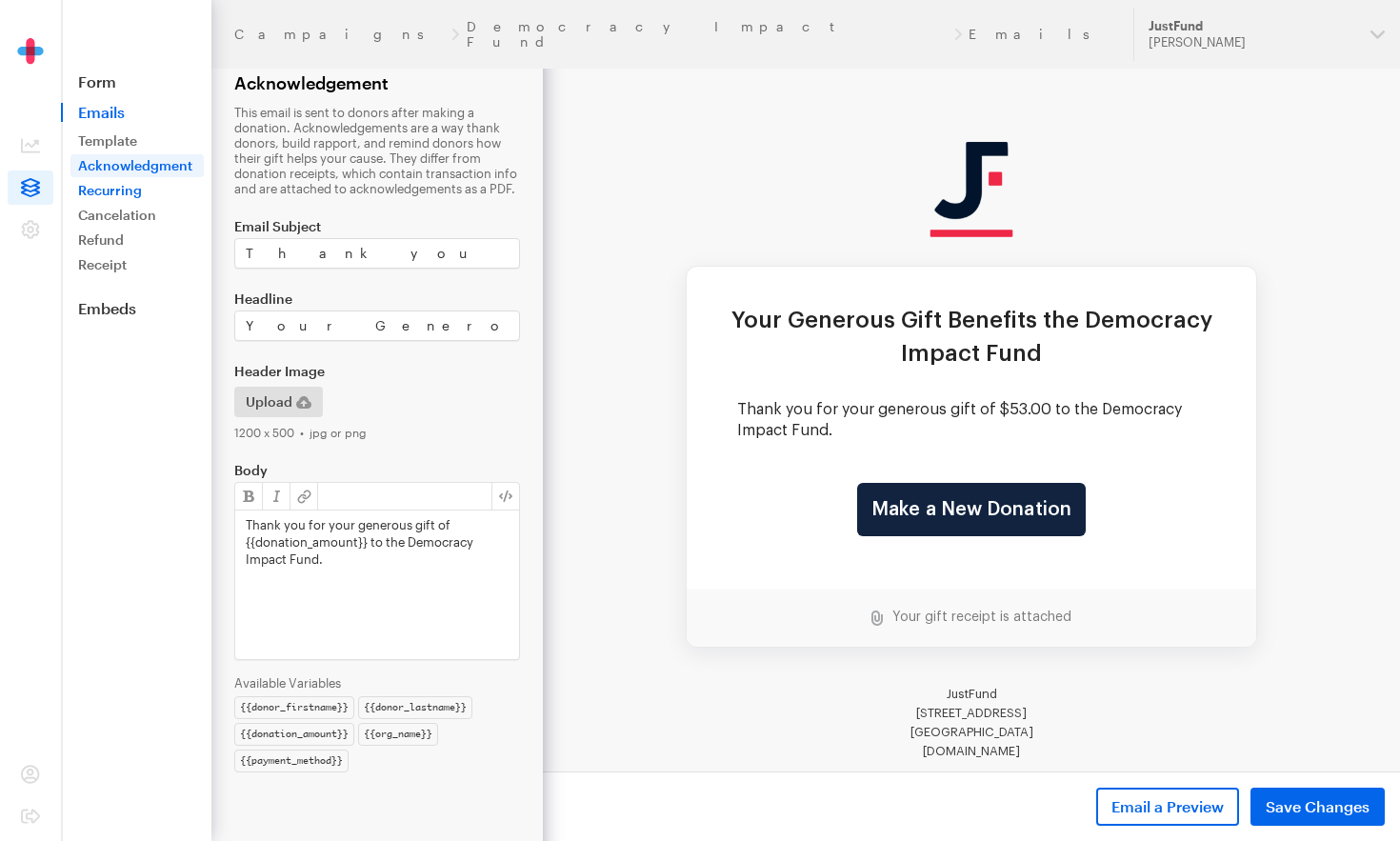 click on "Recurring" at bounding box center [137, 190] 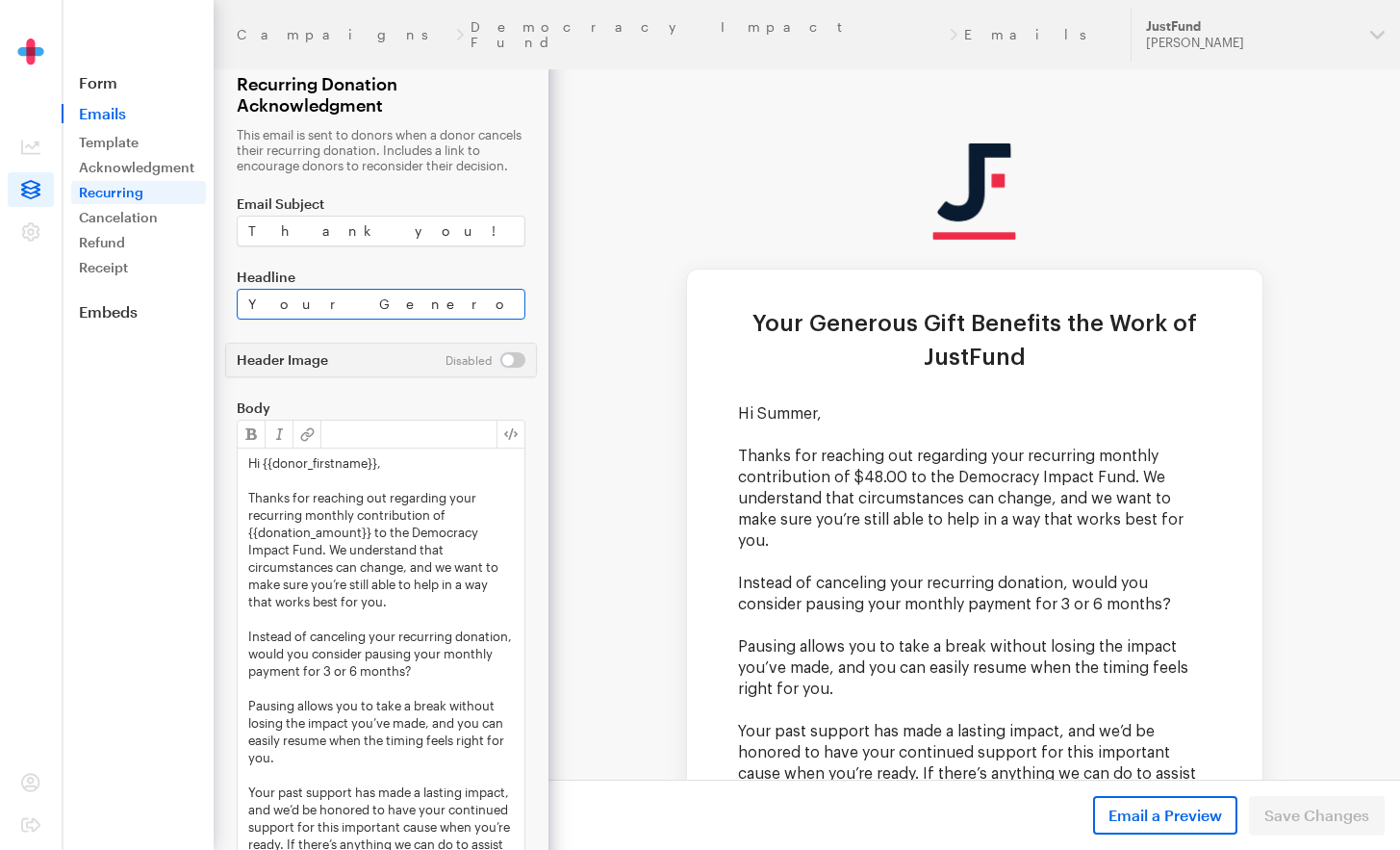 scroll, scrollTop: 0, scrollLeft: 0, axis: both 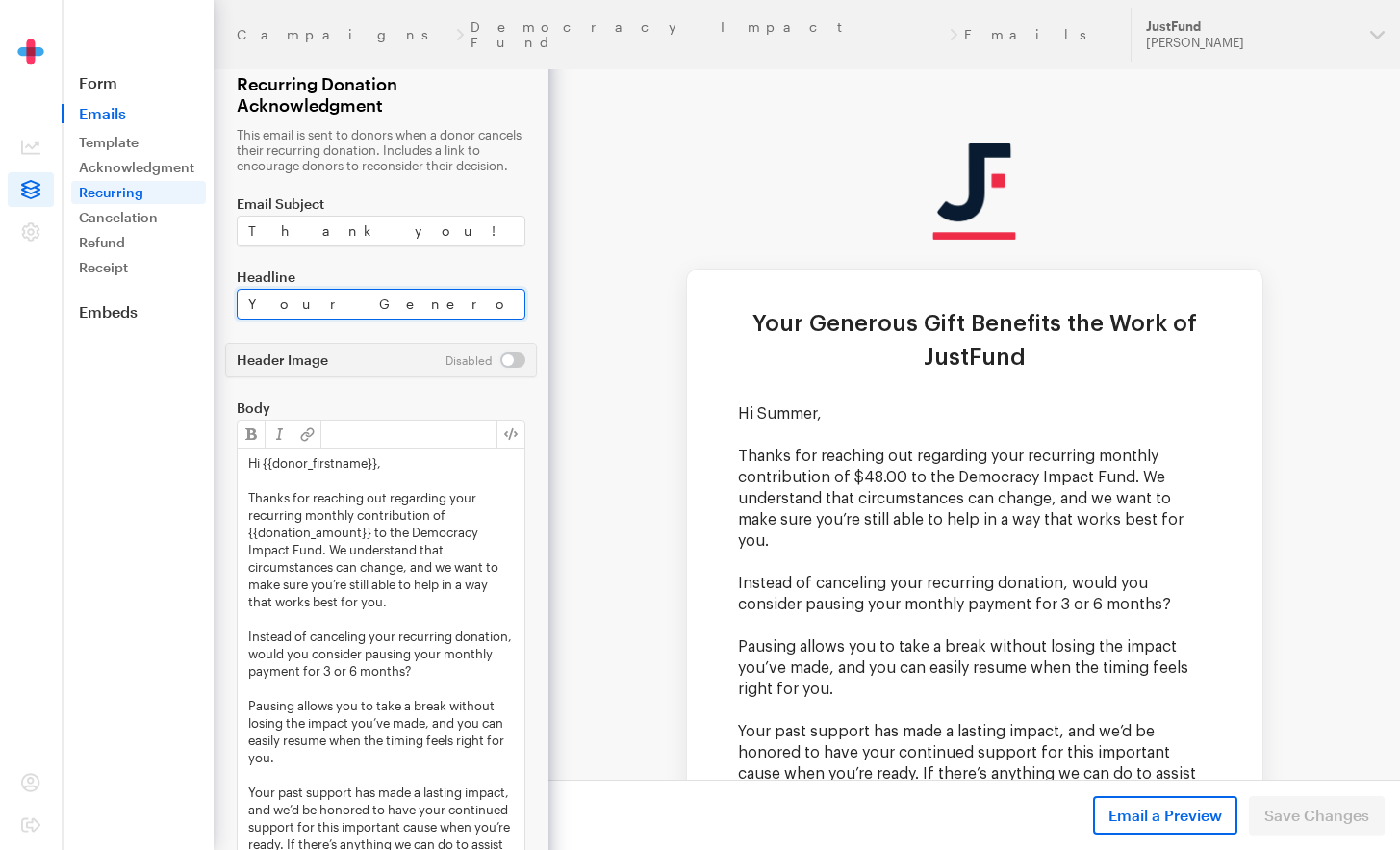 click on "Your Generous Gift Benefits the Work of JustFund" at bounding box center (381, 304) 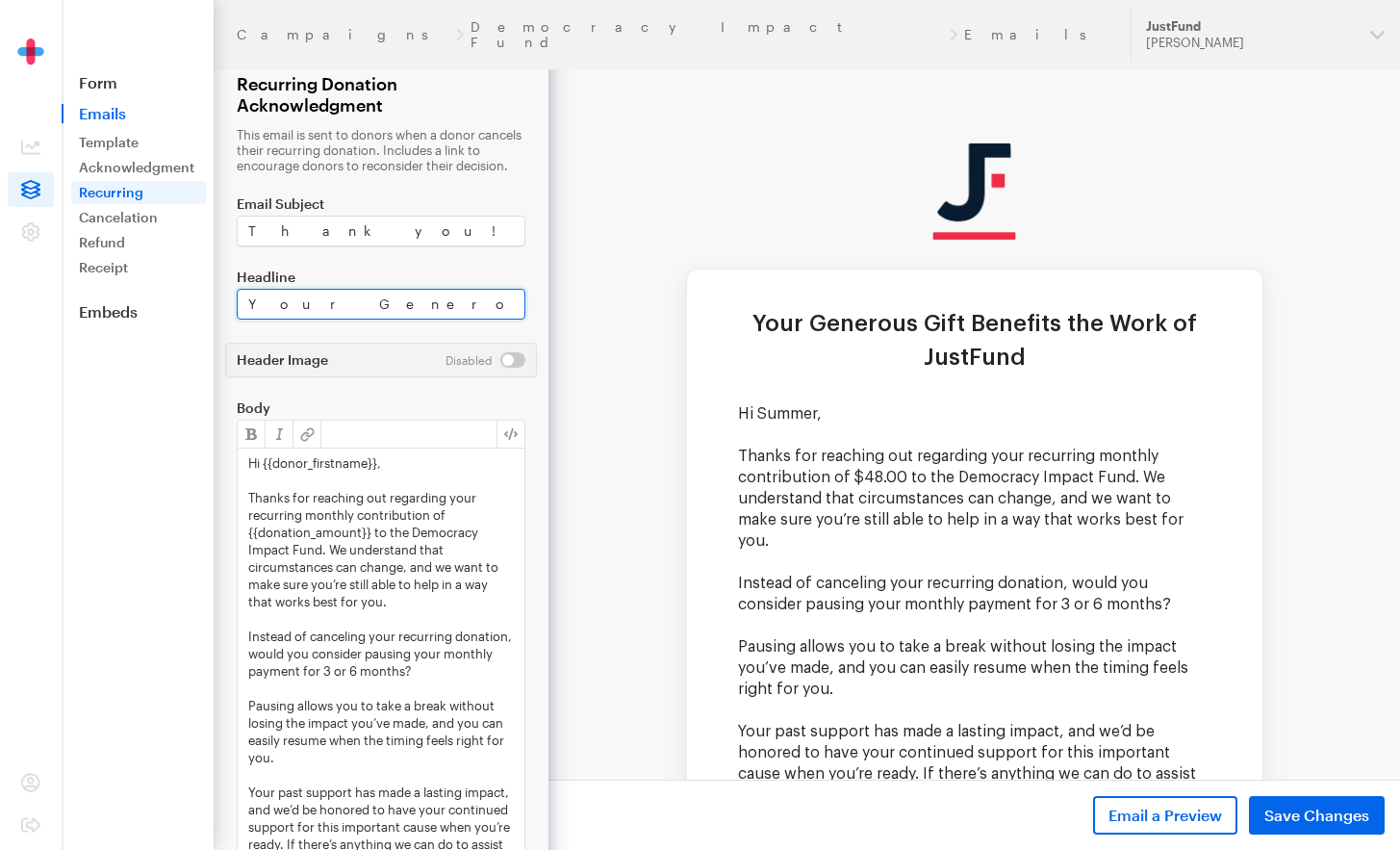 click on "Your Generous Gift Benefits the Work of JustFund" at bounding box center (381, 304) 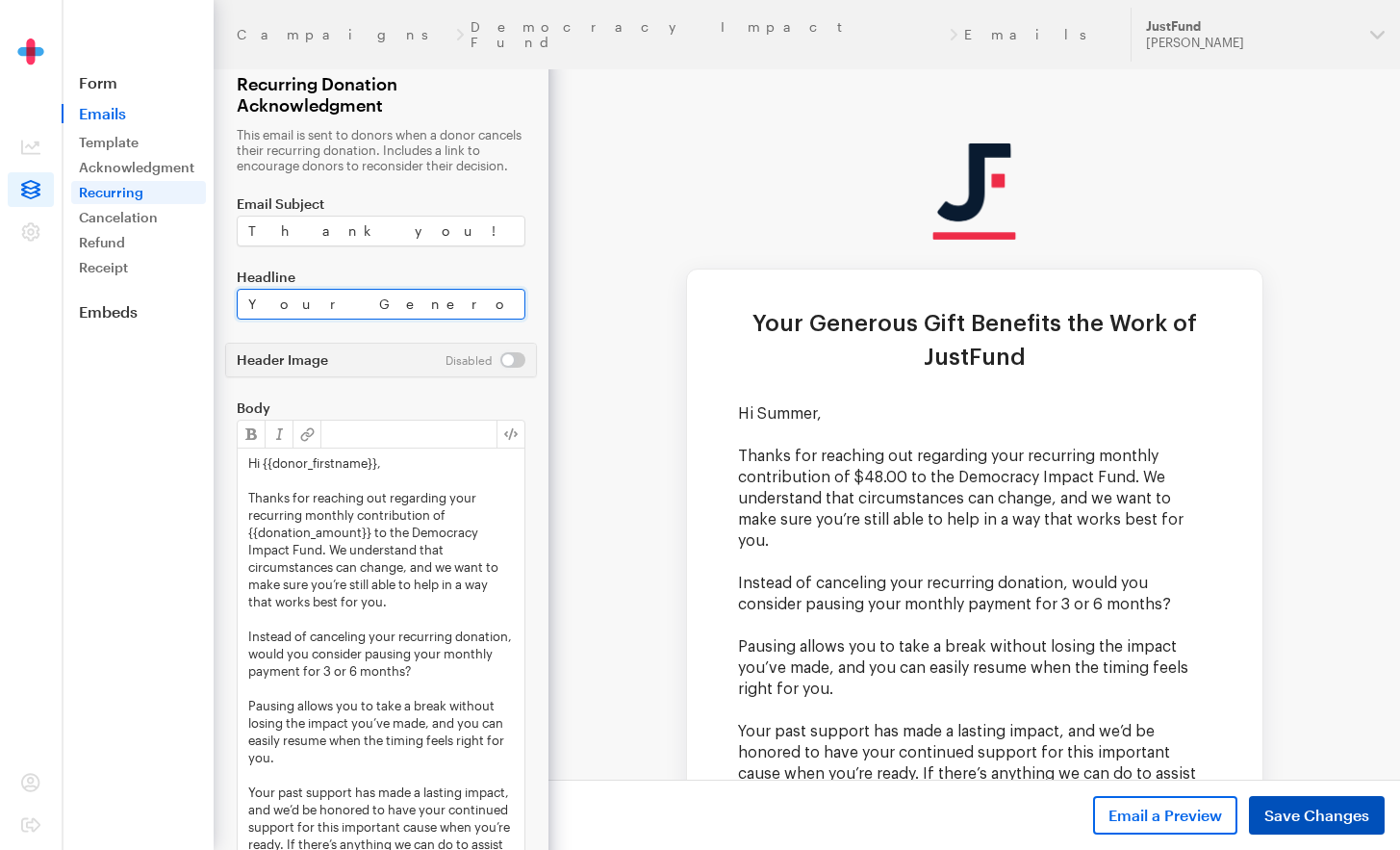type on "Your Generous Gift Benefits the Democracy Impact Fund" 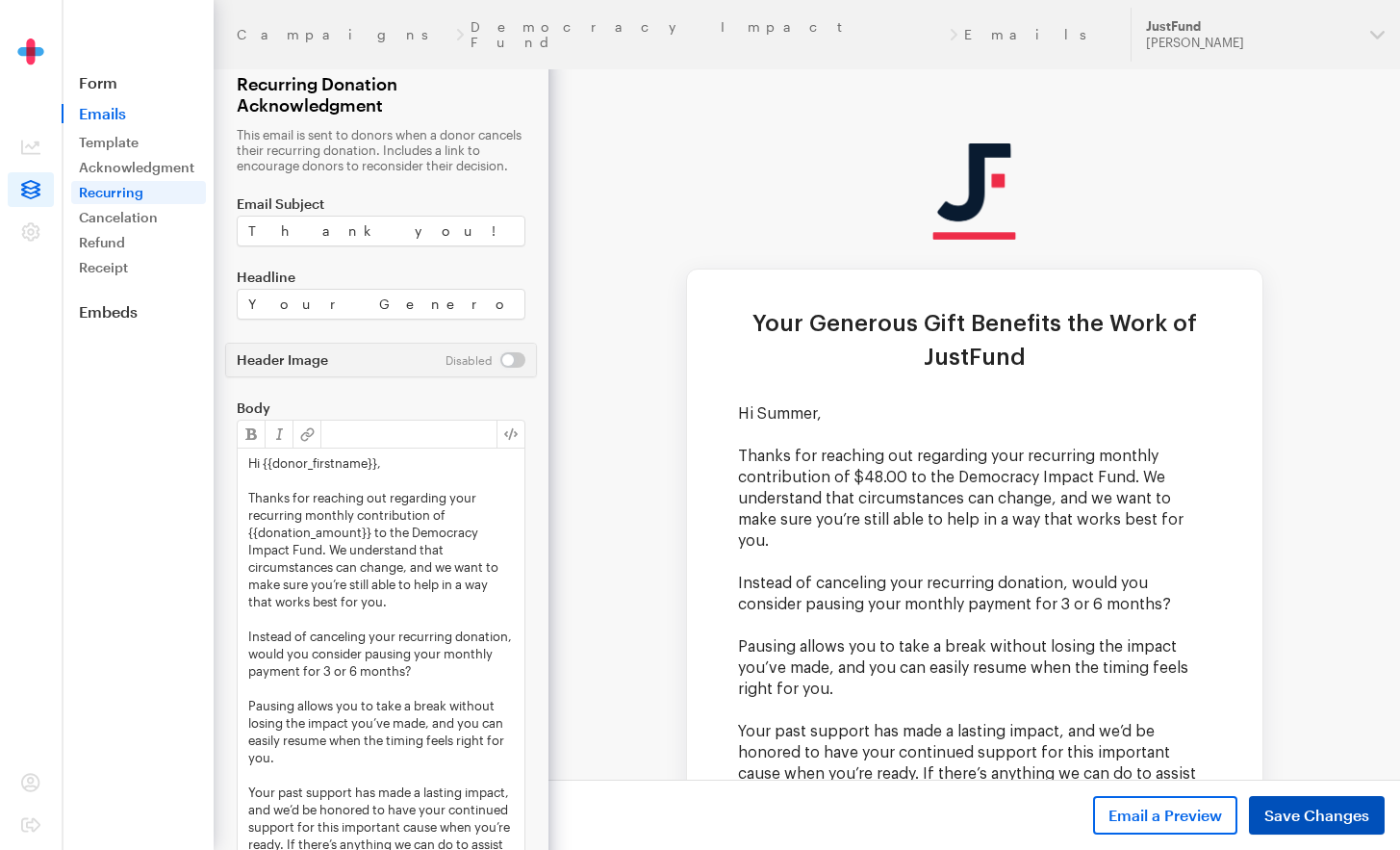 click on "Save Changes" at bounding box center (1316, 815) 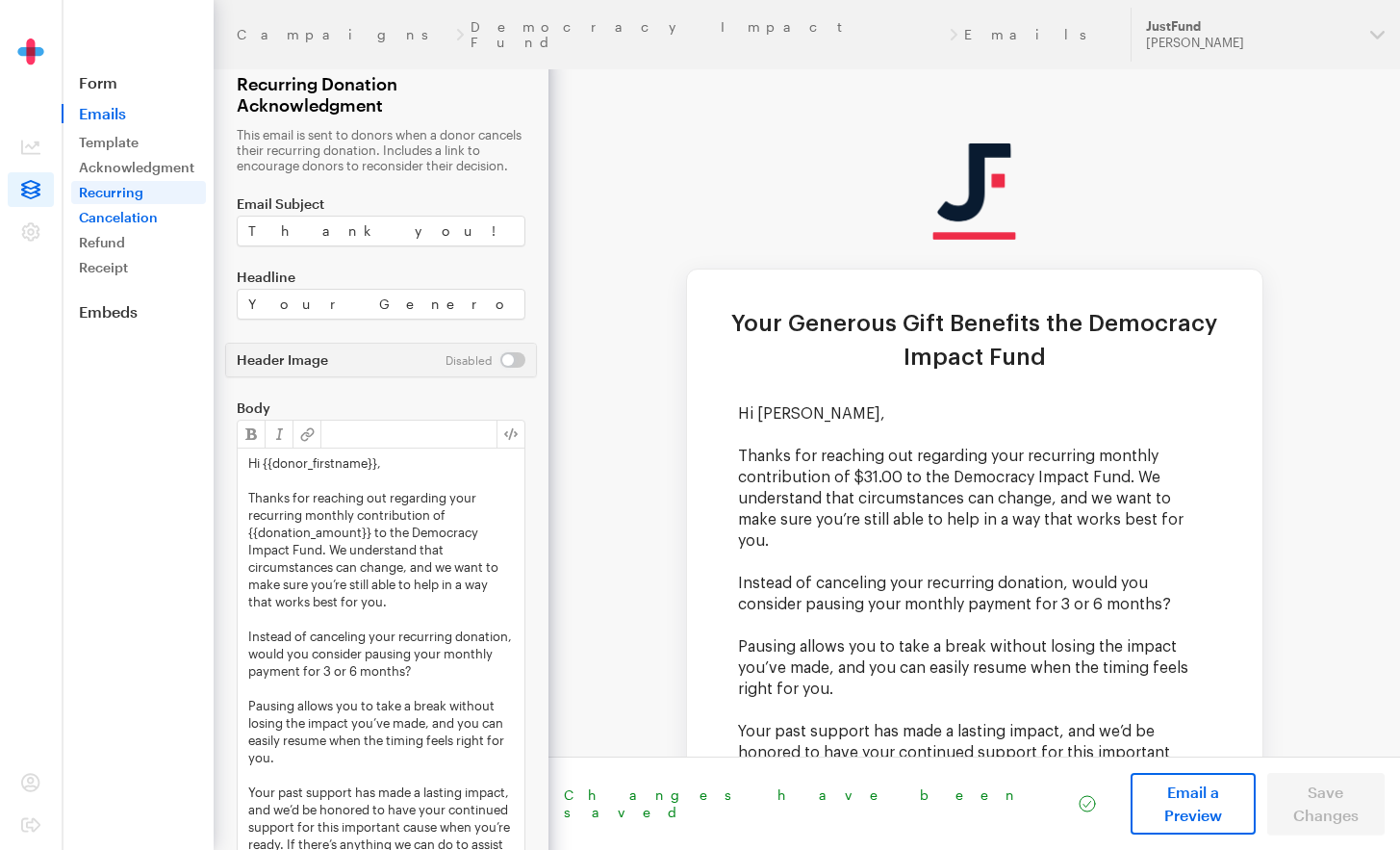 scroll, scrollTop: 0, scrollLeft: 0, axis: both 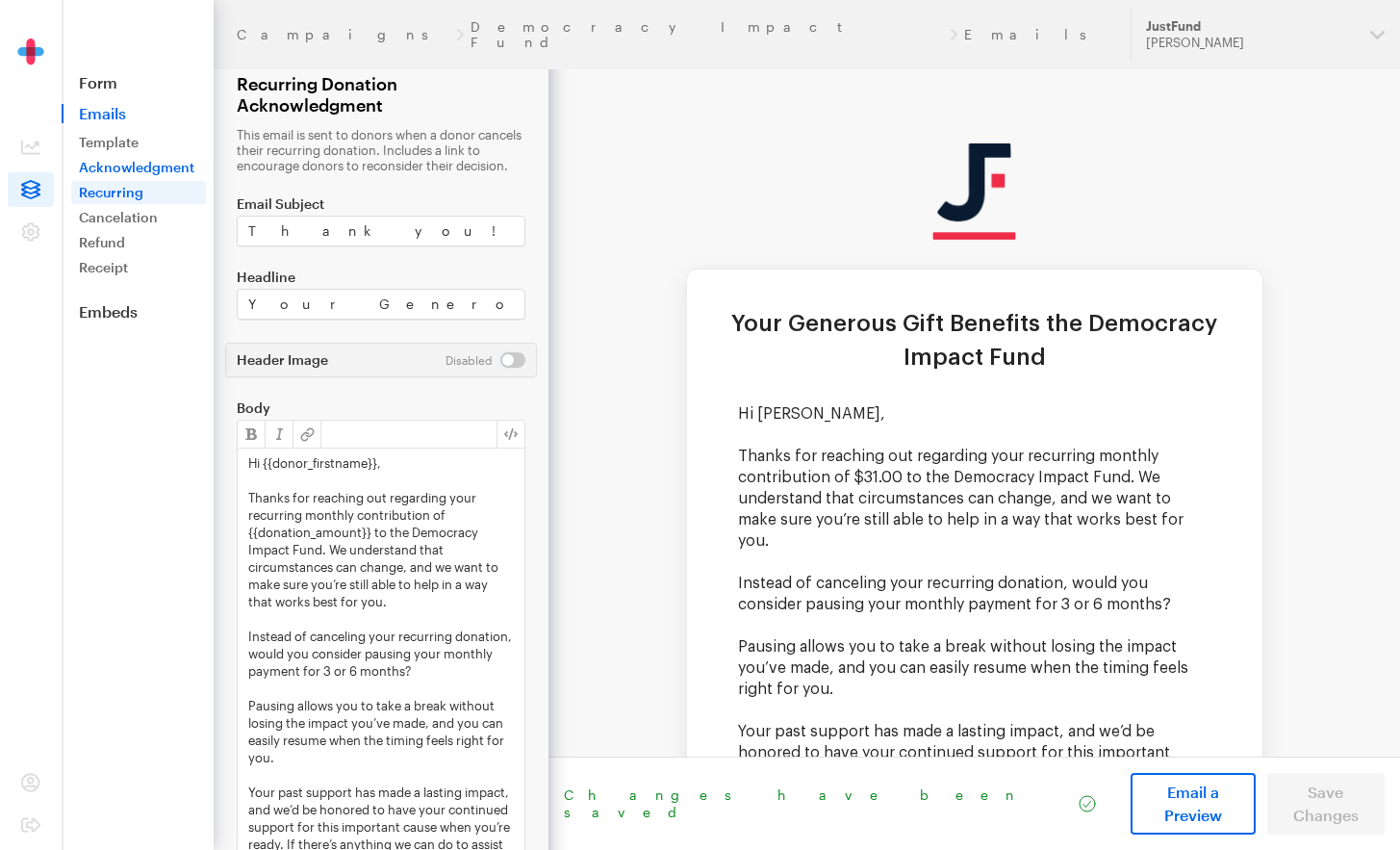 click on "Acknowledgment" at bounding box center (139, 167) 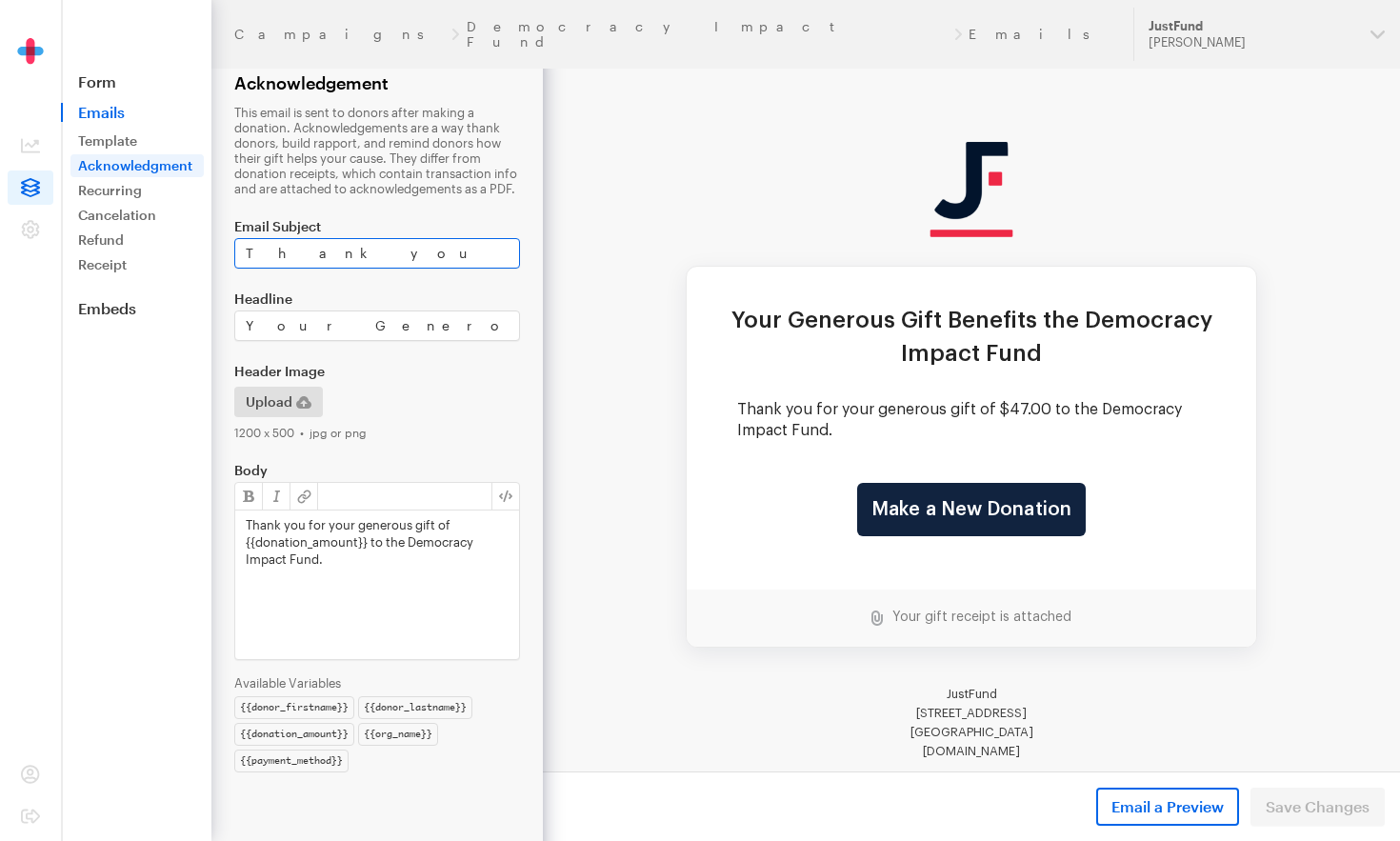 scroll, scrollTop: 0, scrollLeft: 0, axis: both 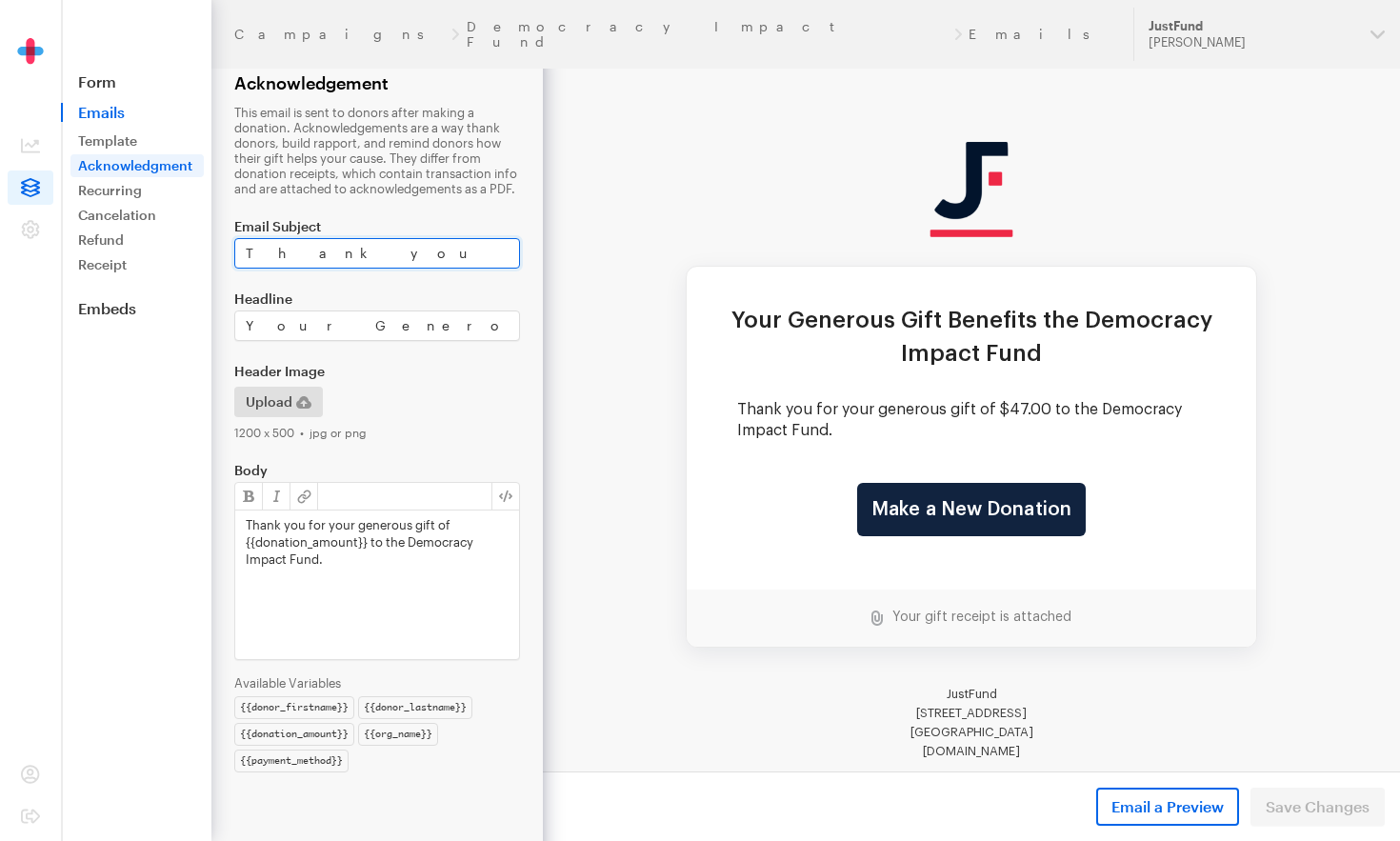 click on "Thank you for Supporting the Democracy Impact Fund!" at bounding box center [377, 253] 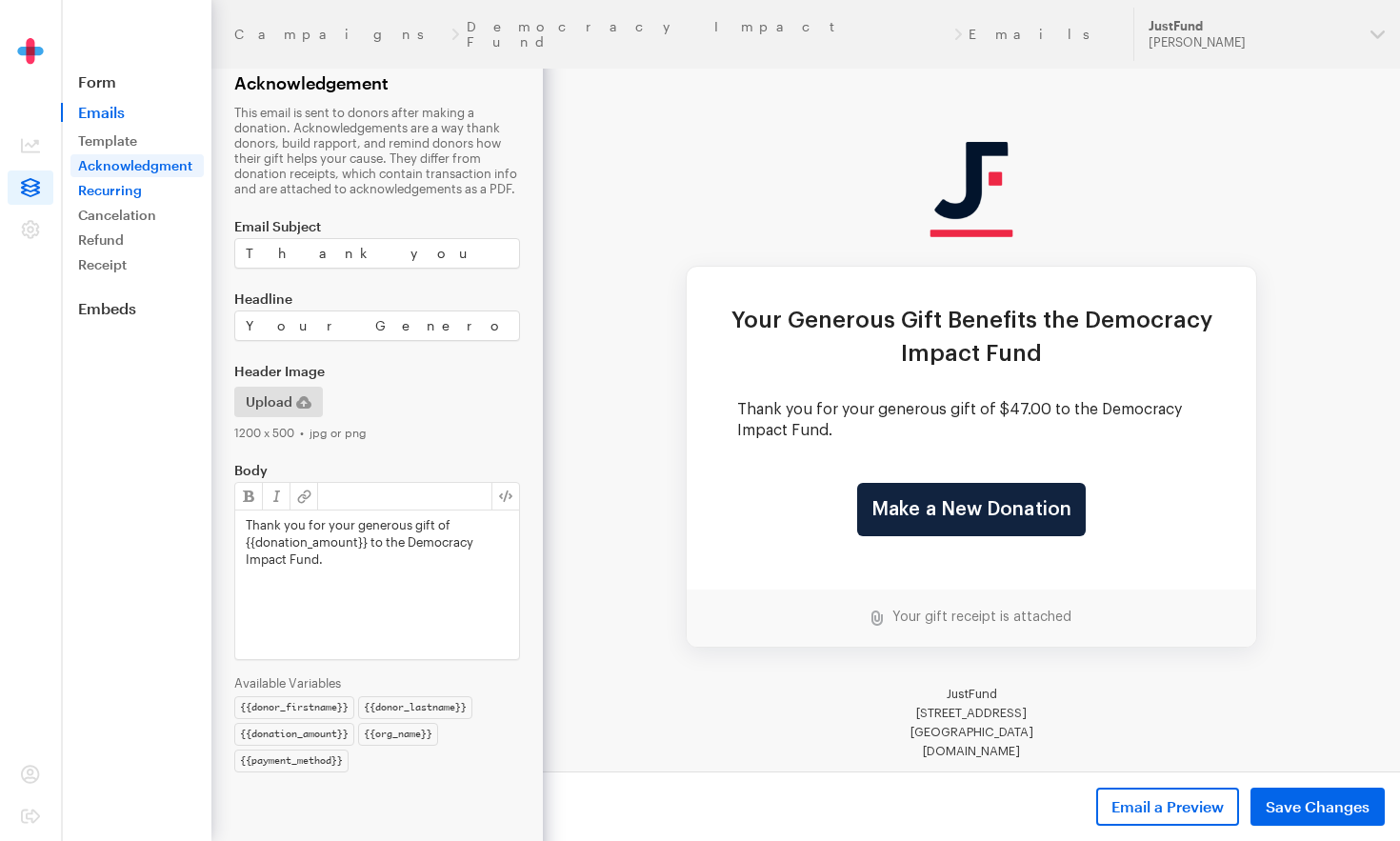 click on "Recurring" at bounding box center (137, 190) 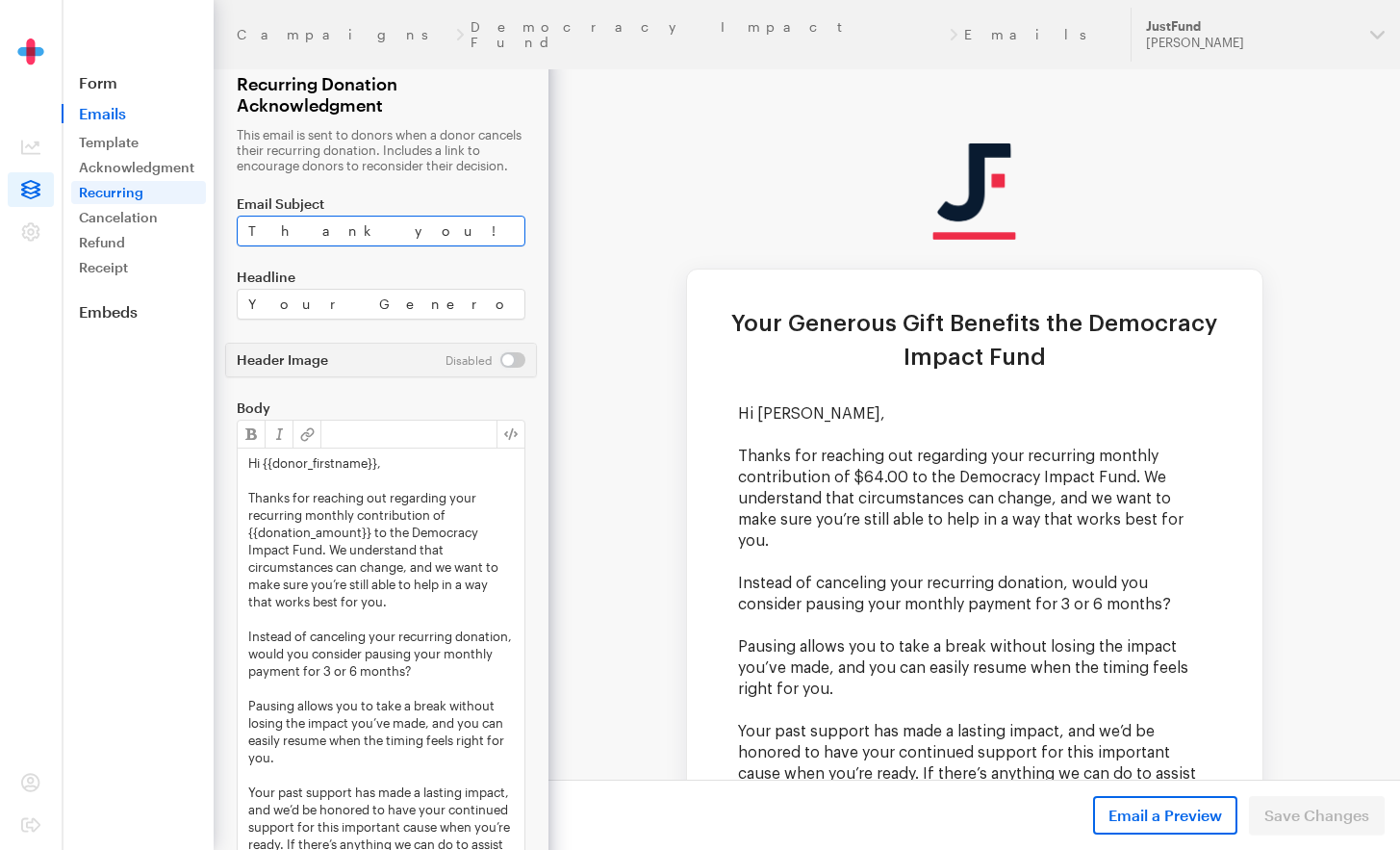 scroll, scrollTop: 0, scrollLeft: 0, axis: both 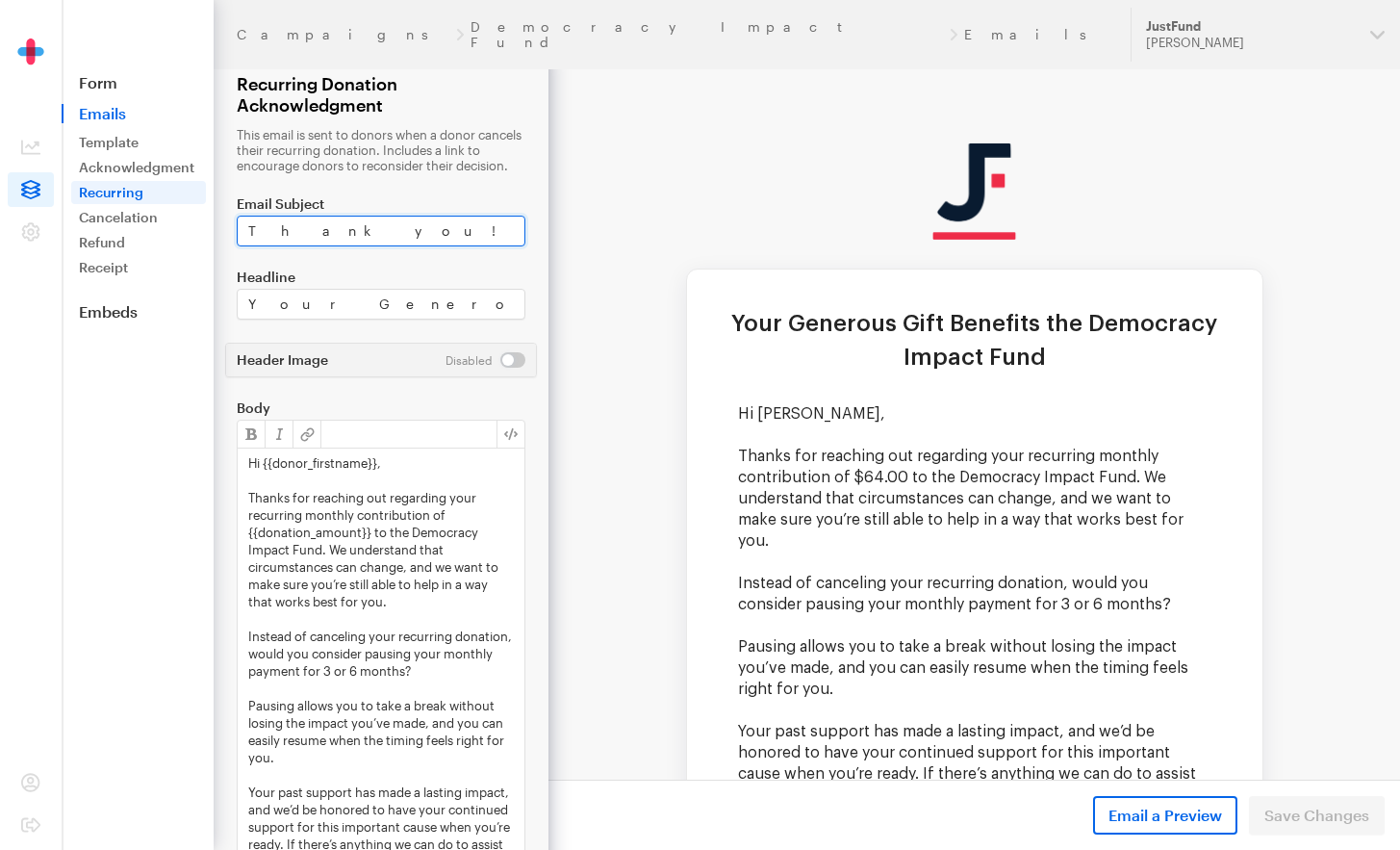 click on "Thank you!" at bounding box center [381, 231] 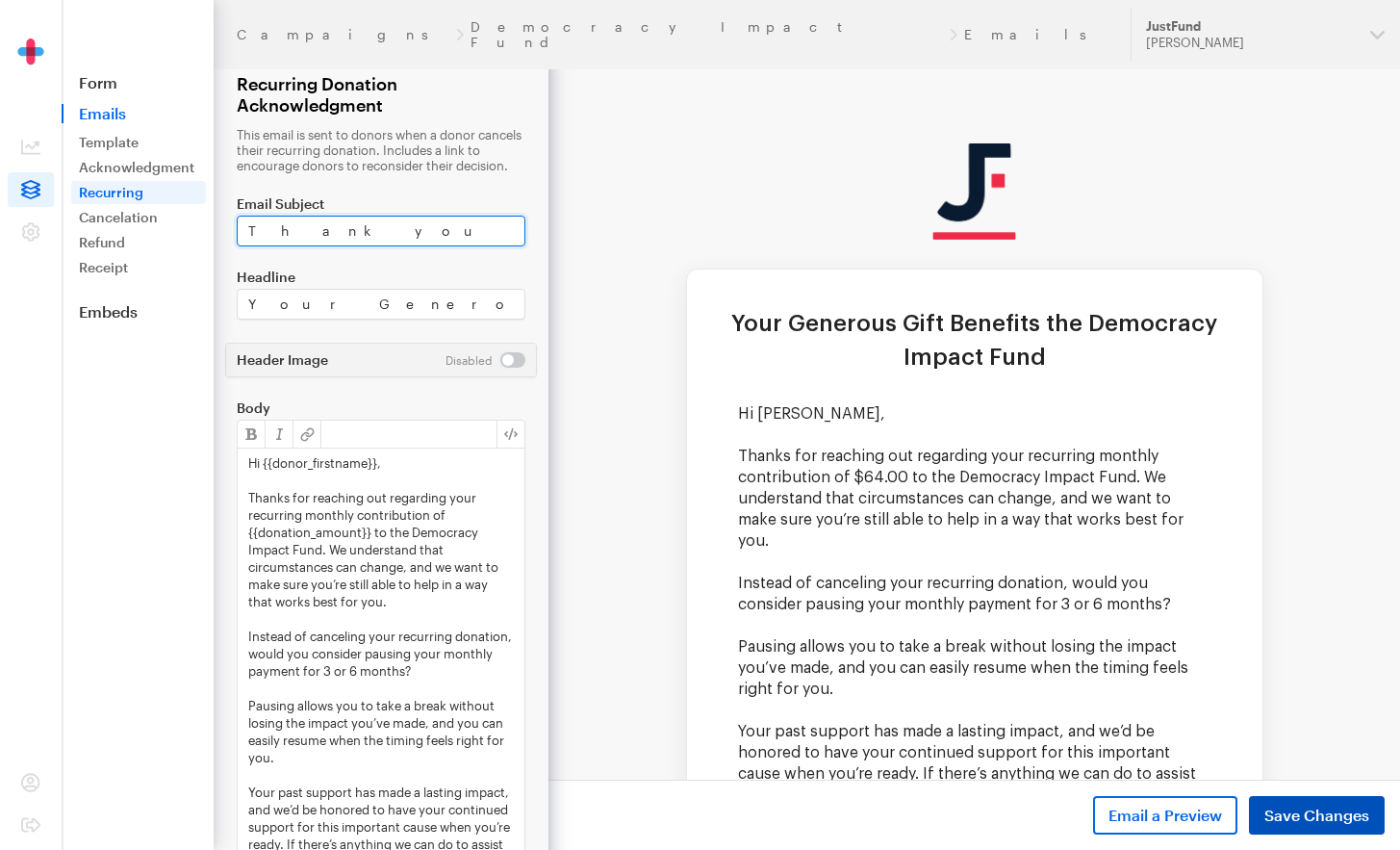 type on "Thank you for Supporting the Democracy Impact Fund!" 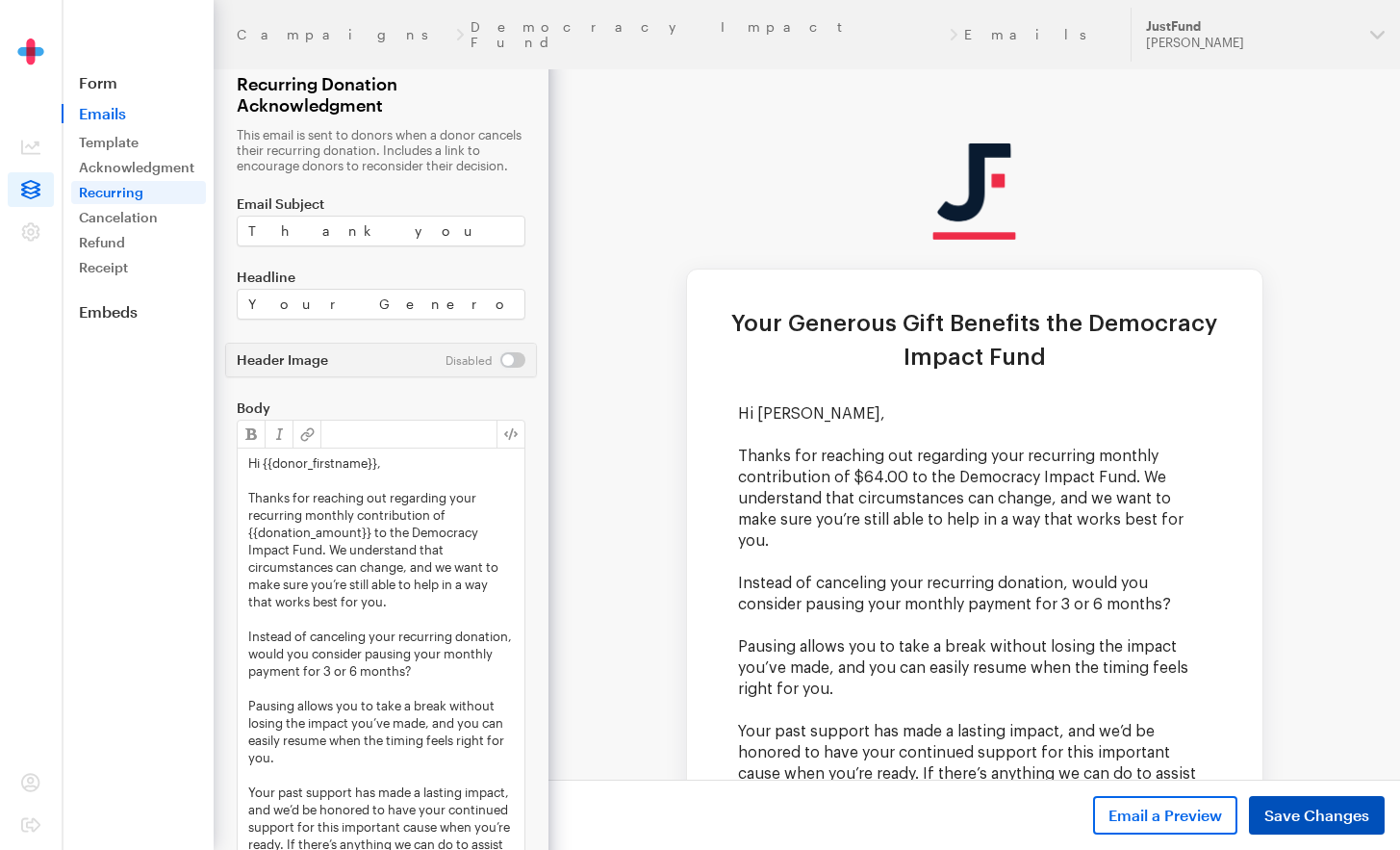 click on "Save Changes" at bounding box center (1316, 815) 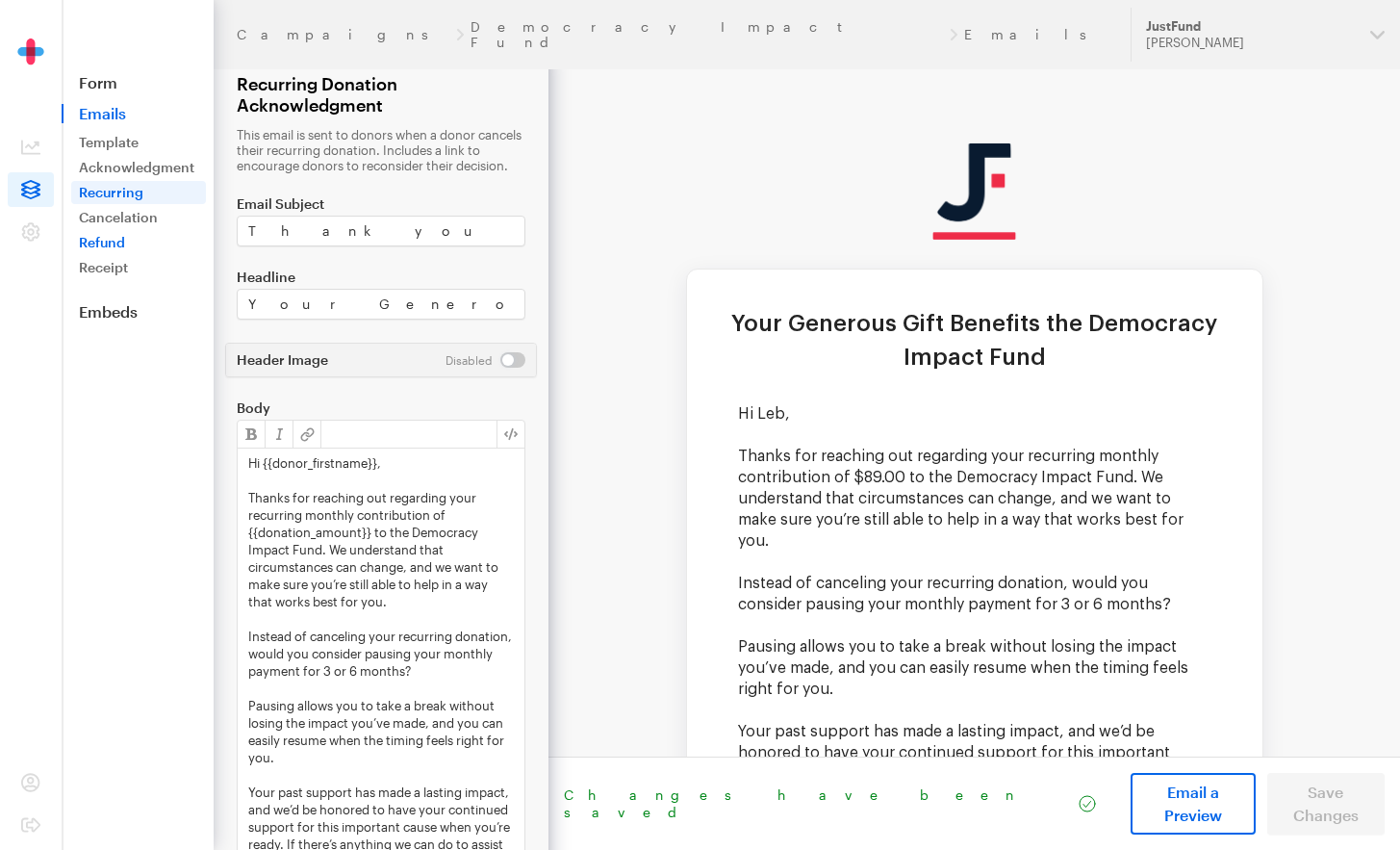 scroll, scrollTop: 0, scrollLeft: 0, axis: both 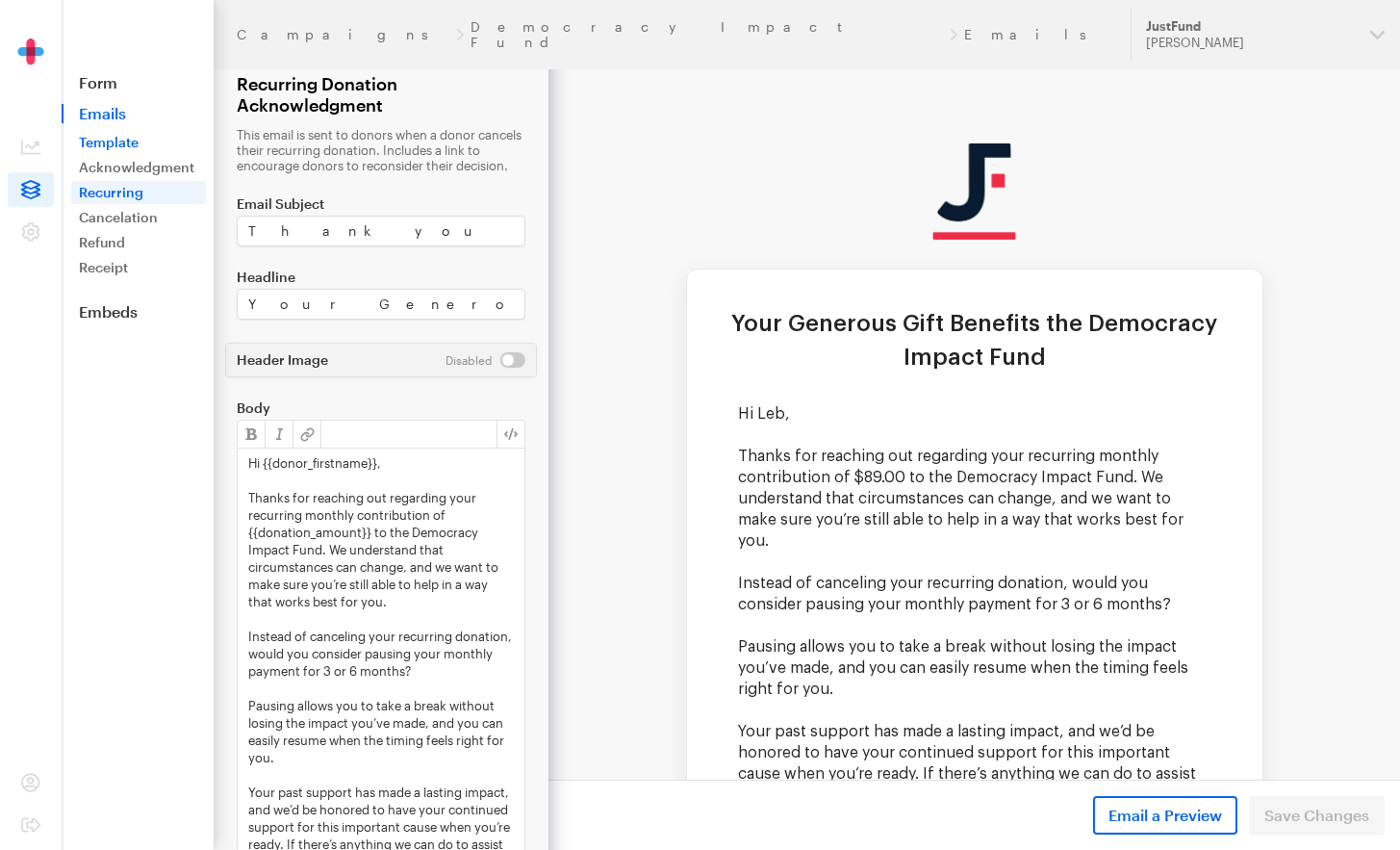 click on "Template" at bounding box center [139, 142] 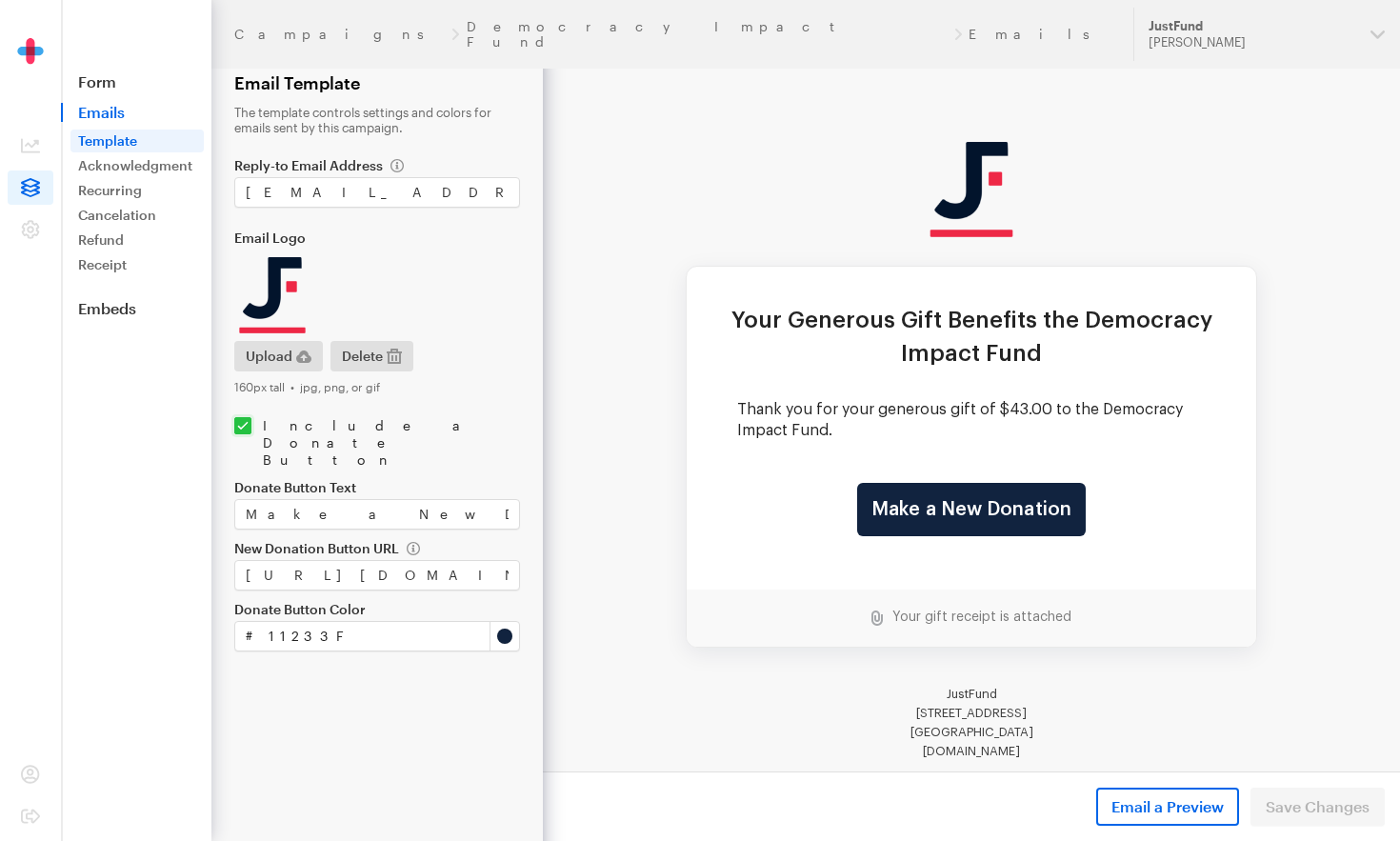 scroll, scrollTop: 0, scrollLeft: 0, axis: both 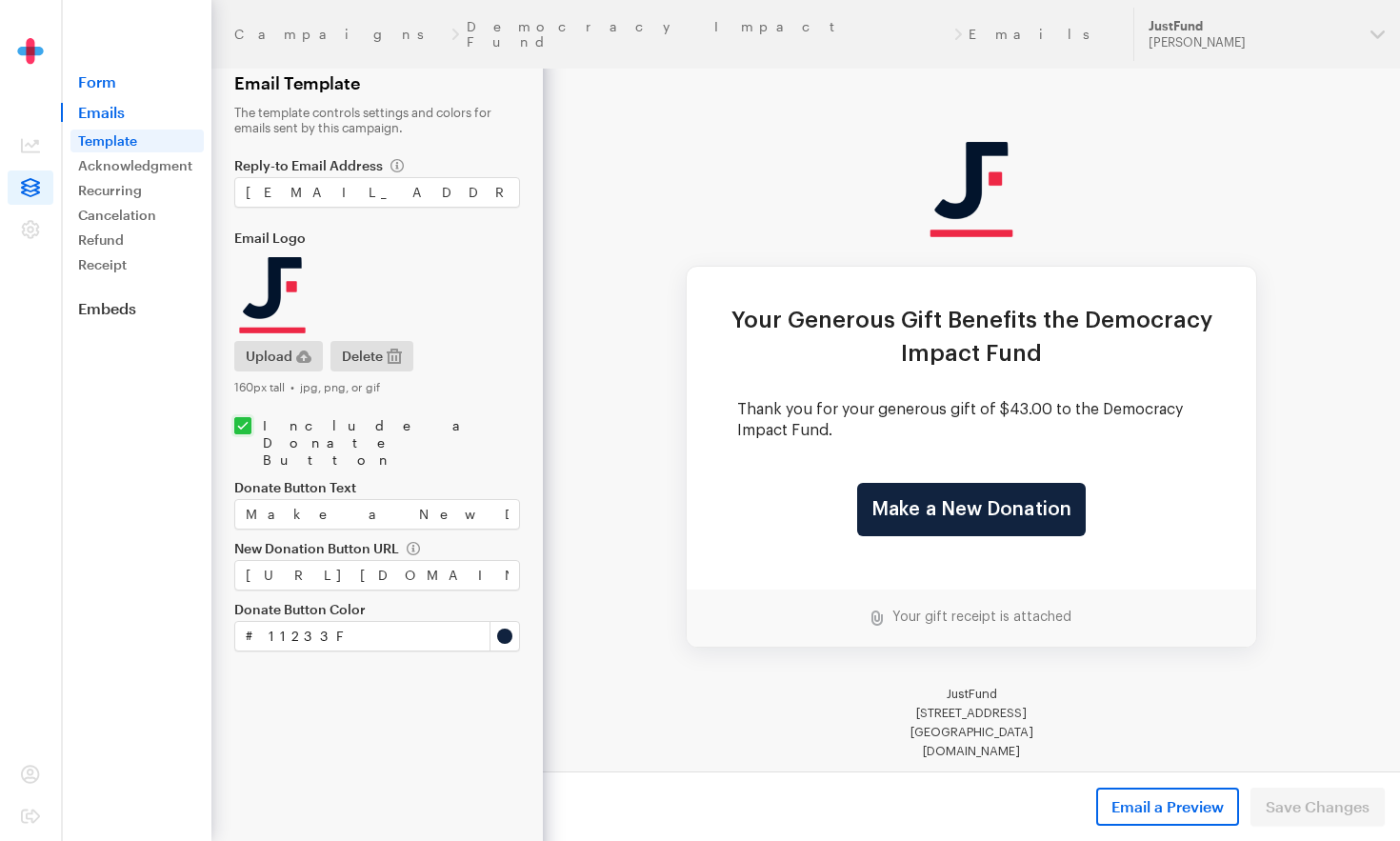 click on "Form" at bounding box center (136, 82) 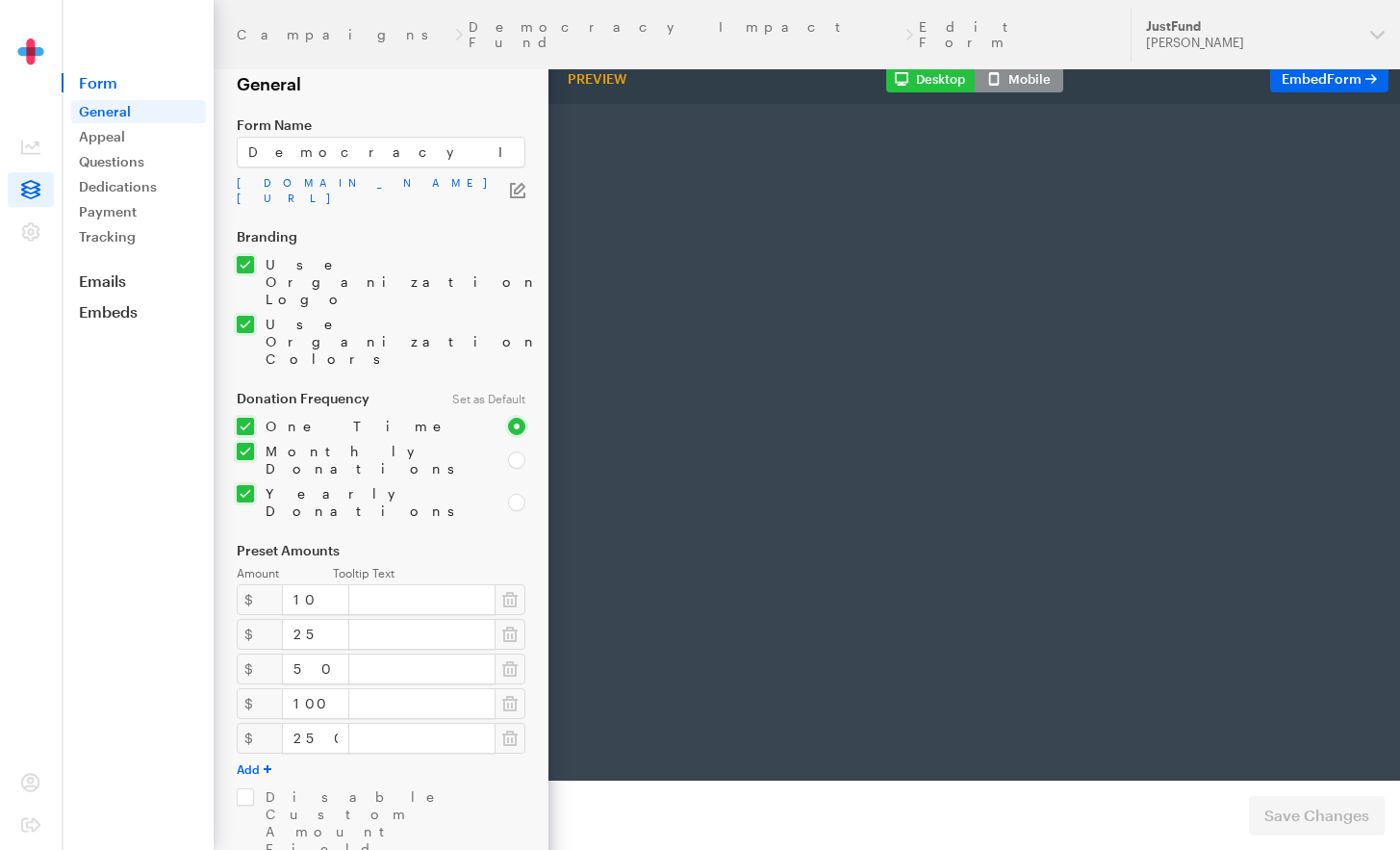 scroll, scrollTop: 0, scrollLeft: 0, axis: both 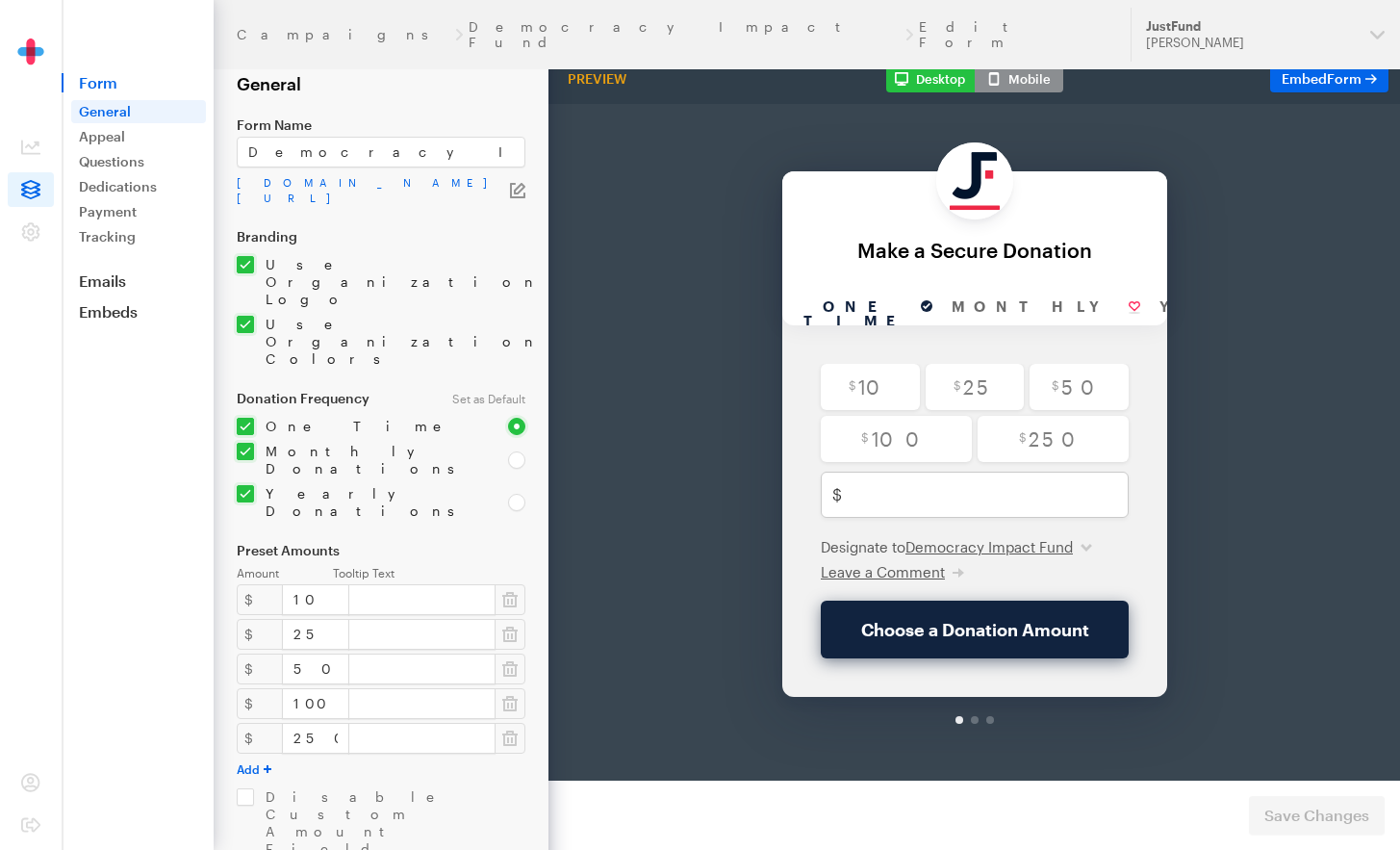 click on "Campaigns
Democracy Impact Fund
Edit Form
General
Form Name
Democracy Impact Fund
app.giveforms.com/forms/justfund/default-giveform
default-giveform
Branding
Use Organization Logo
Upload
160 x 160  •  png, gif, or jpg
Use Organization Colors
Primary
#
#0365e9
Secondary
#" at bounding box center [274, 637] 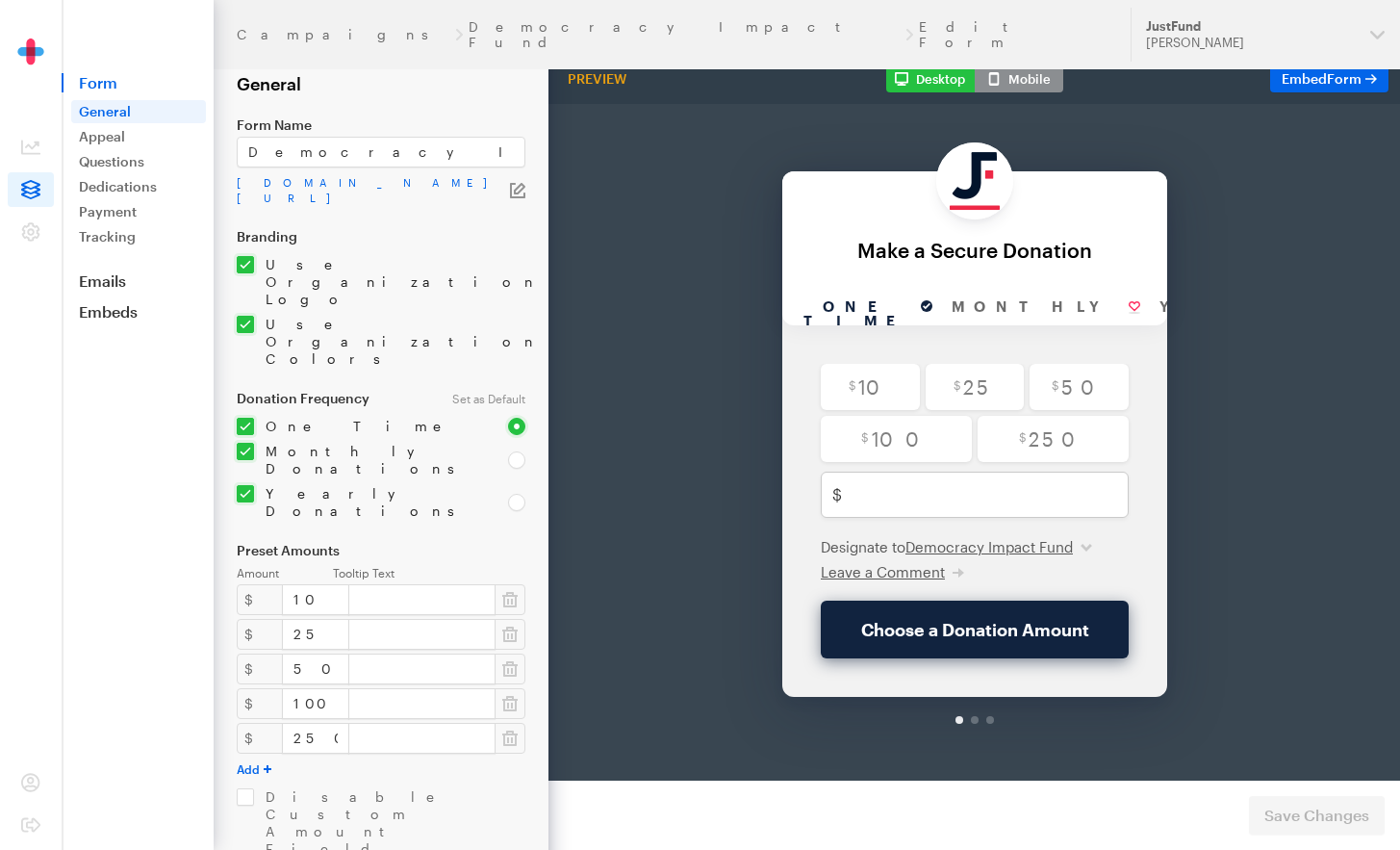click 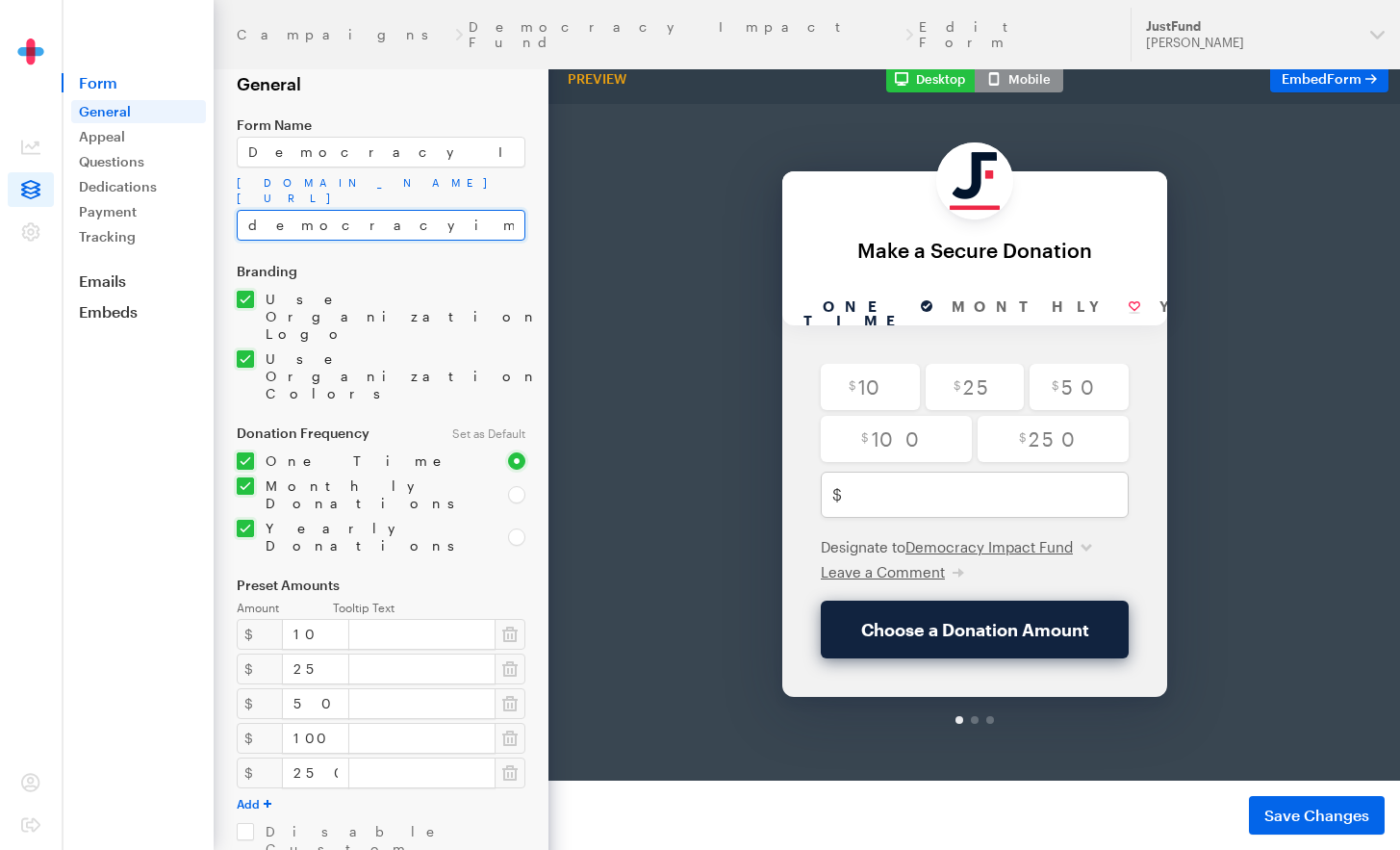 type on "democracyimpactfund" 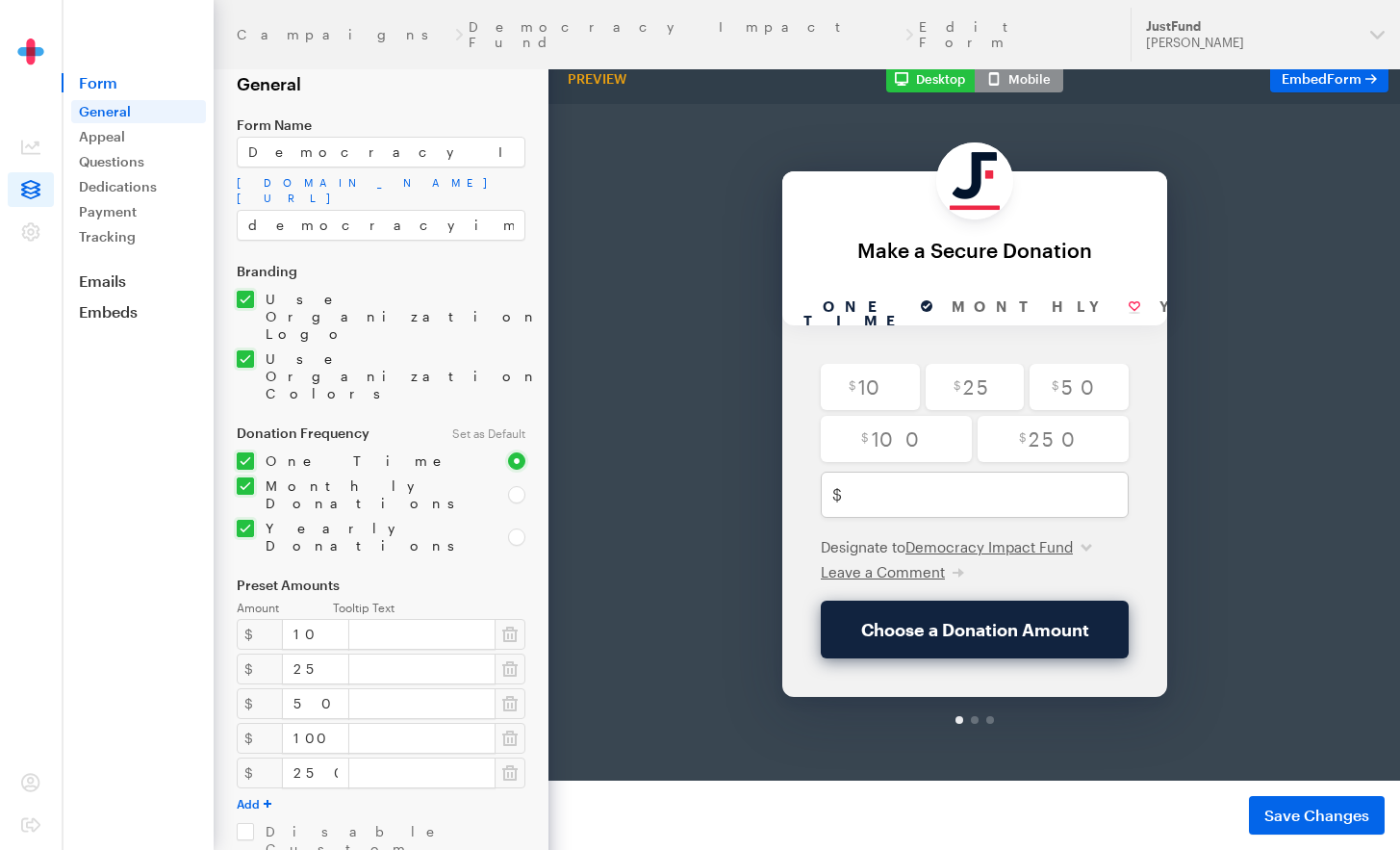click on "Campaigns
Democracy Impact Fund
Edit Form
General
Form Name
Democracy Impact Fund
app.giveforms.com/forms/justfund/default-giveform
democracyimpactfund
Branding
Use Organization Logo
Upload
160 x 160  •  png, gif, or jpg
Use Organization Colors
Primary
#
#0365e9
Secondary
#" at bounding box center (274, 655) 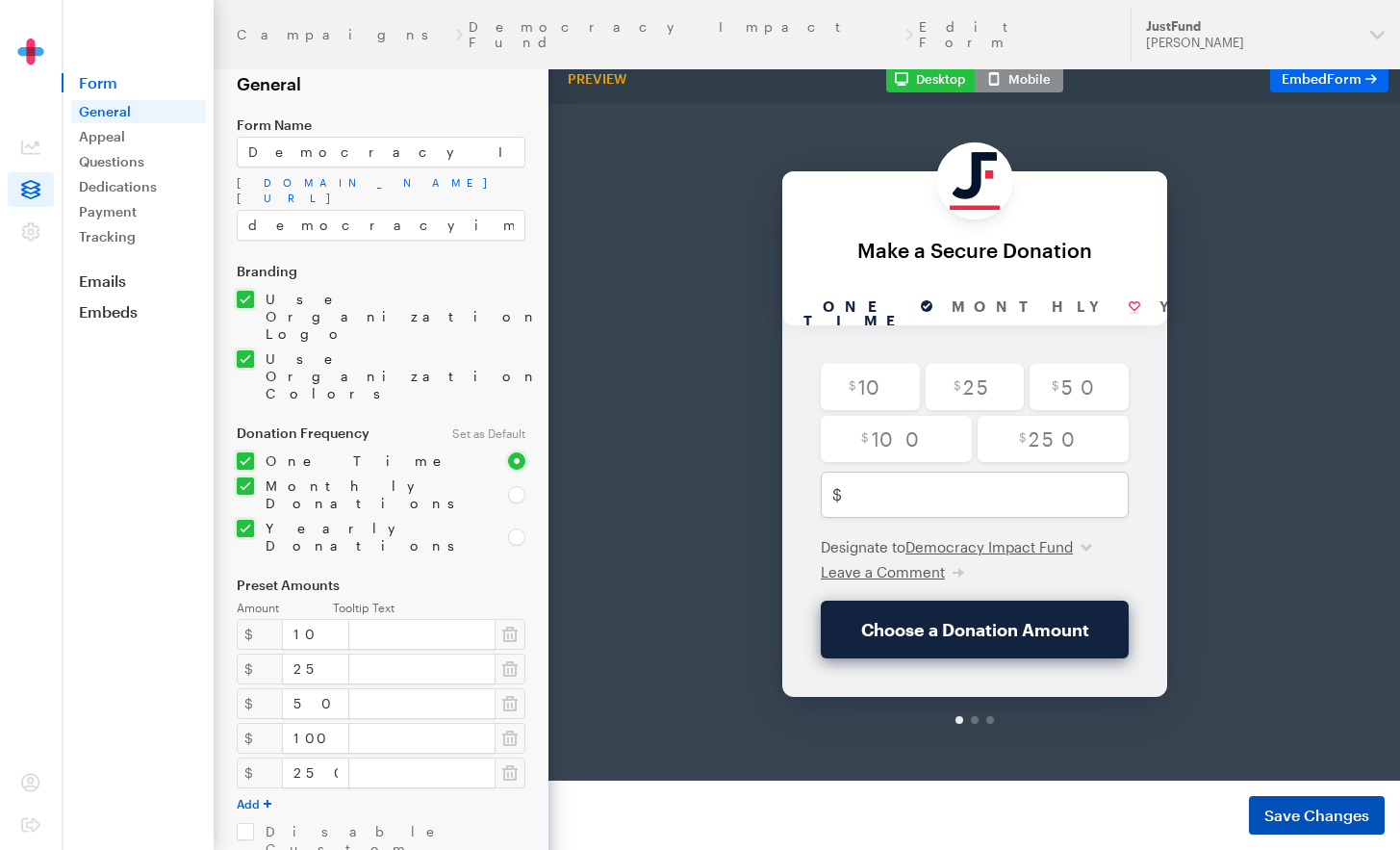 click on "Save Changes" at bounding box center [1316, 815] 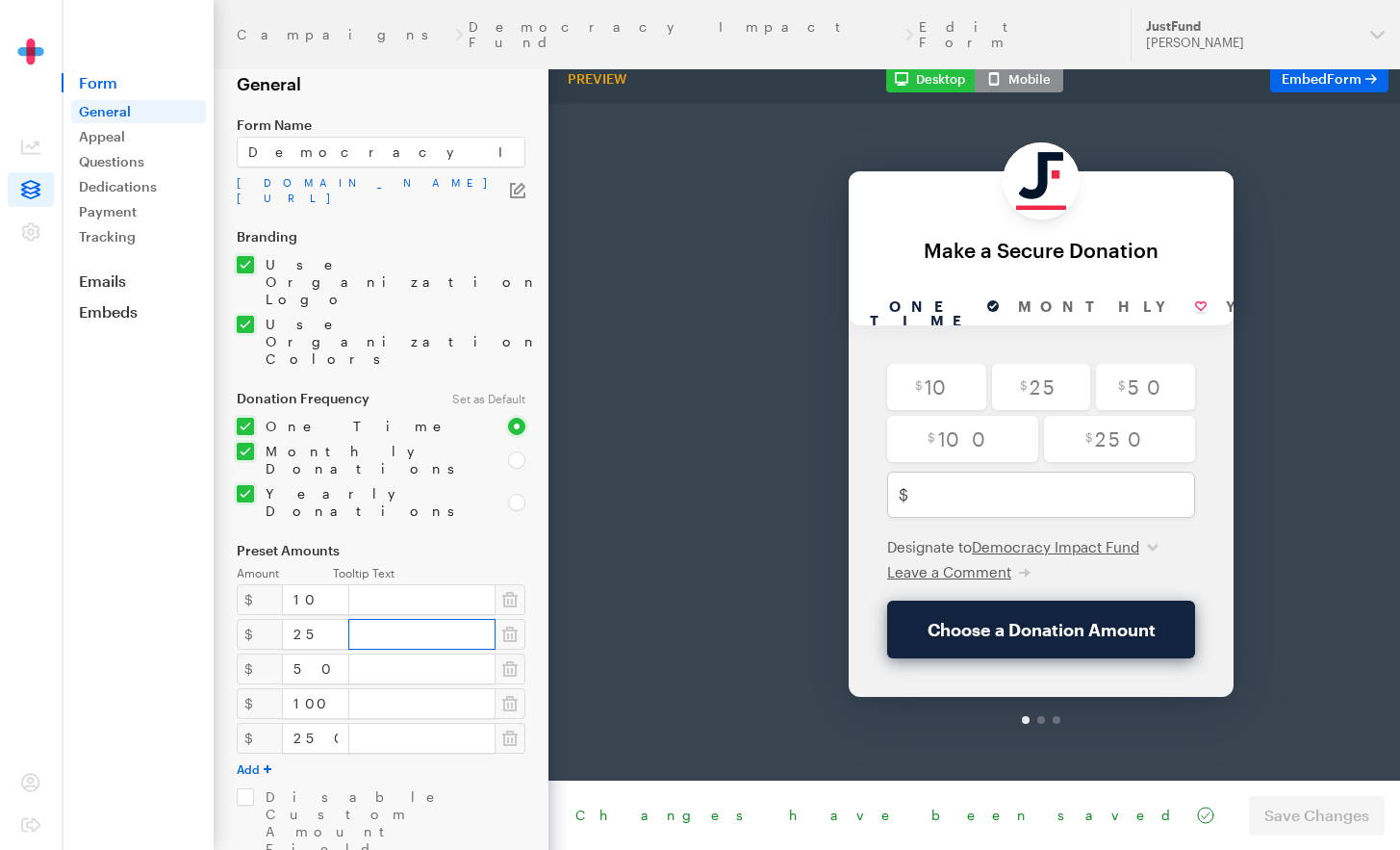 scroll, scrollTop: 0, scrollLeft: 0, axis: both 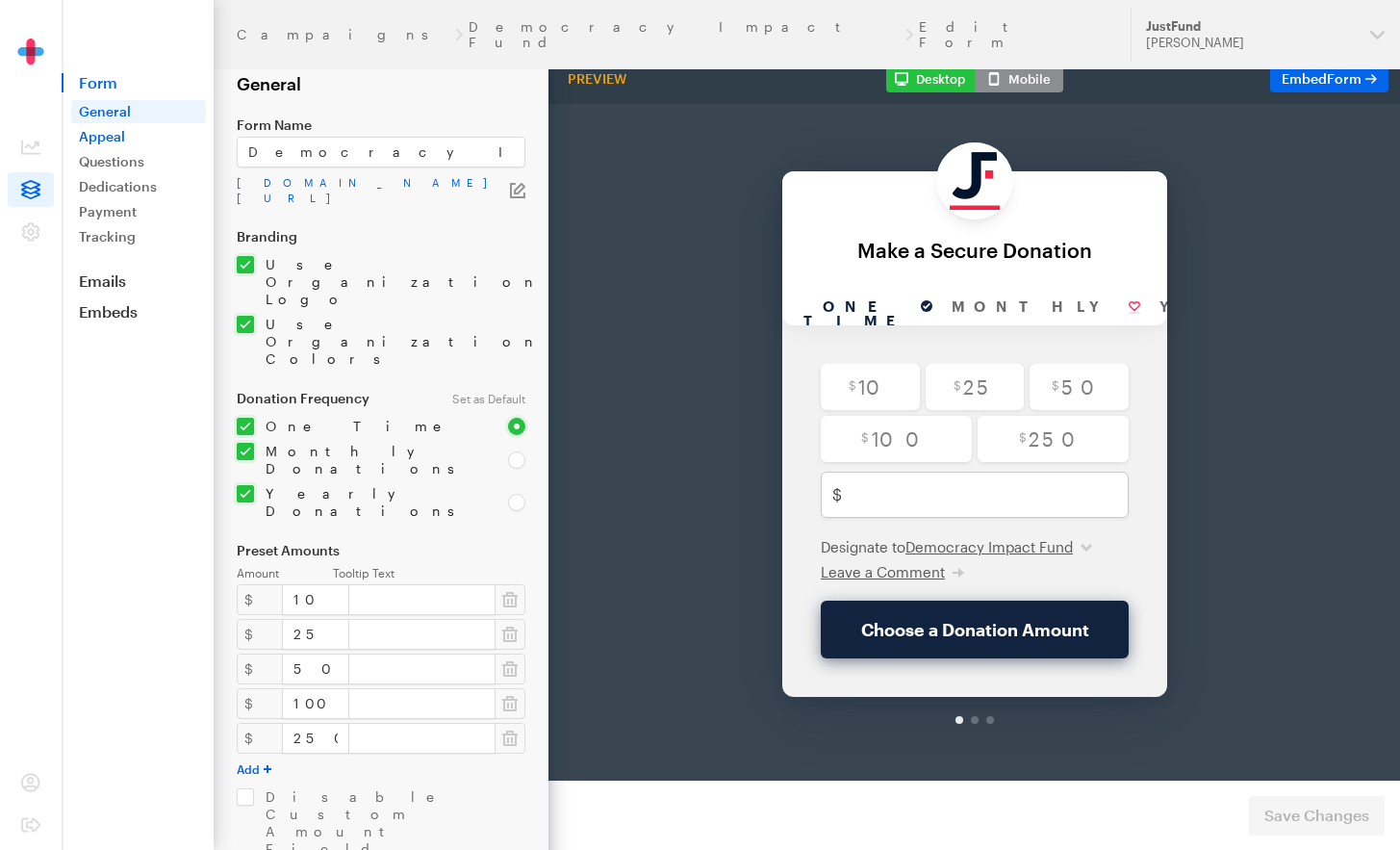 click on "Appeal" at bounding box center [139, 137] 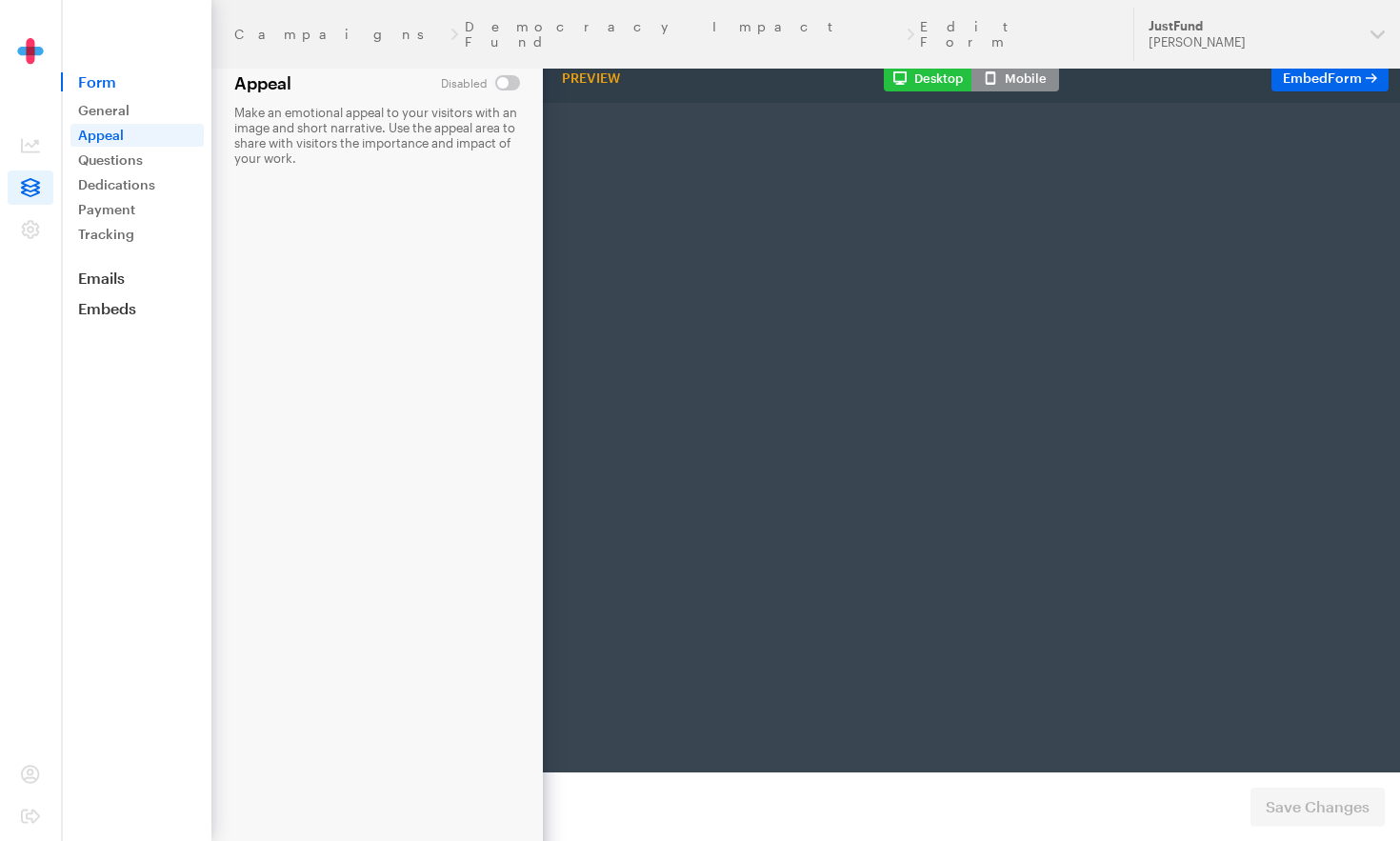 scroll, scrollTop: 0, scrollLeft: 0, axis: both 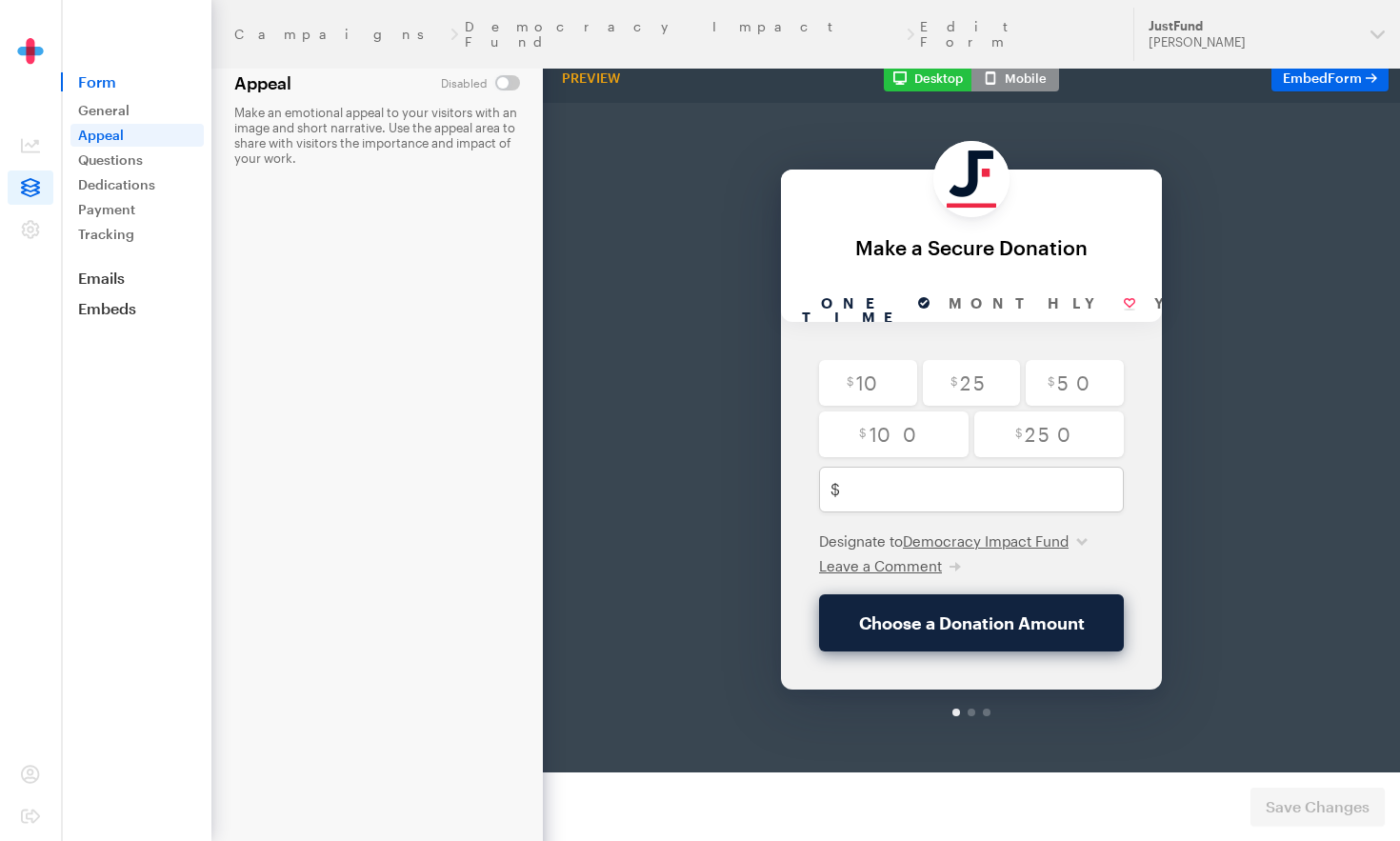 click at bounding box center (480, 83) 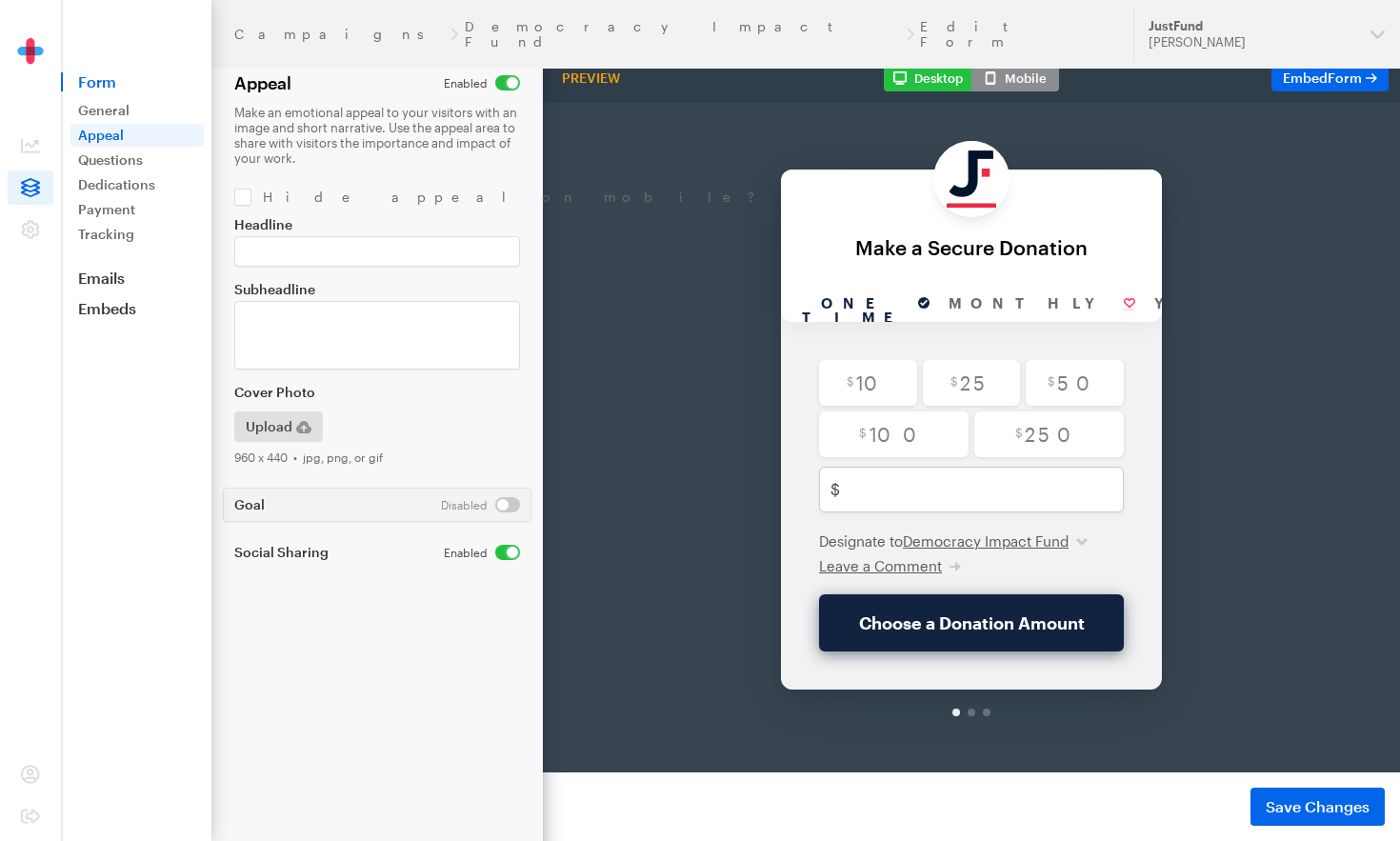click at bounding box center [482, 83] 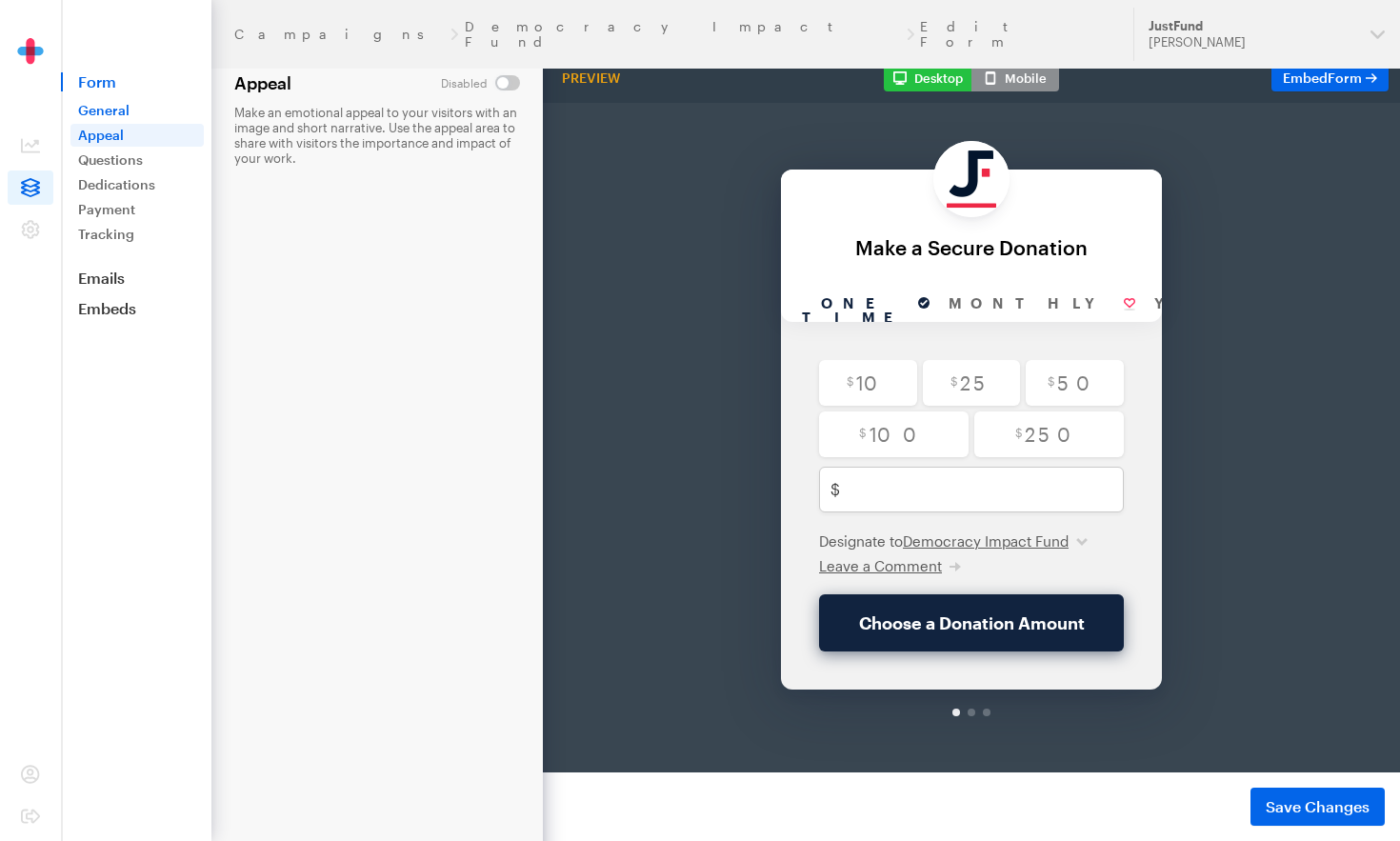 click on "General" at bounding box center (137, 110) 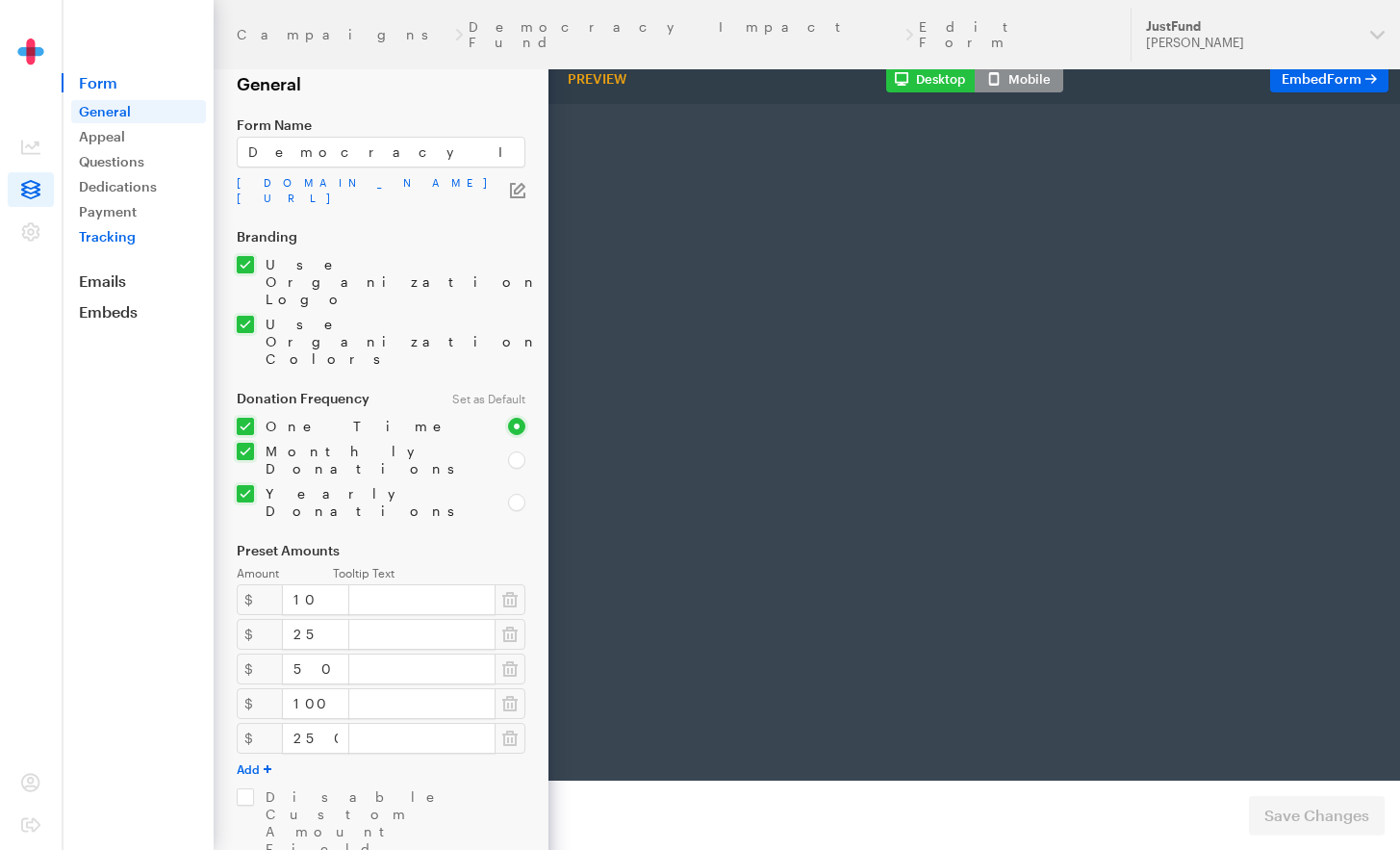 scroll, scrollTop: 0, scrollLeft: 0, axis: both 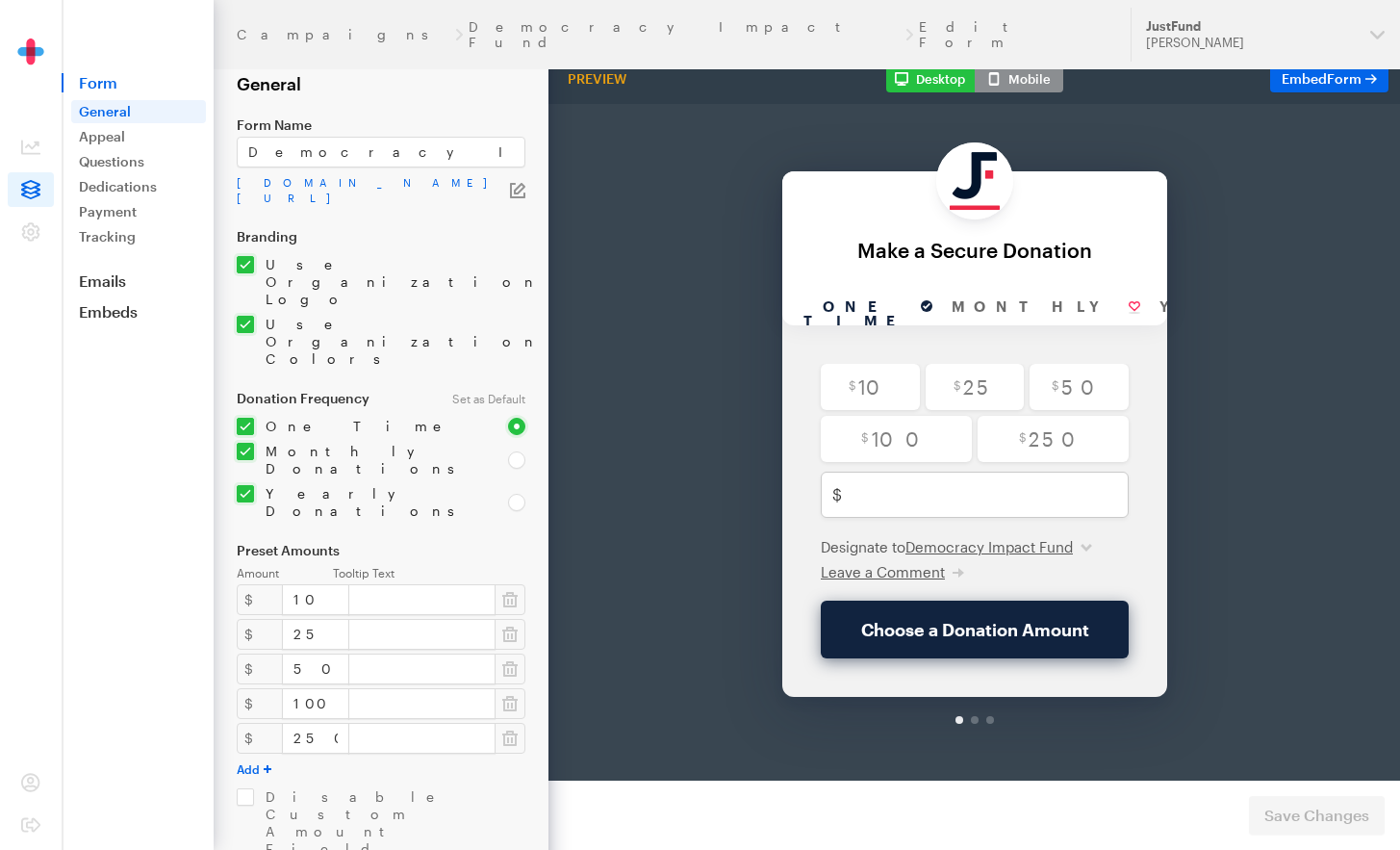 click on "Form" at bounding box center [138, 83] 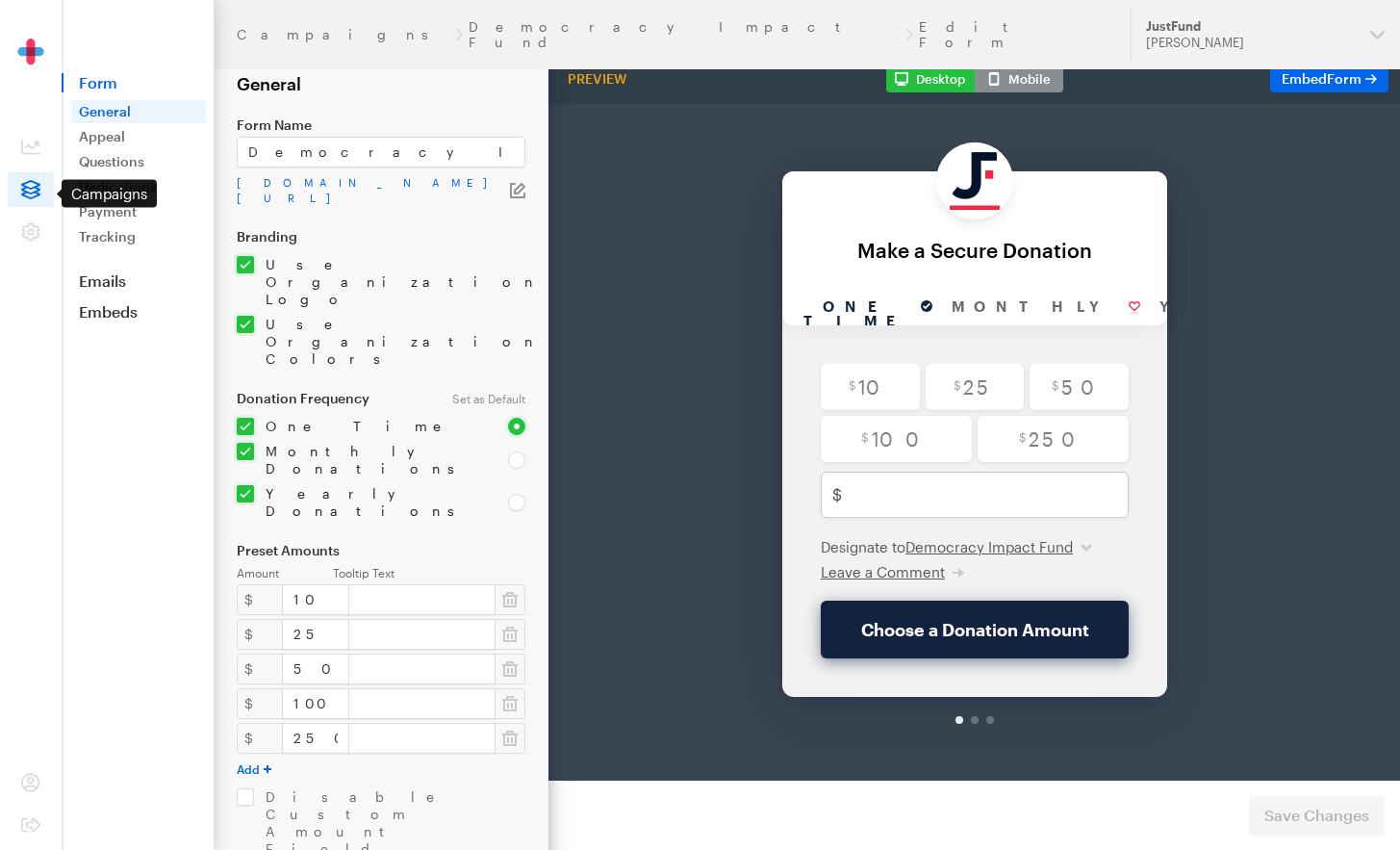 scroll, scrollTop: 169, scrollLeft: 0, axis: vertical 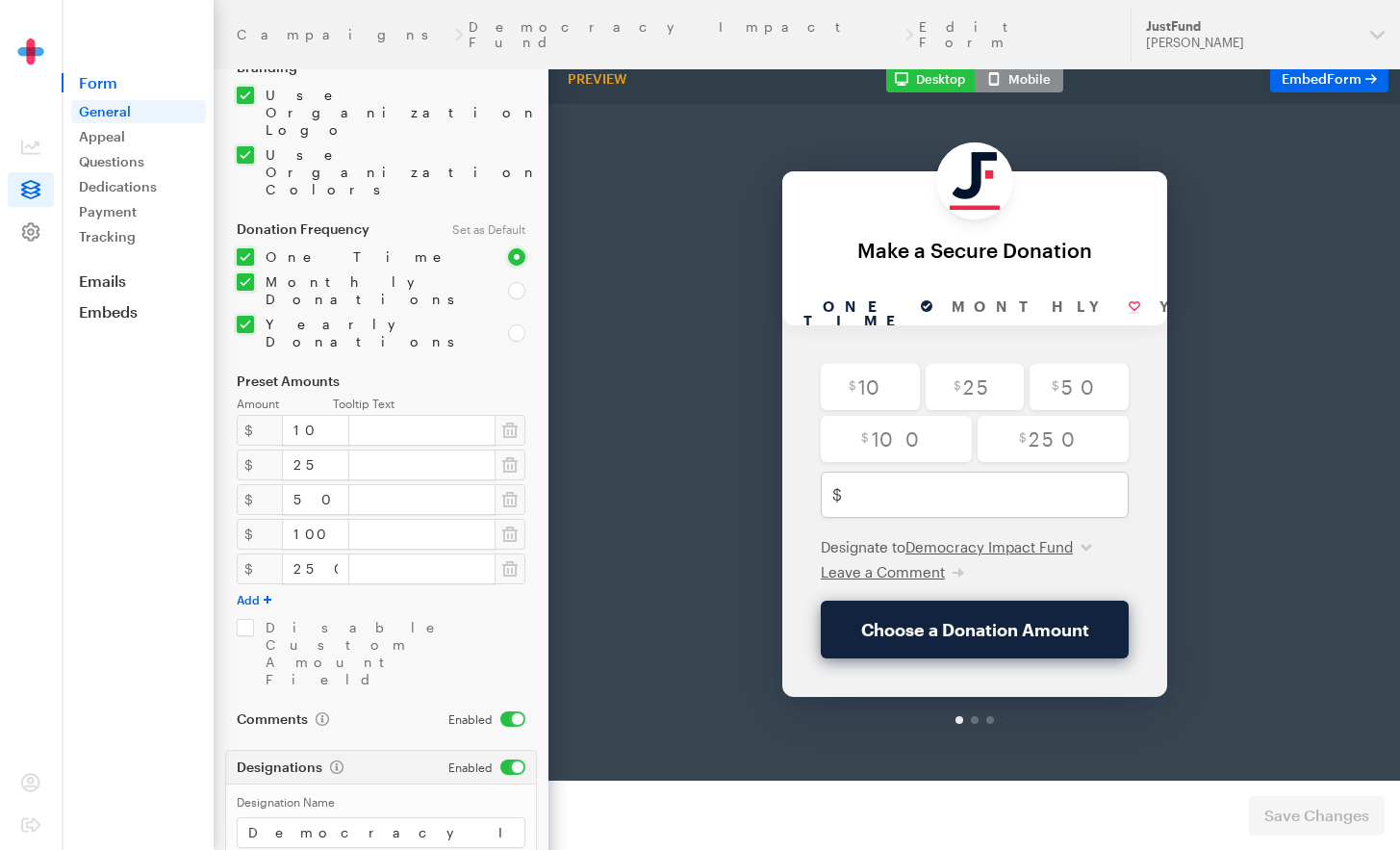 click 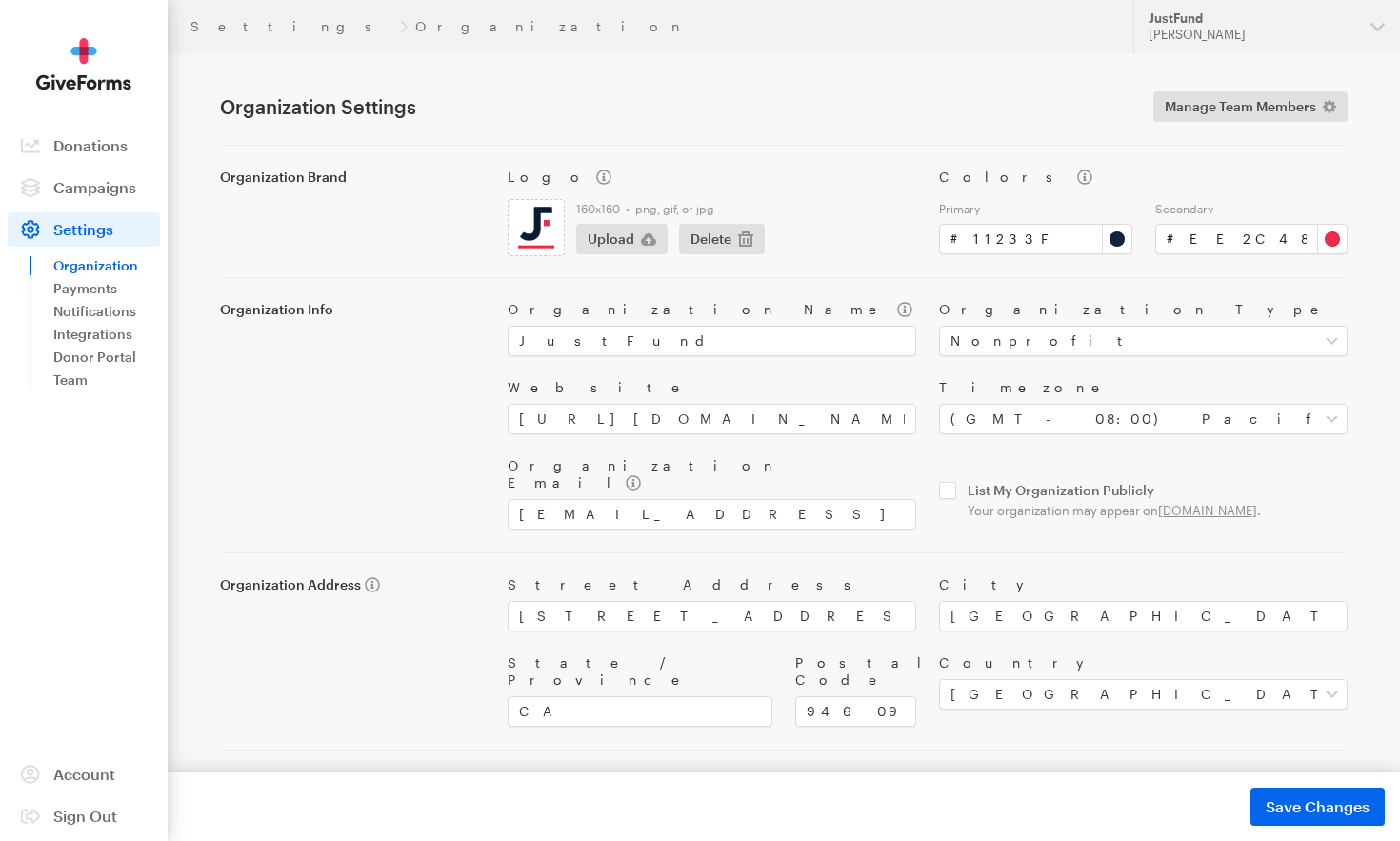 scroll, scrollTop: 0, scrollLeft: 0, axis: both 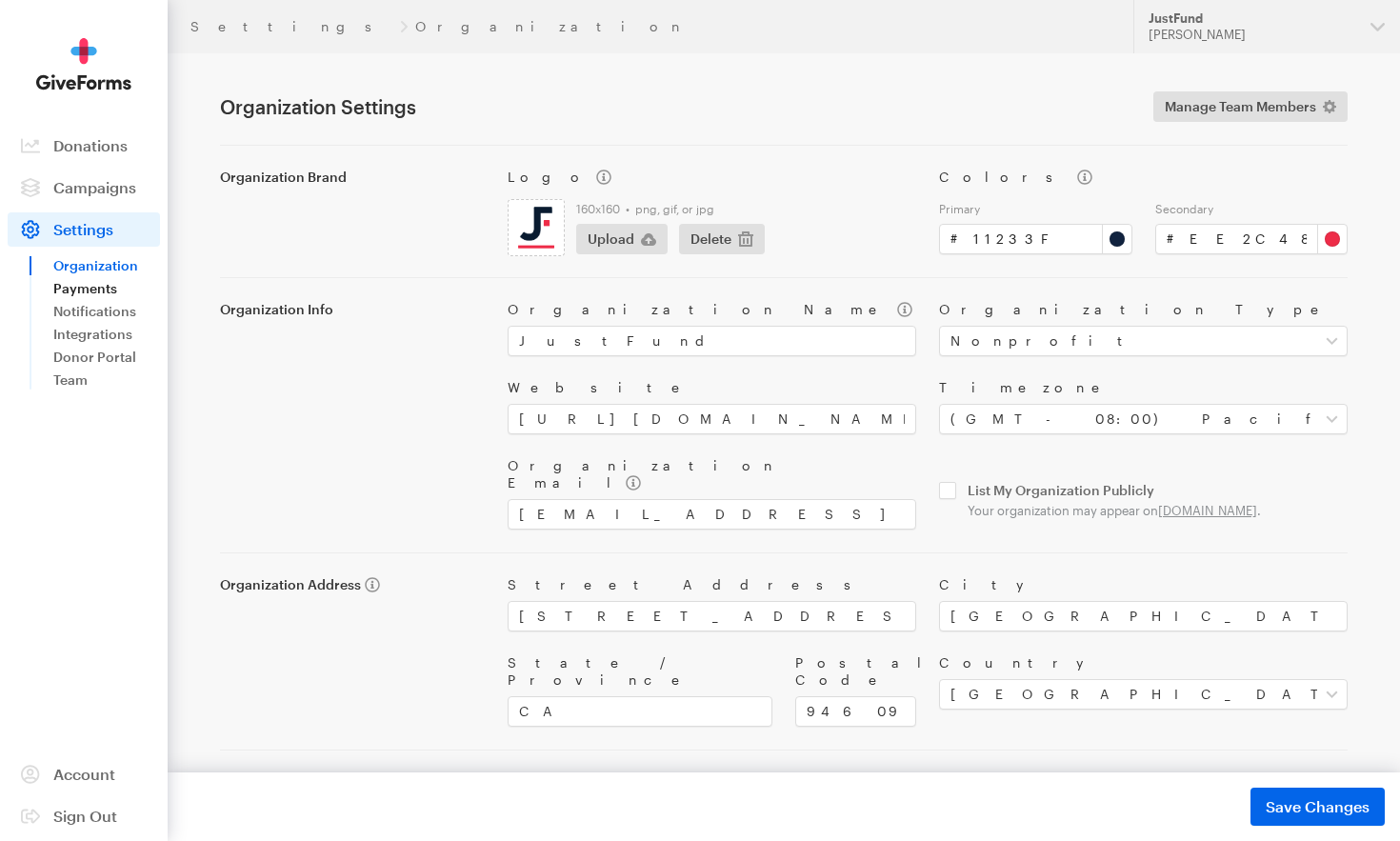 click on "Payments" at bounding box center (107, 289) 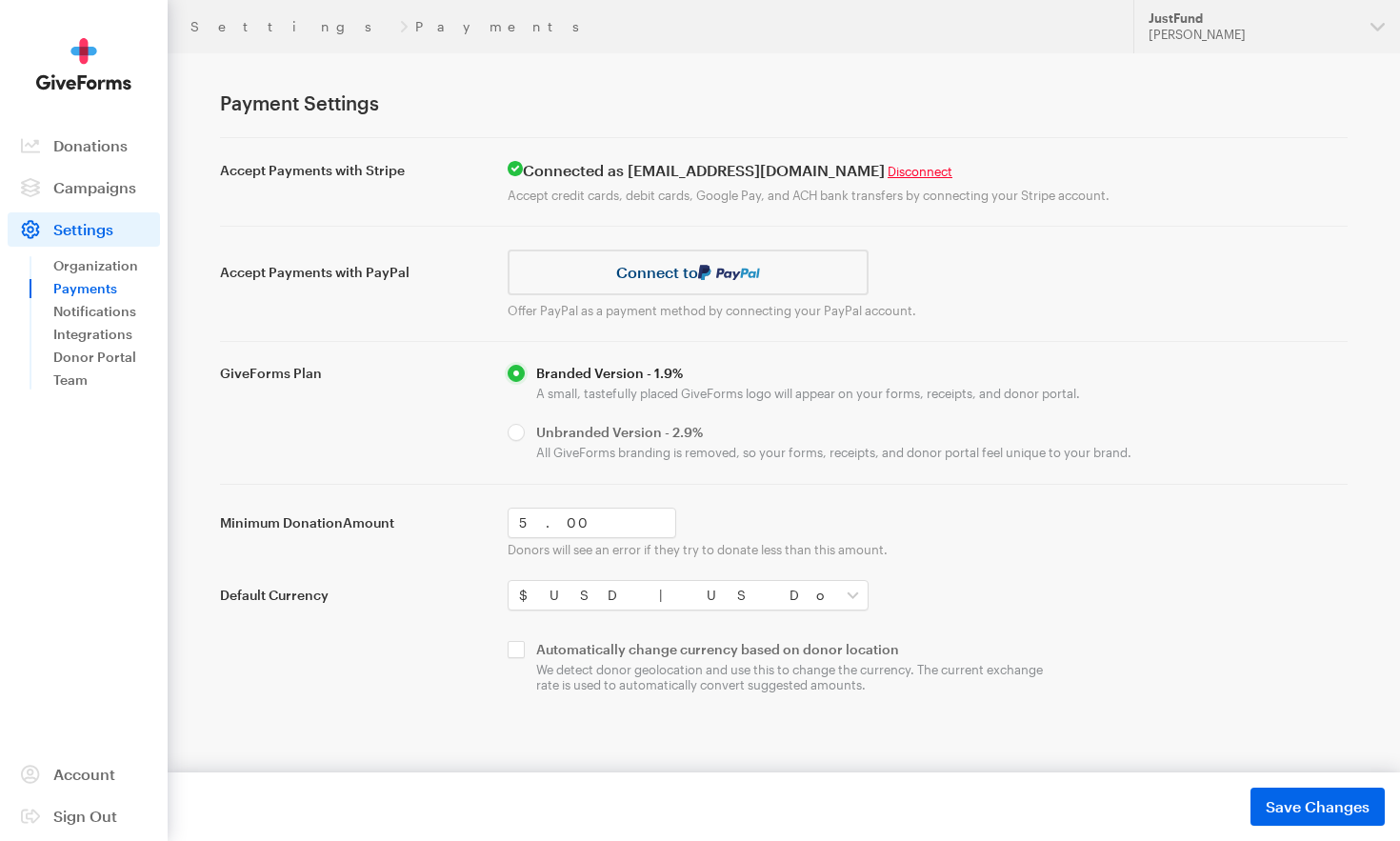 scroll, scrollTop: 0, scrollLeft: 0, axis: both 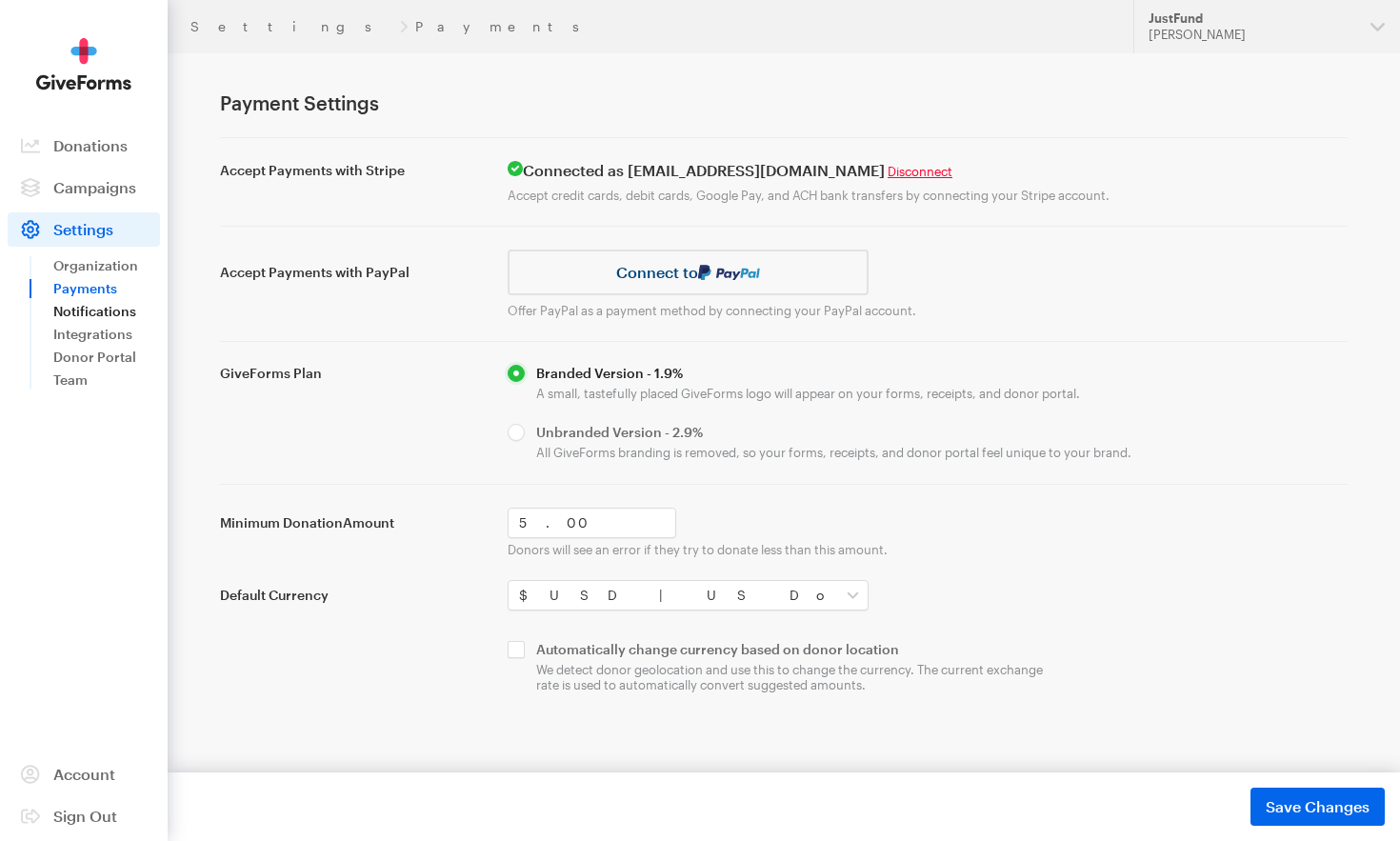click on "Notifications" at bounding box center (107, 311) 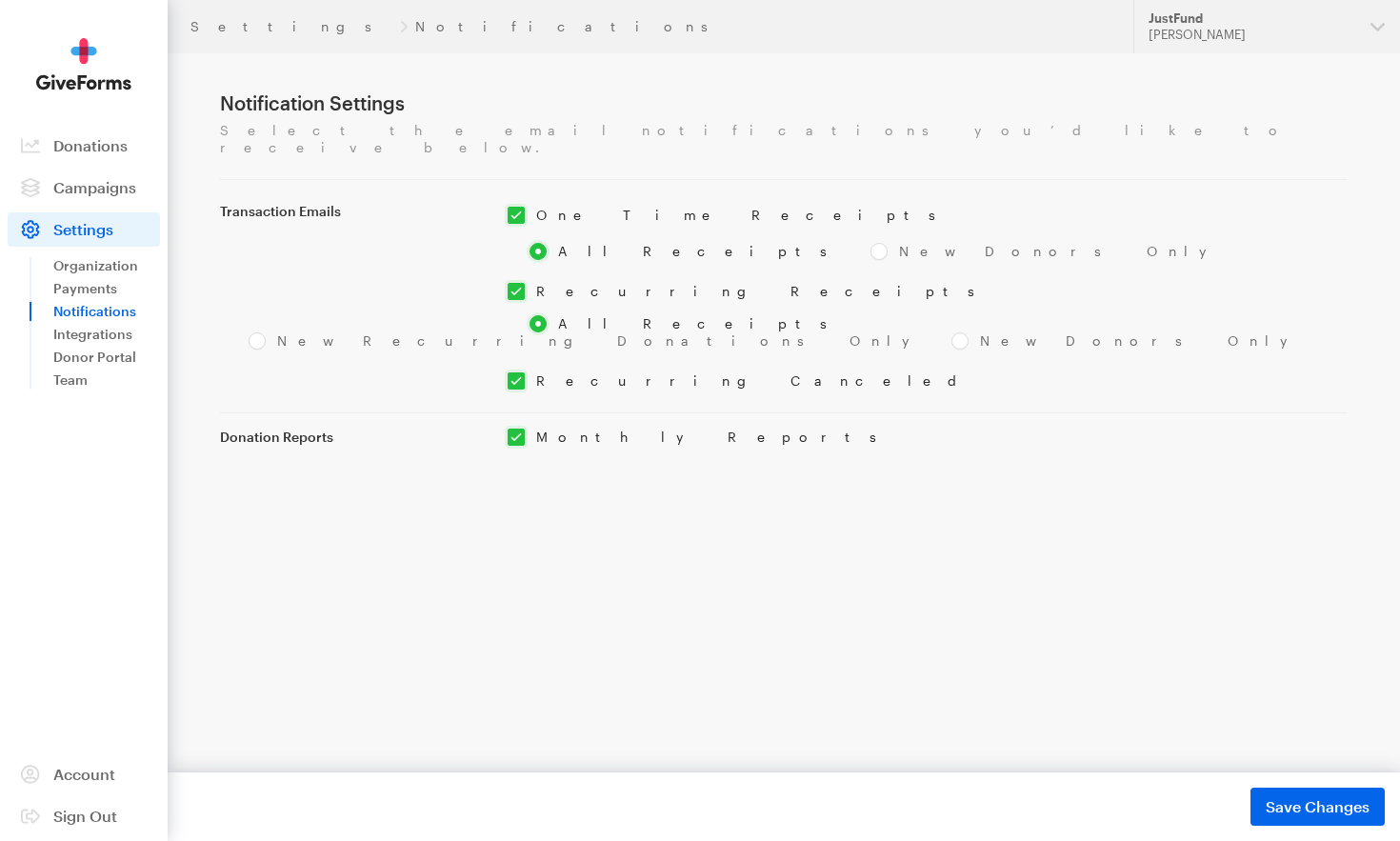scroll, scrollTop: 0, scrollLeft: 0, axis: both 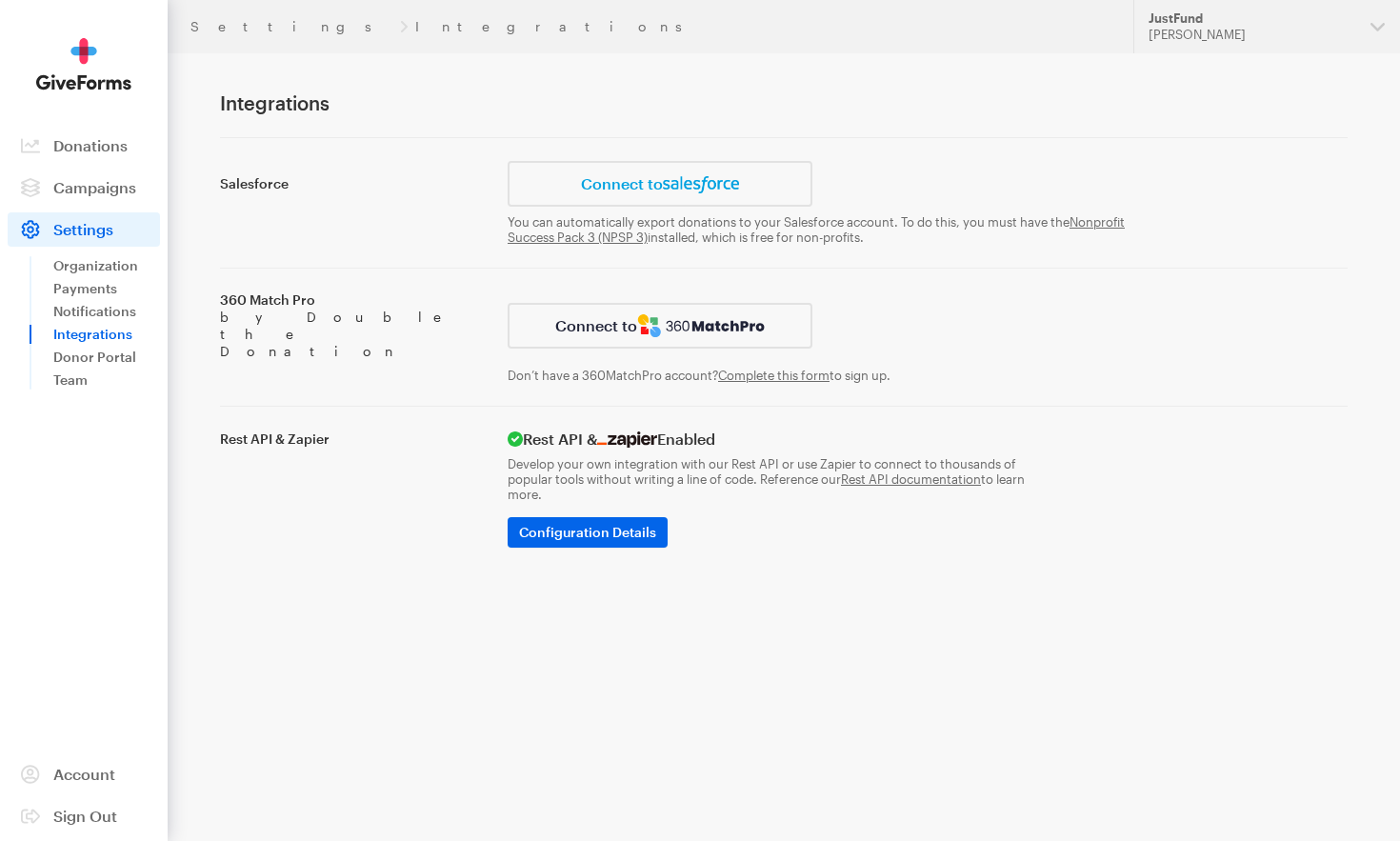 click on "Donor Portal" at bounding box center [107, 357] 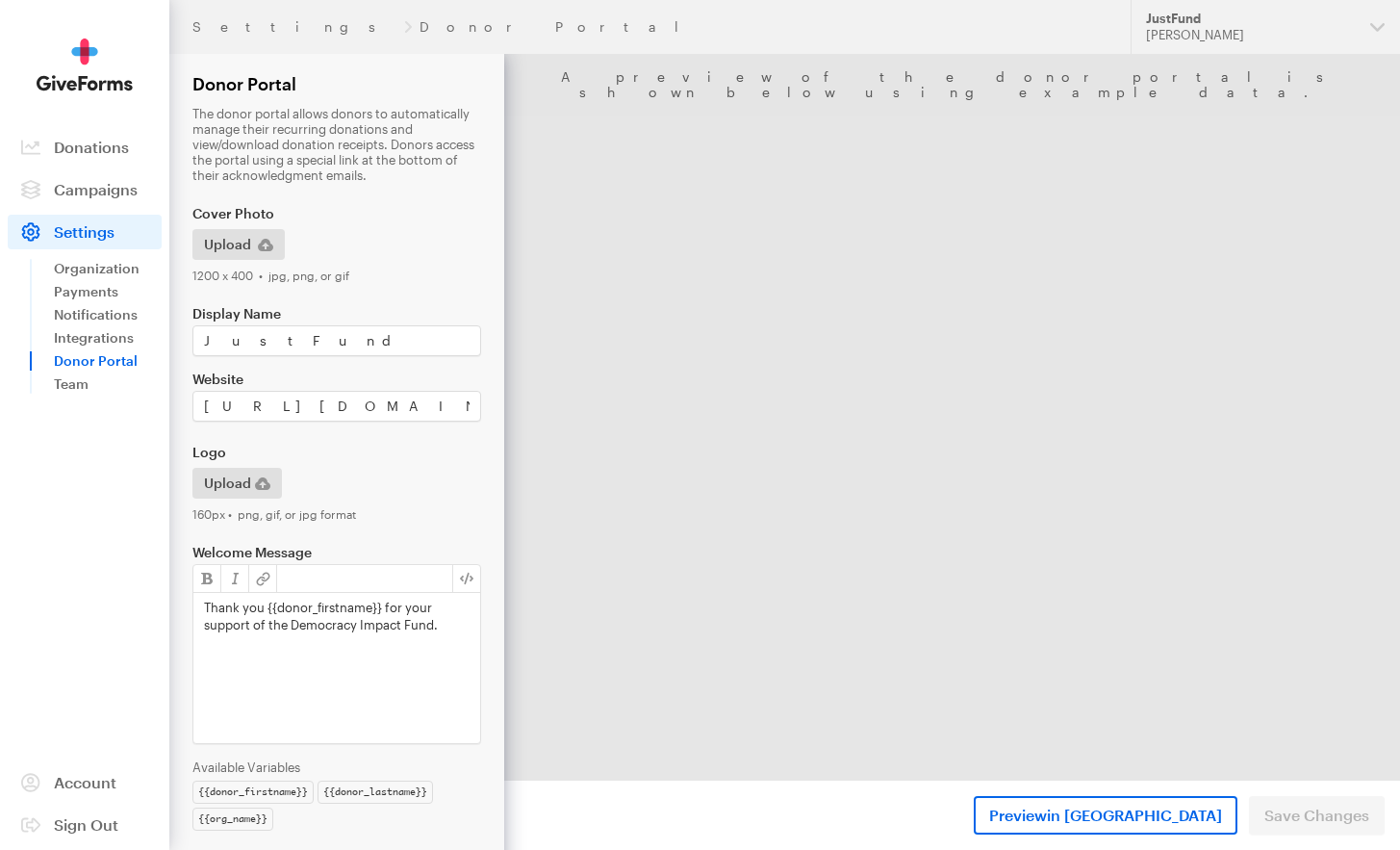 scroll, scrollTop: 0, scrollLeft: 0, axis: both 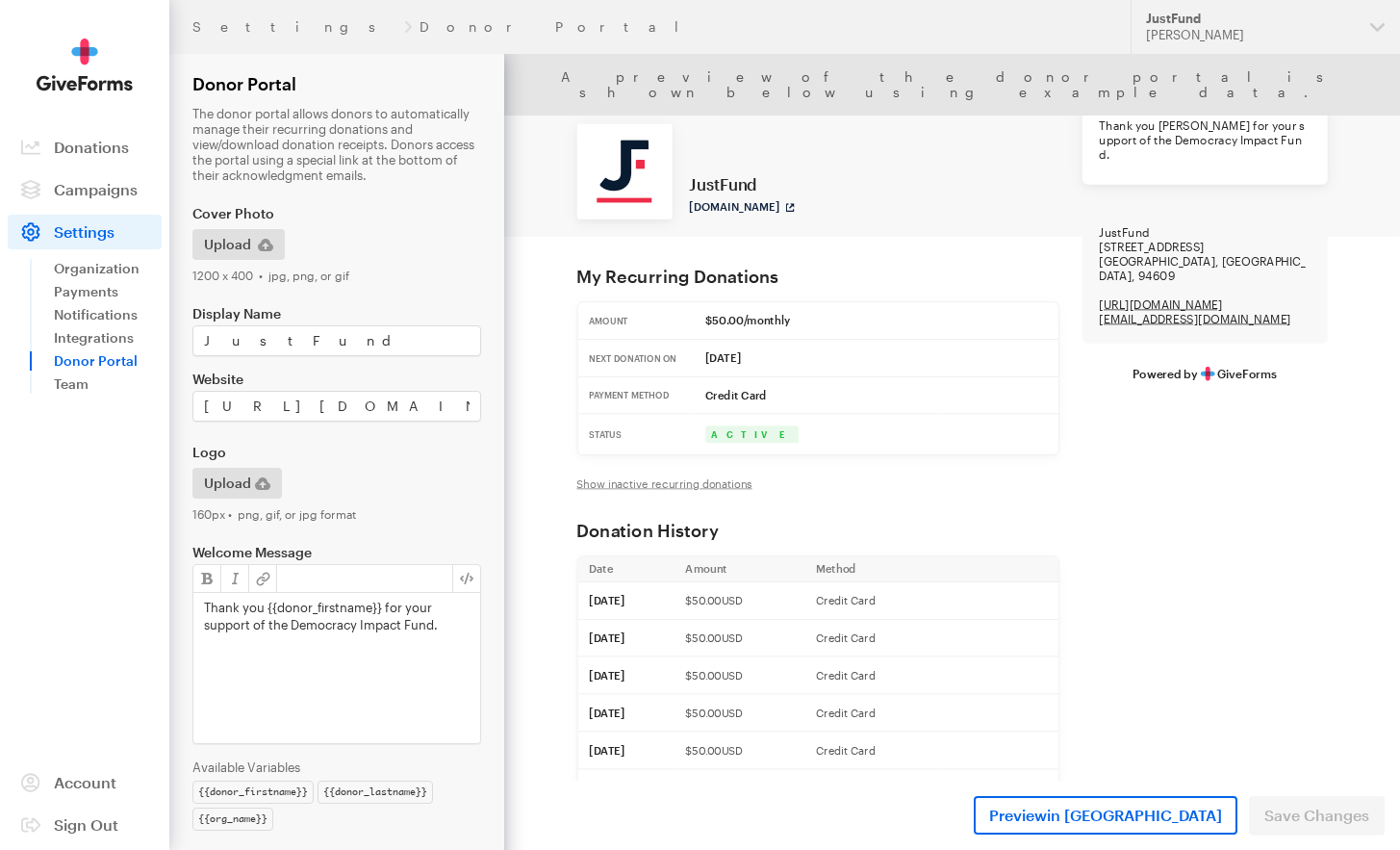 click on "Thank you {{donor_firstname}} for your support of the Democracy Impact Fund." at bounding box center (337, 616) 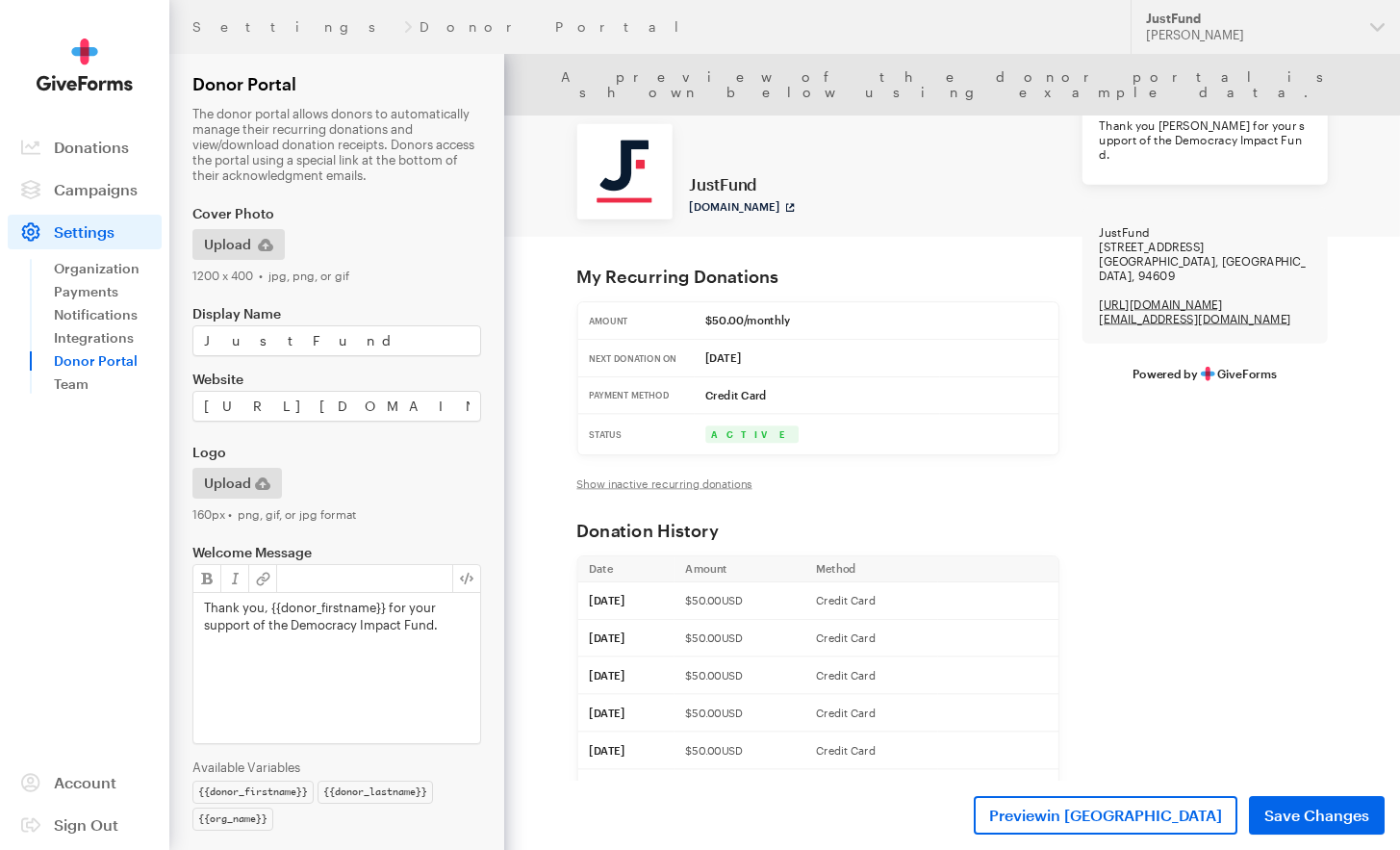 click on "Thank you, {{donor_firstname}} for your support of the Democracy Impact Fund." at bounding box center (337, 616) 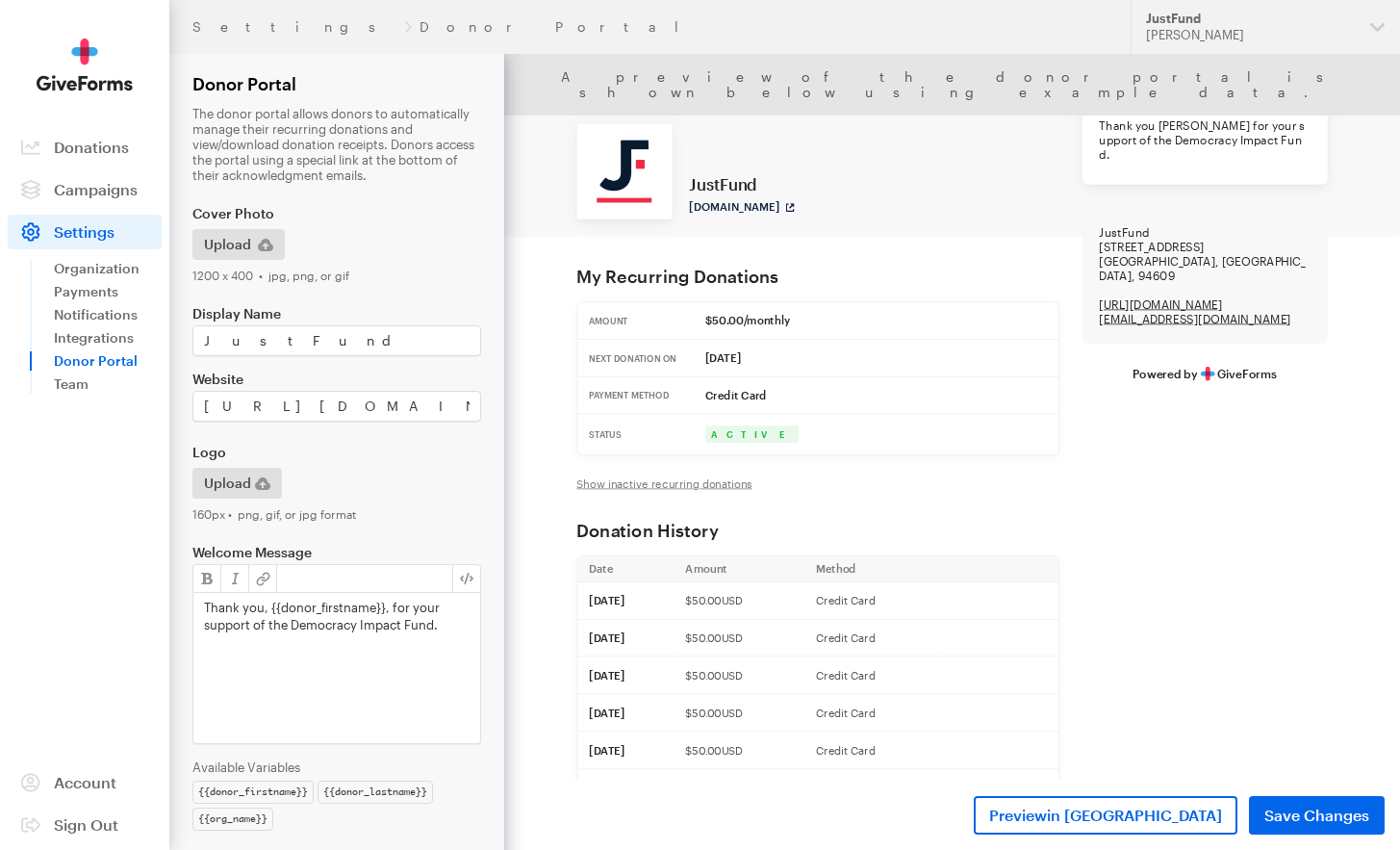 click on "Thank you, {{donor_firstname}}, for your support of the Democracy Impact Fund." at bounding box center [337, 616] 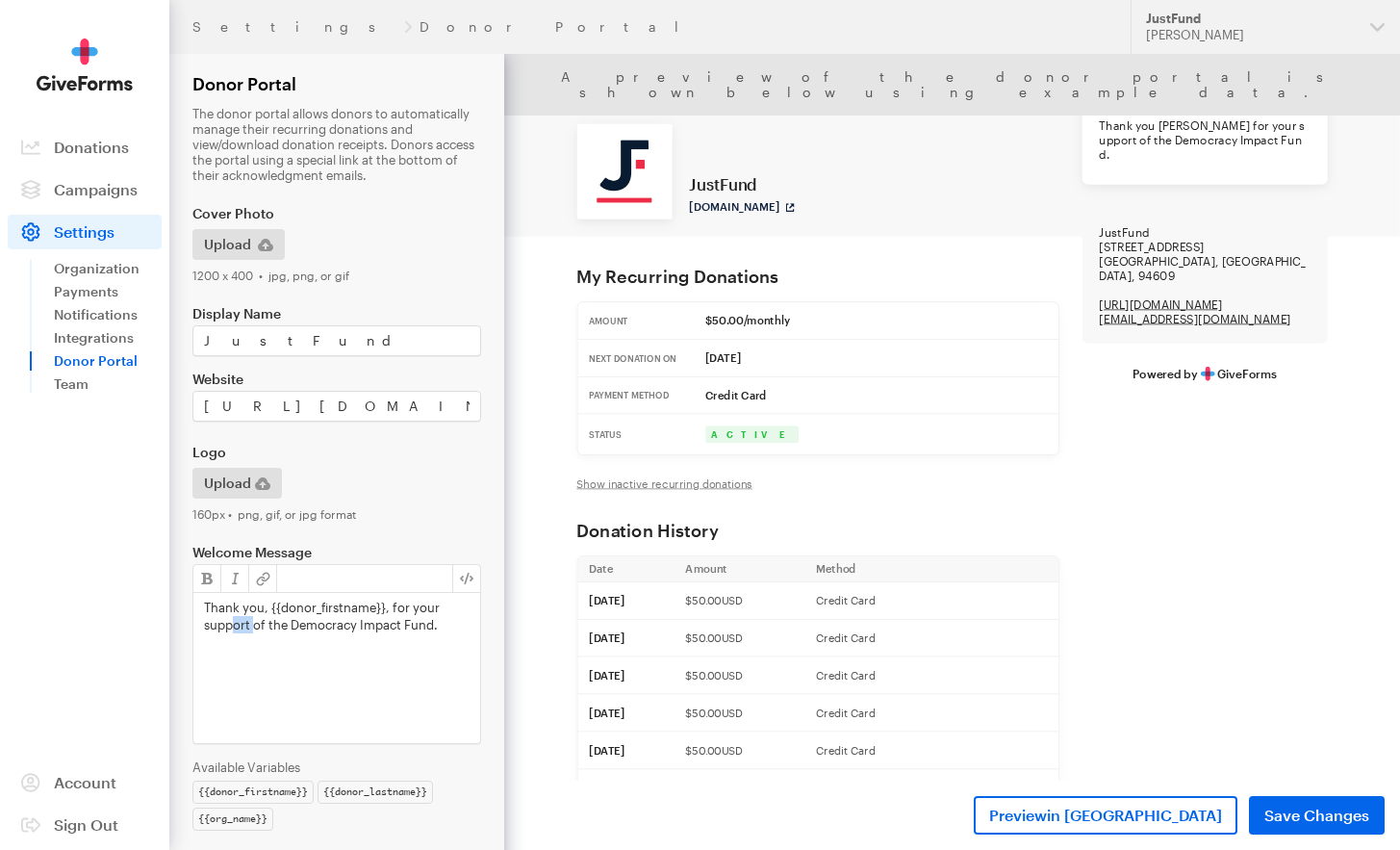 click on "Thank you, {{donor_firstname}}, for your support of the Democracy Impact Fund." at bounding box center [337, 616] 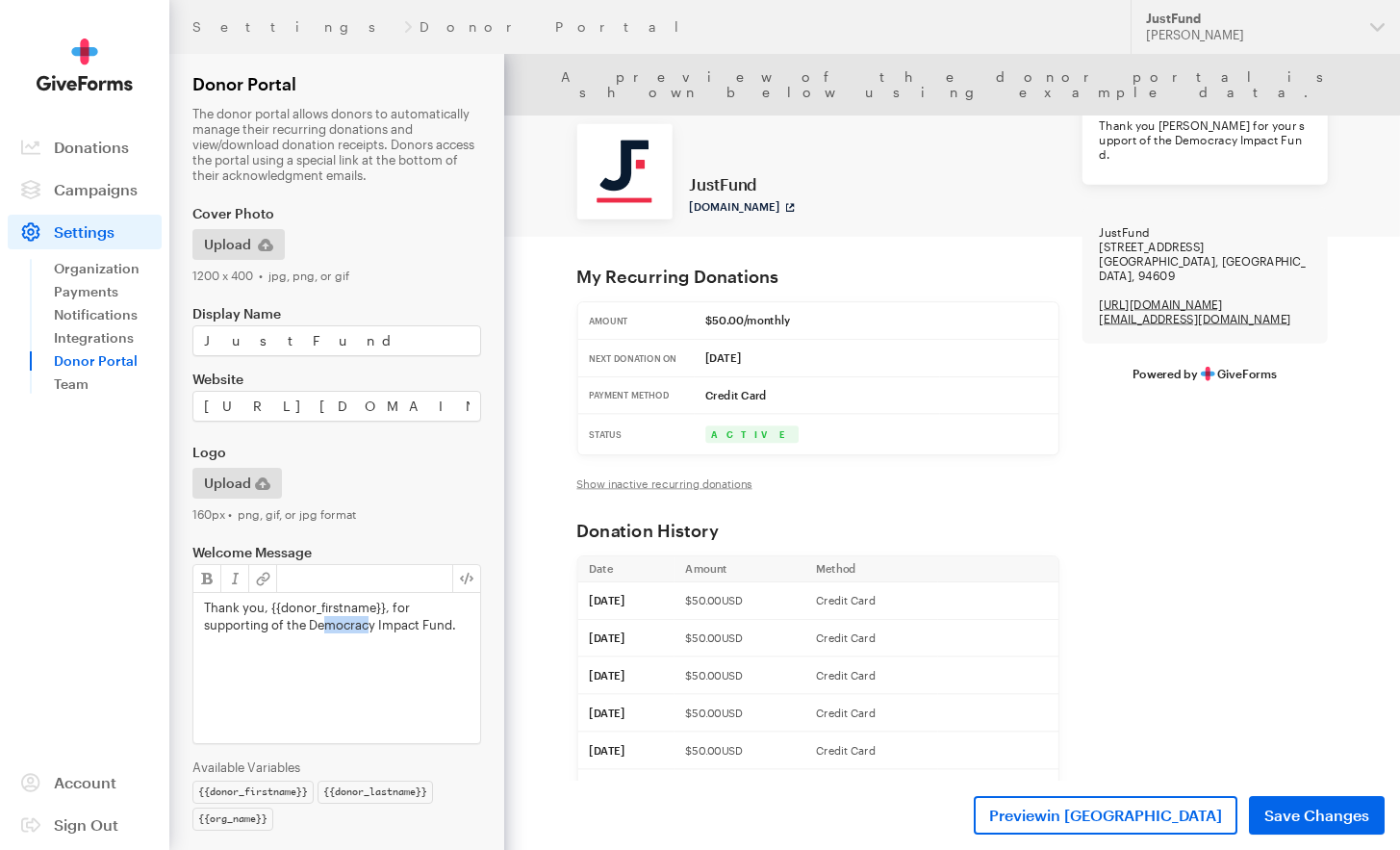 drag, startPoint x: 270, startPoint y: 625, endPoint x: 303, endPoint y: 628, distance: 33.136083 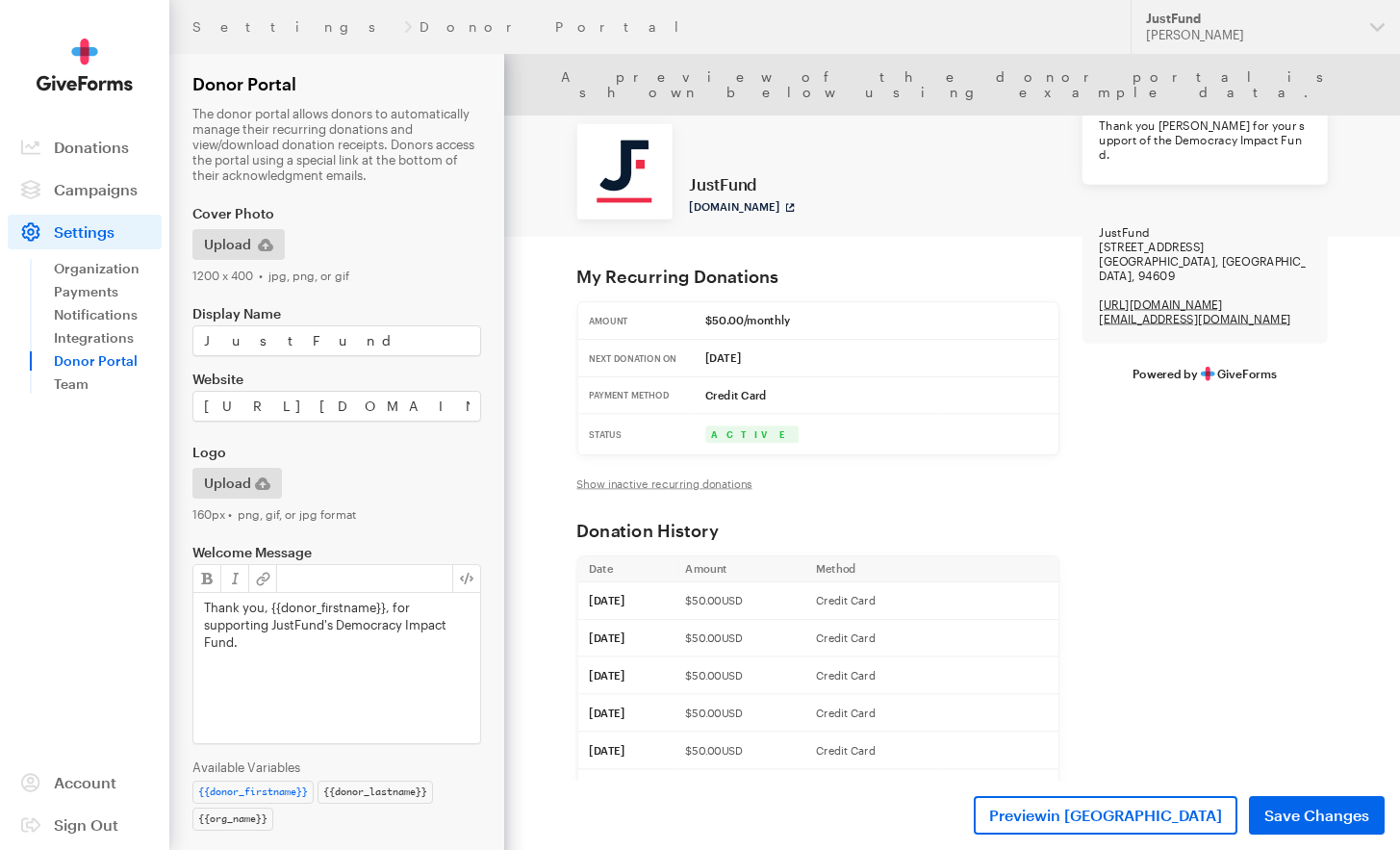 scroll, scrollTop: 111, scrollLeft: 0, axis: vertical 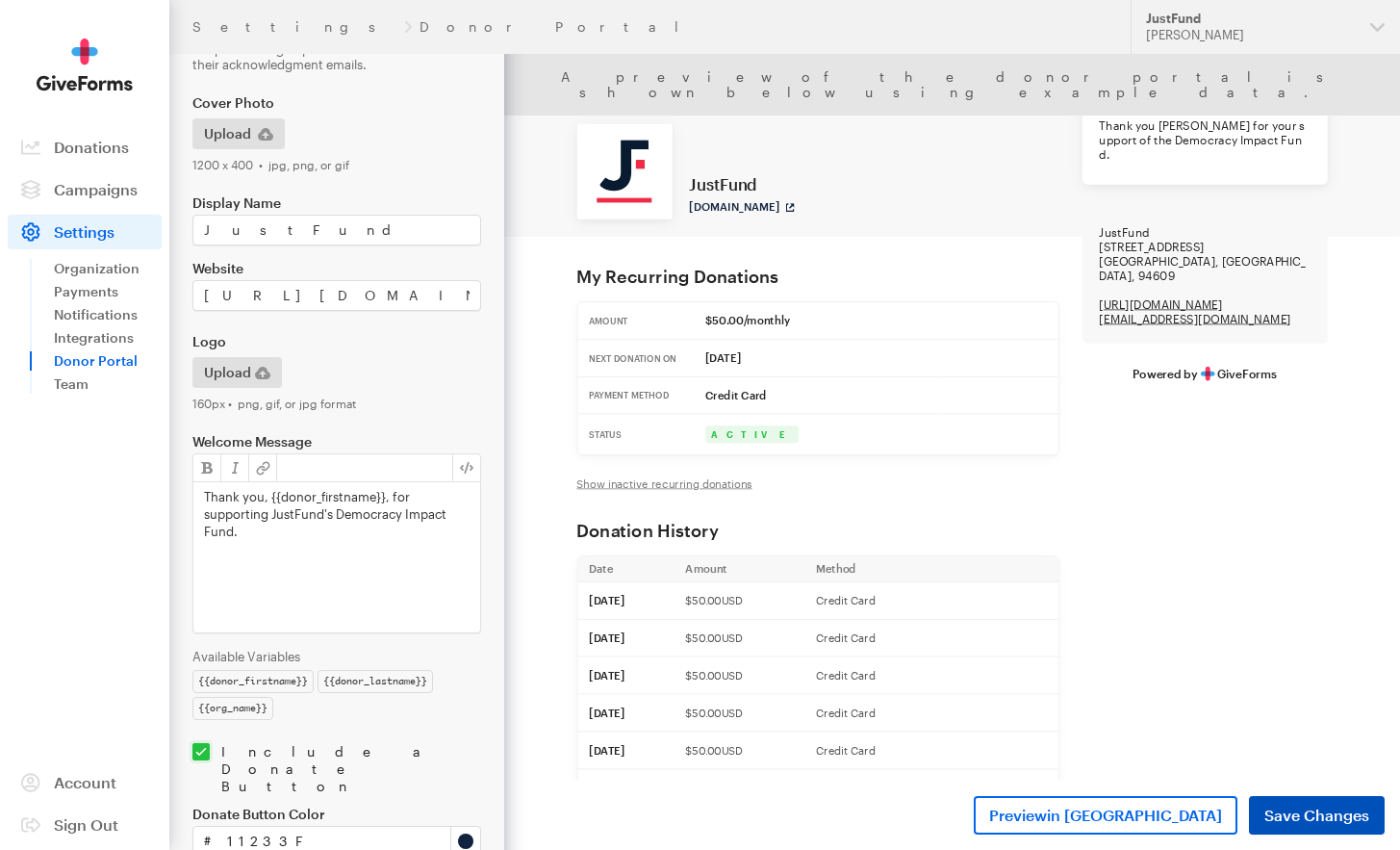 click on "Save Changes" at bounding box center (1316, 815) 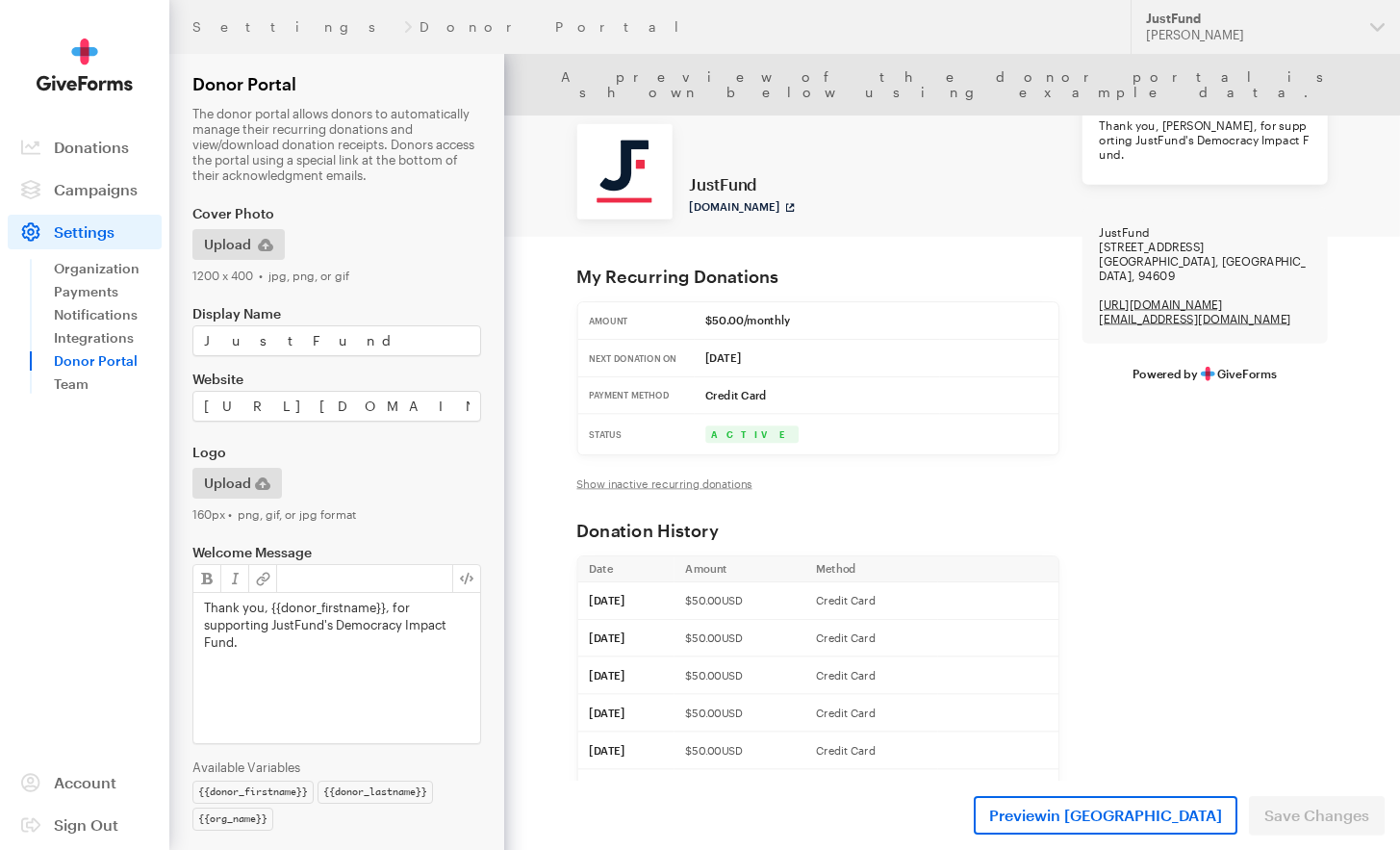scroll, scrollTop: 0, scrollLeft: 0, axis: both 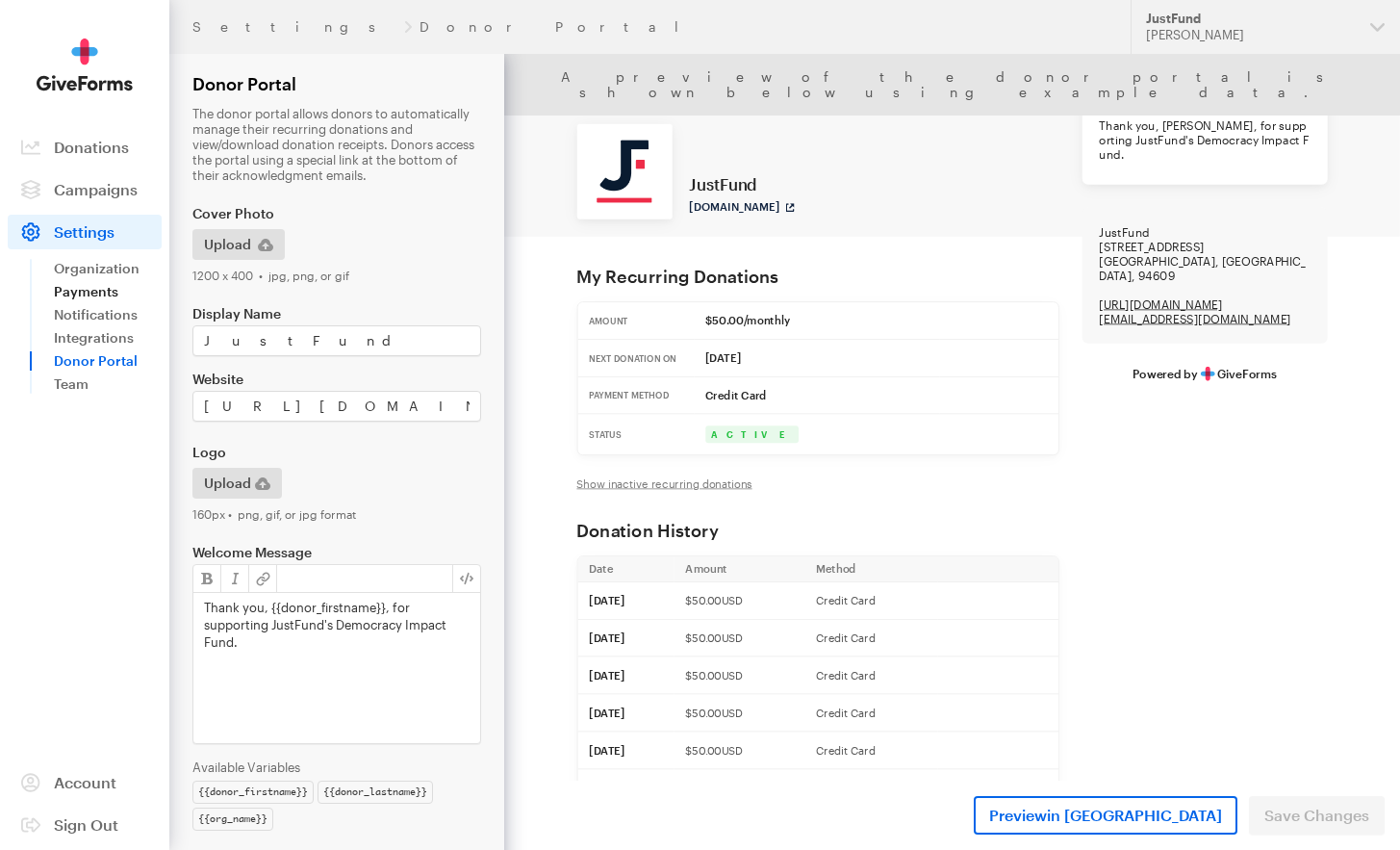 click on "Payments" at bounding box center (108, 292) 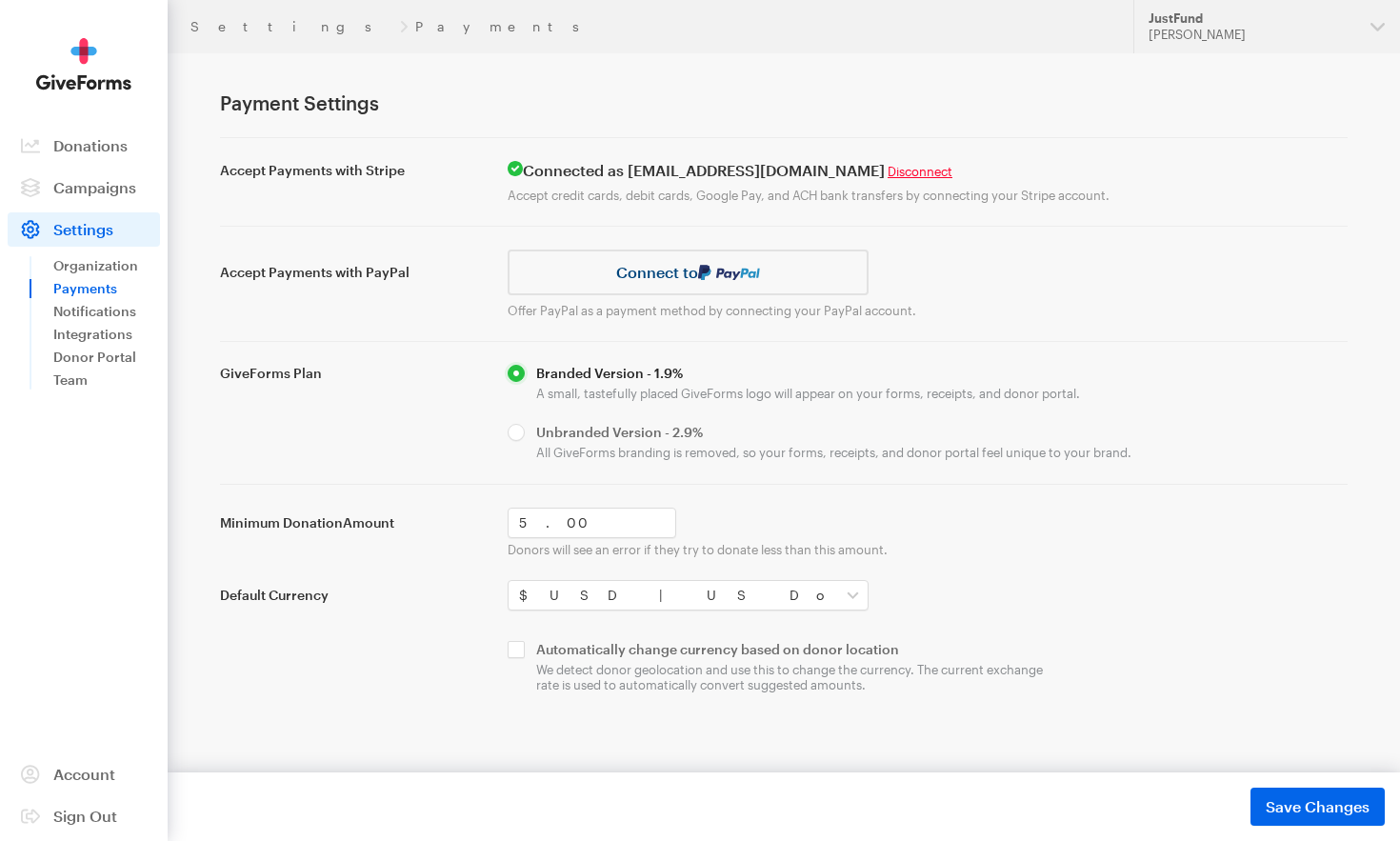 scroll, scrollTop: 0, scrollLeft: 0, axis: both 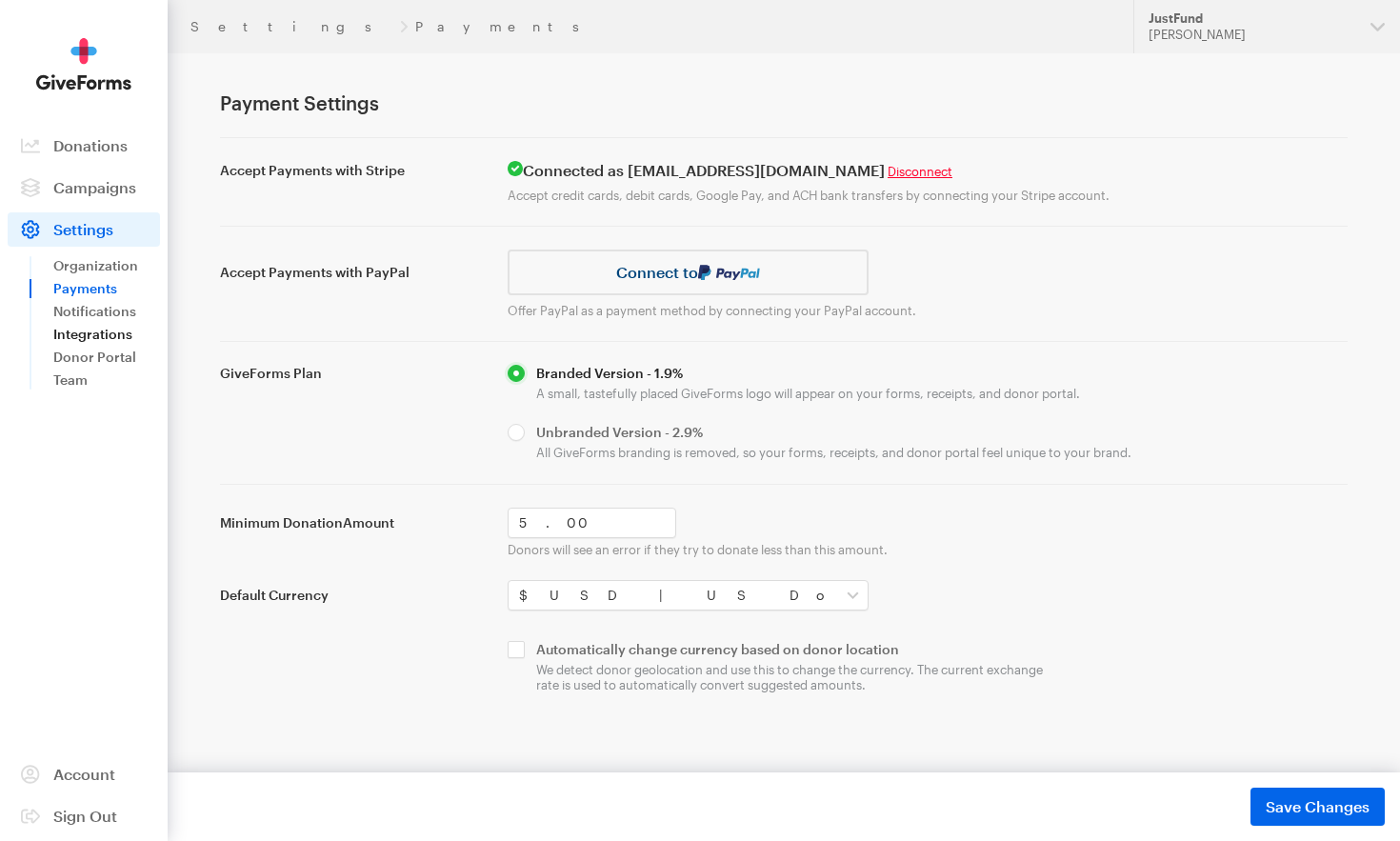 click on "Integrations" at bounding box center (107, 334) 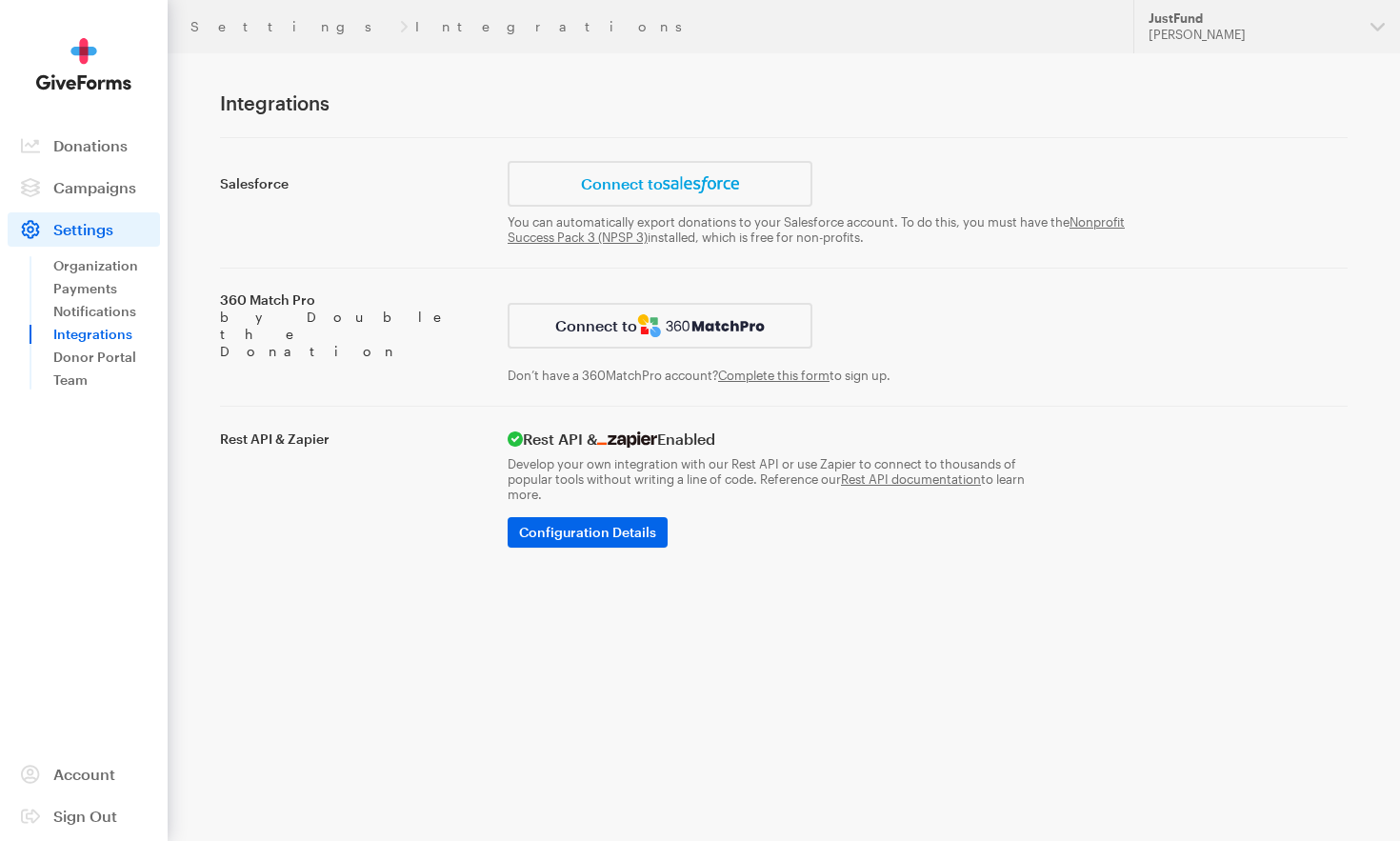 scroll, scrollTop: 0, scrollLeft: 0, axis: both 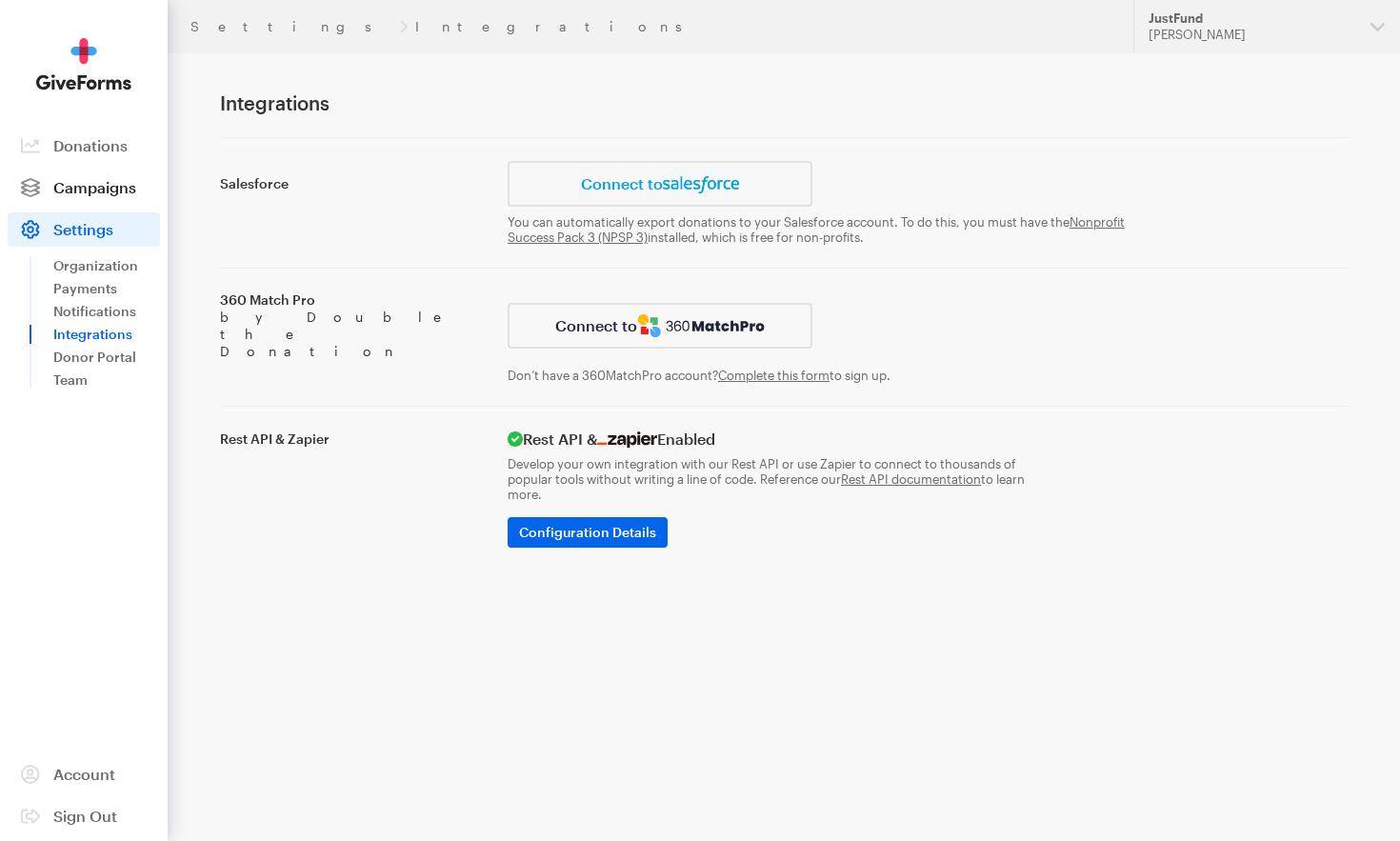 click on "Campaigns" at bounding box center (94, 187) 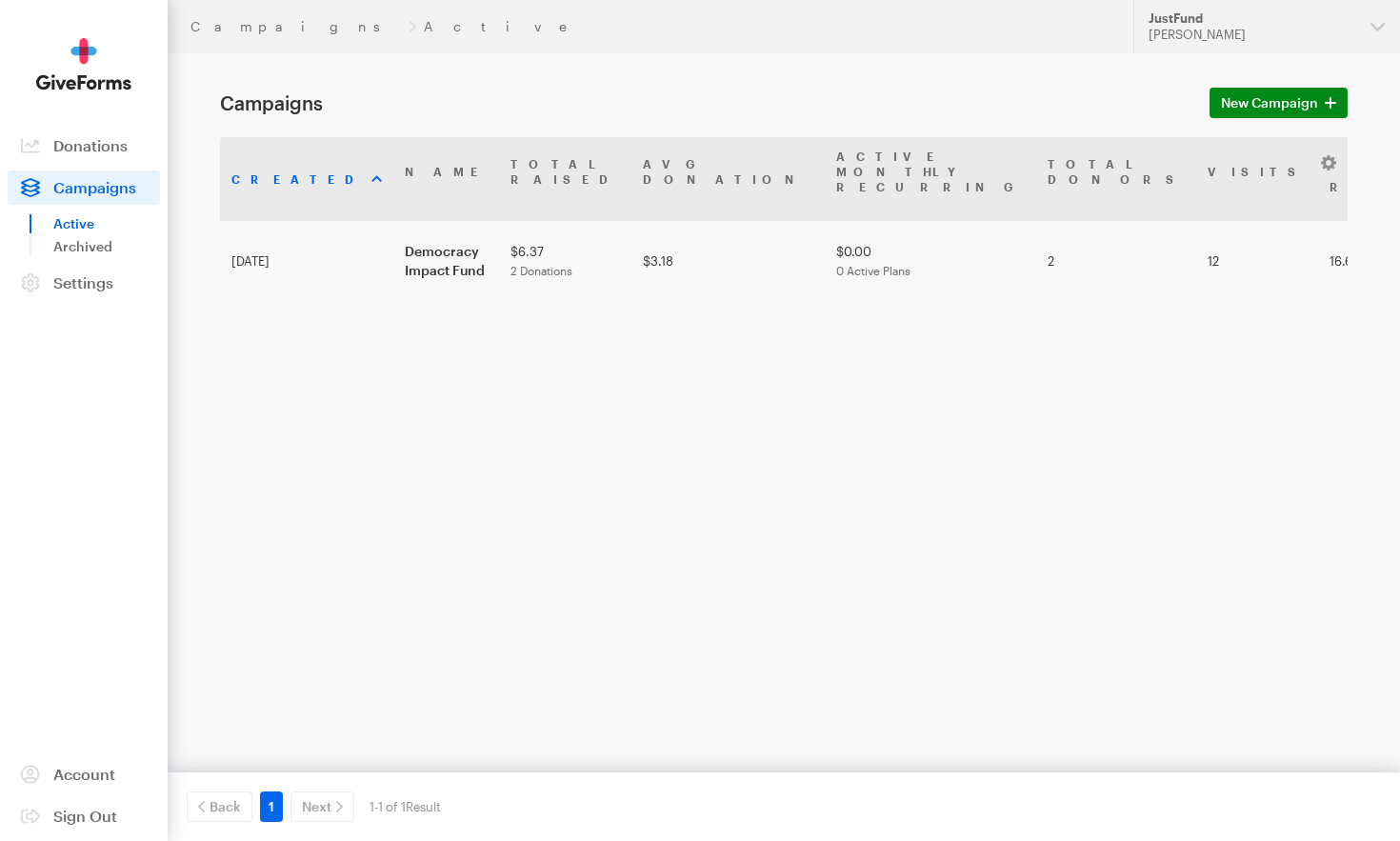 scroll, scrollTop: 0, scrollLeft: 0, axis: both 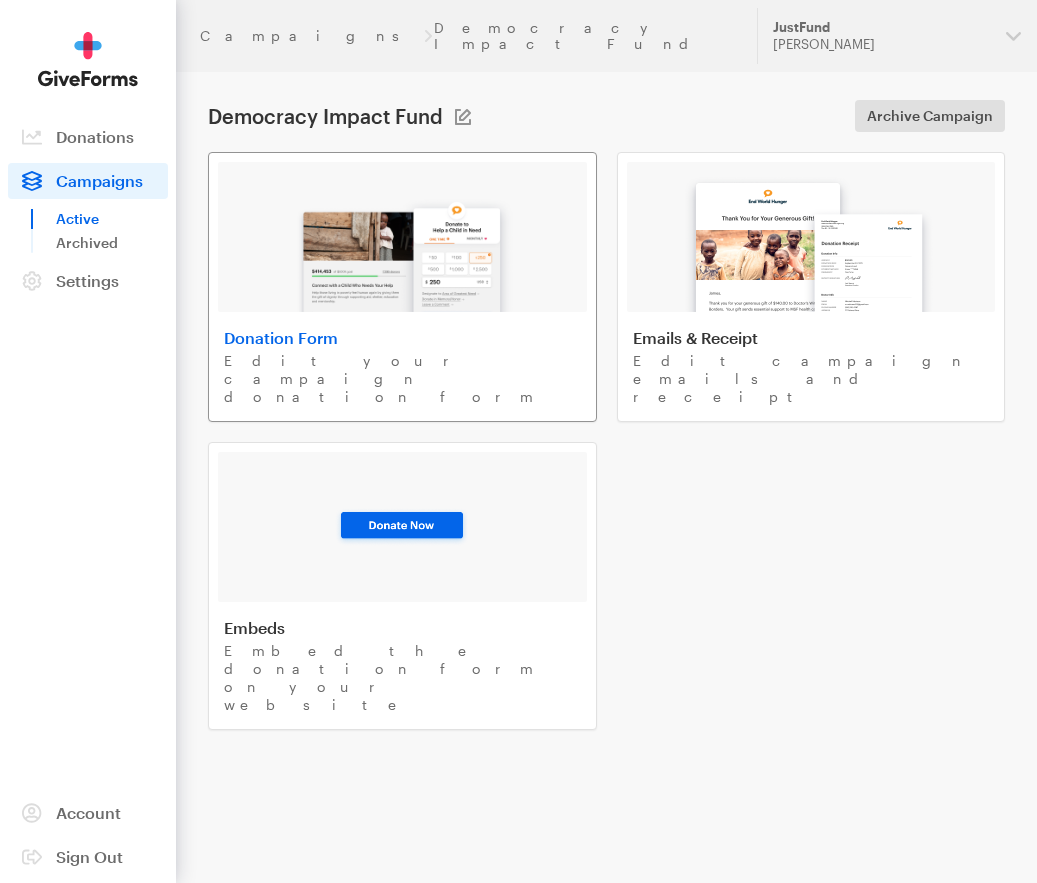 click at bounding box center [403, 248] 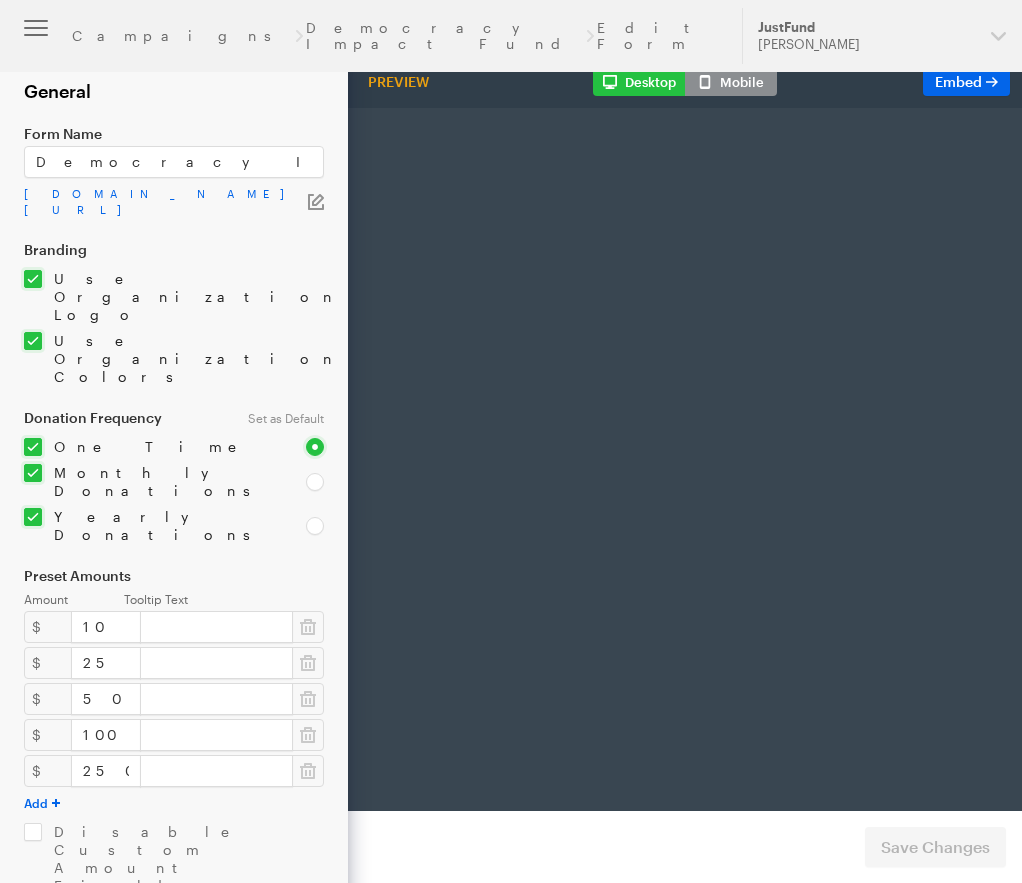 scroll, scrollTop: 0, scrollLeft: 0, axis: both 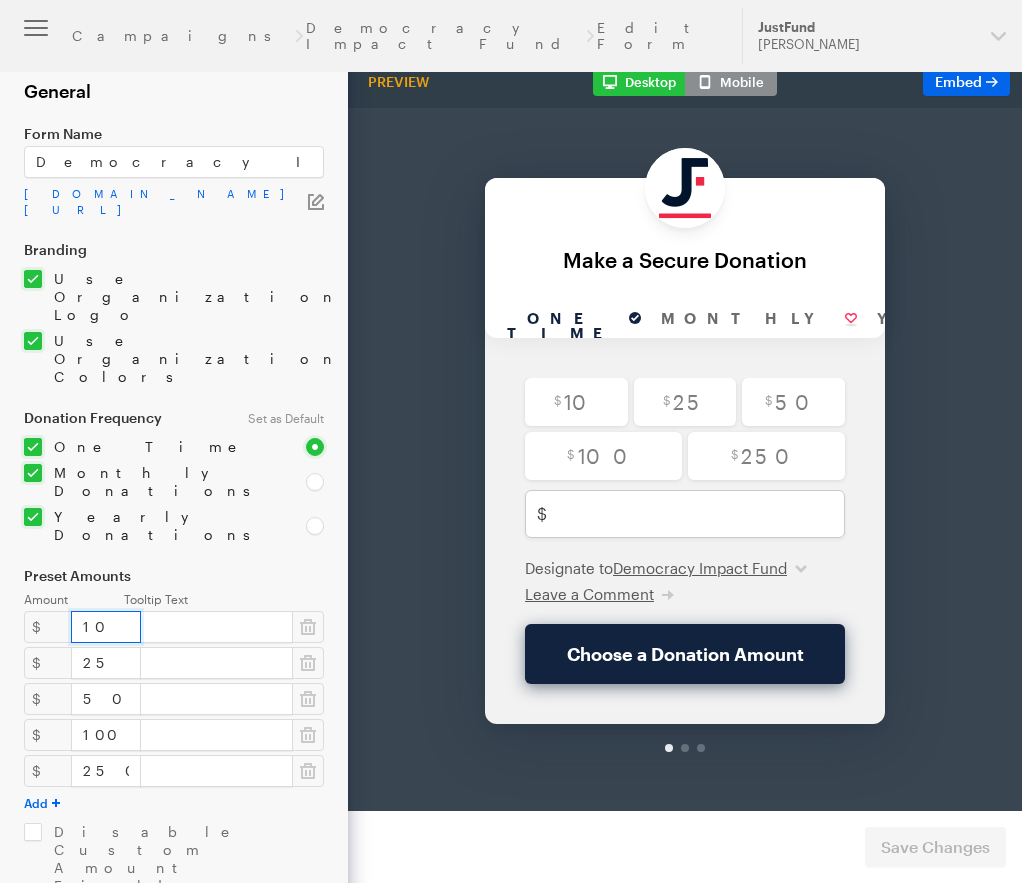 click on "10" at bounding box center [106, 627] 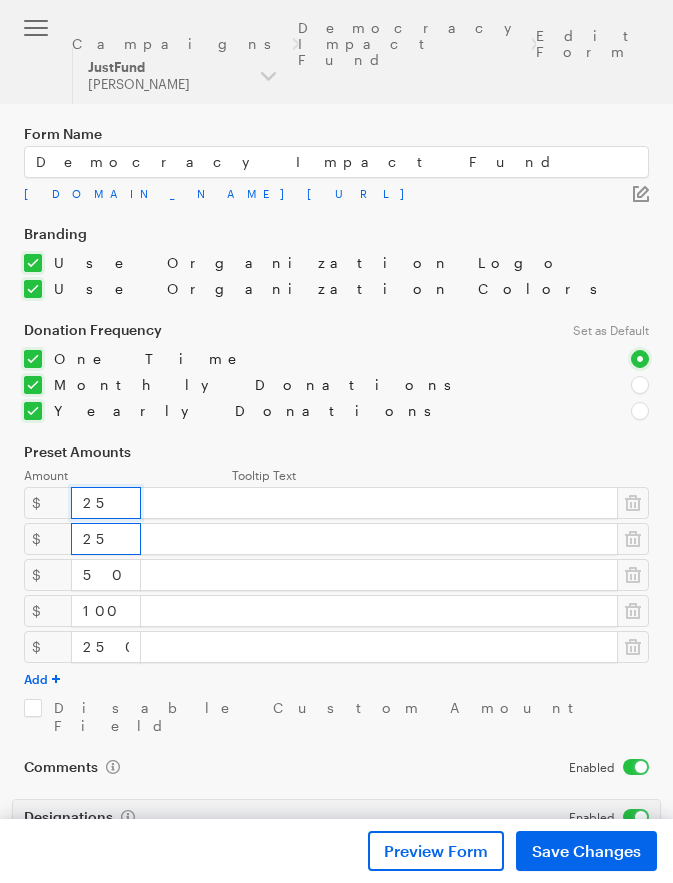 type on "25" 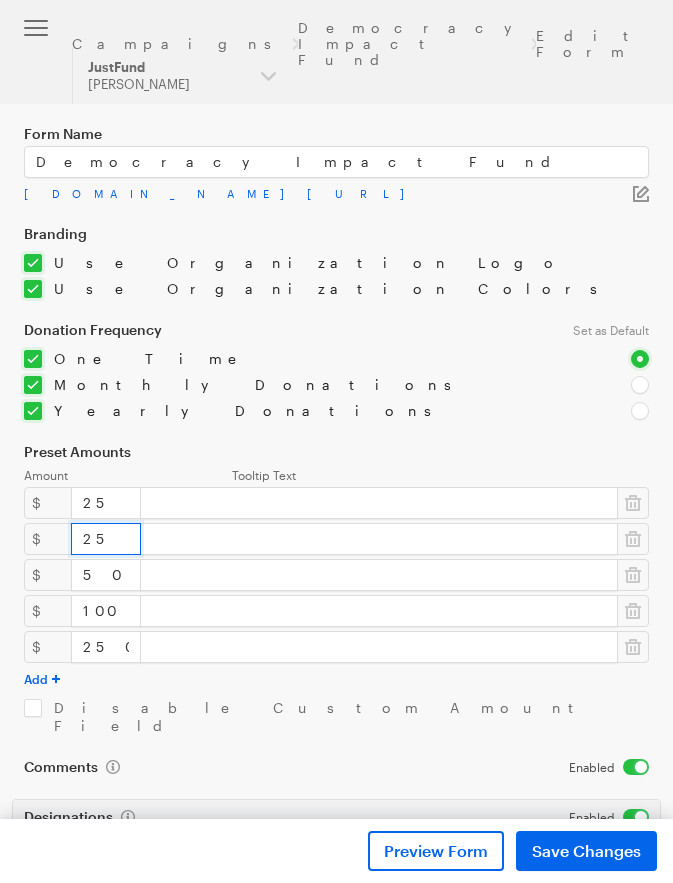 click on "25" at bounding box center (106, 539) 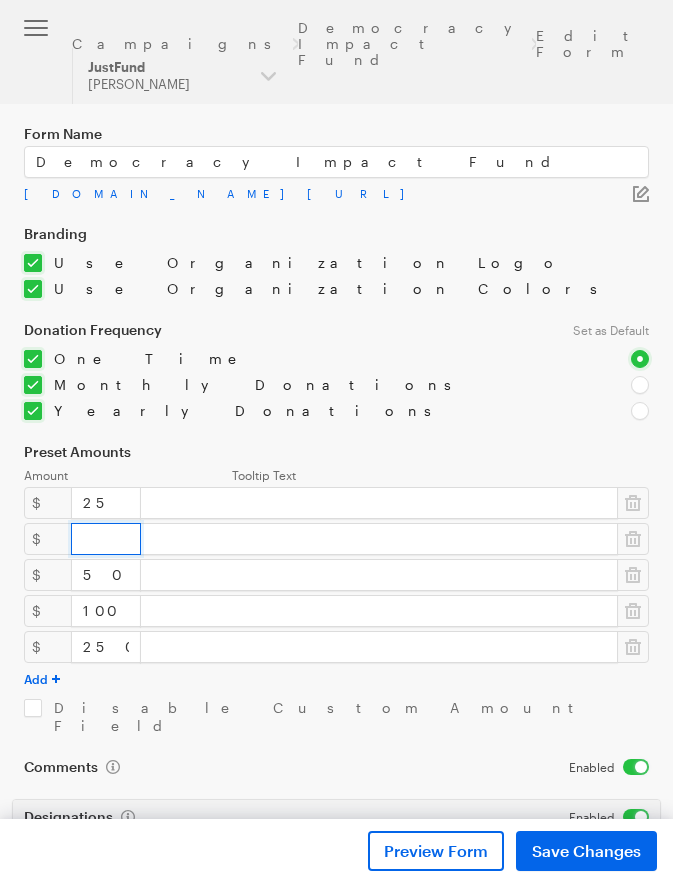 click on "$" at bounding box center (336, 539) 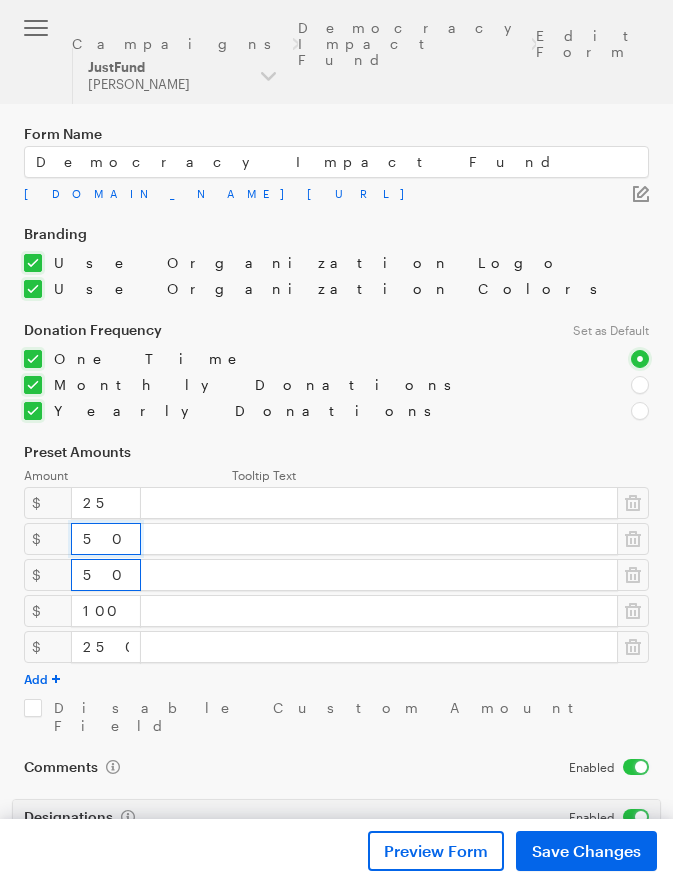 type on "50" 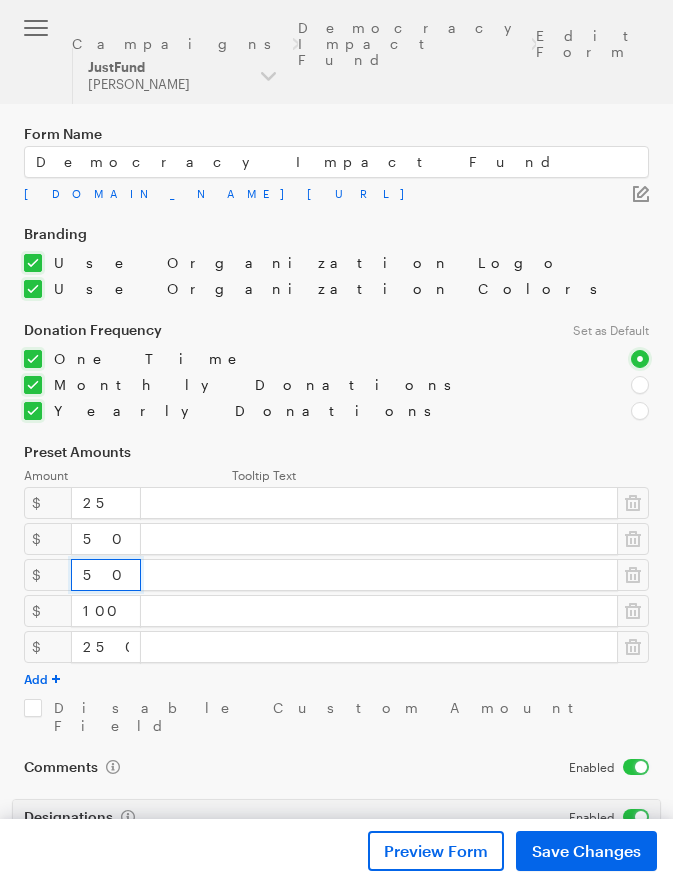 click on "50" at bounding box center [106, 575] 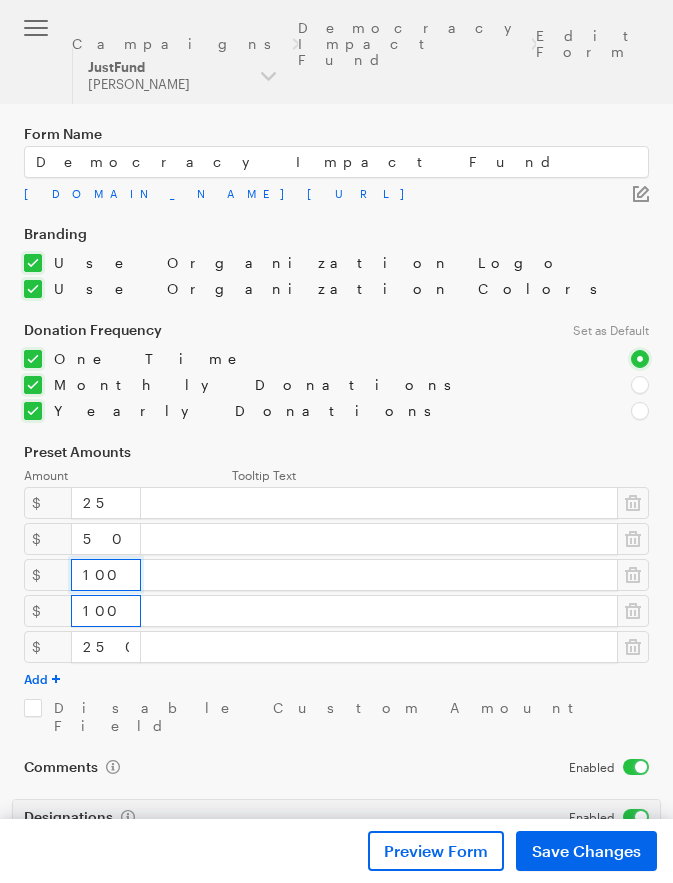 type on "100" 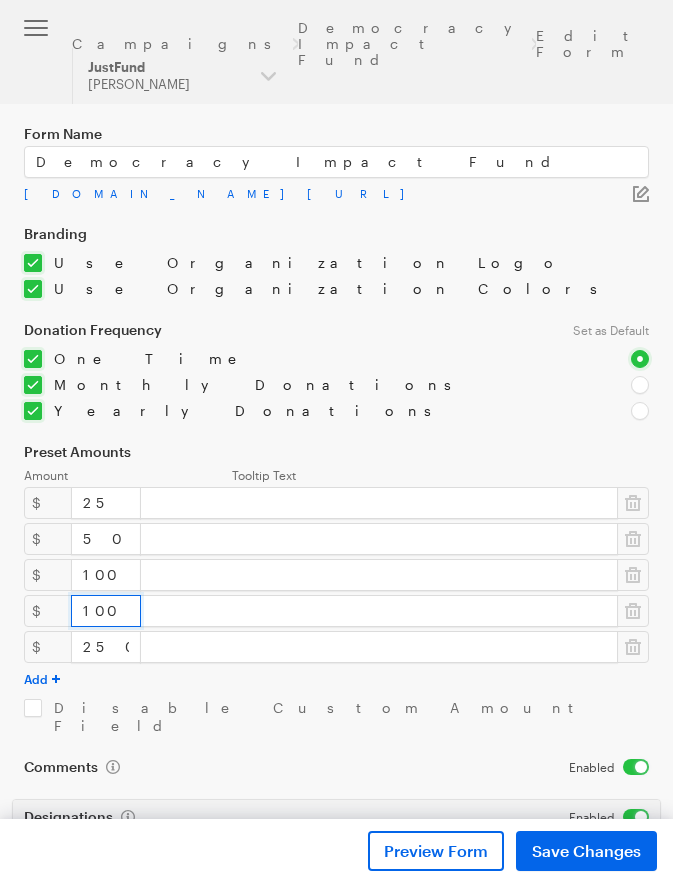 click on "100" at bounding box center [106, 611] 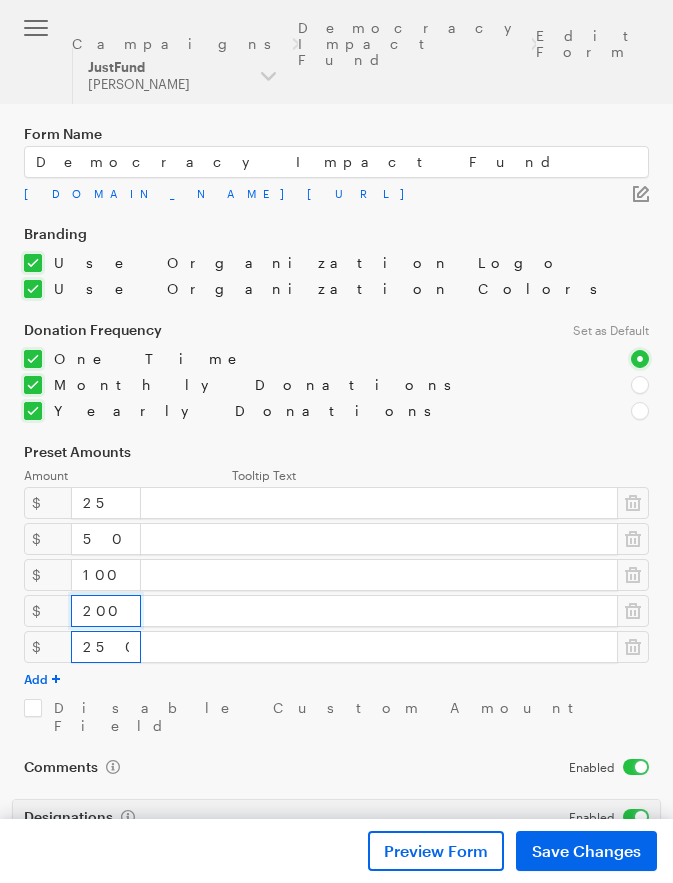 type on "200" 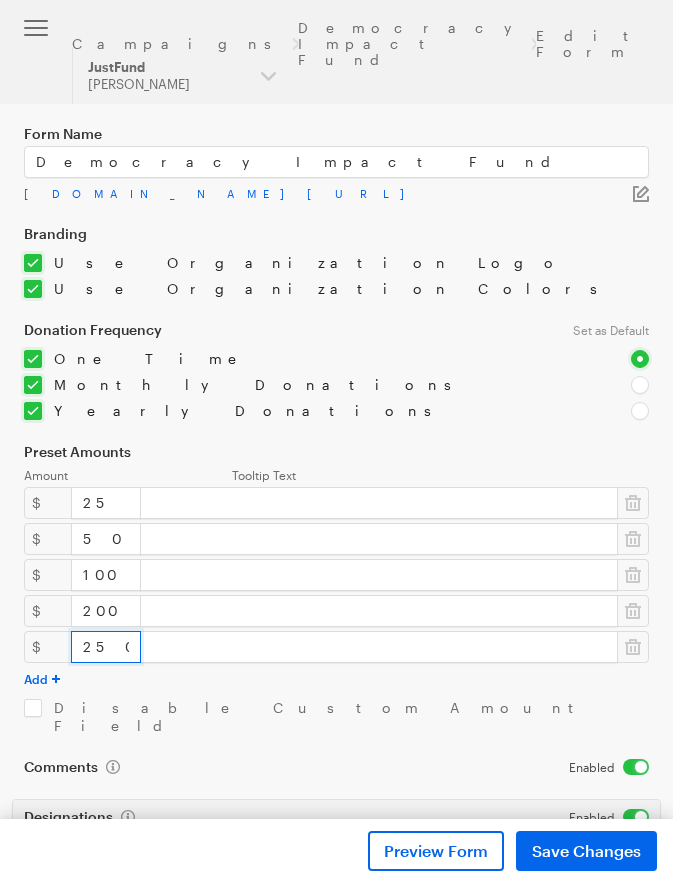 click on "250" at bounding box center [106, 647] 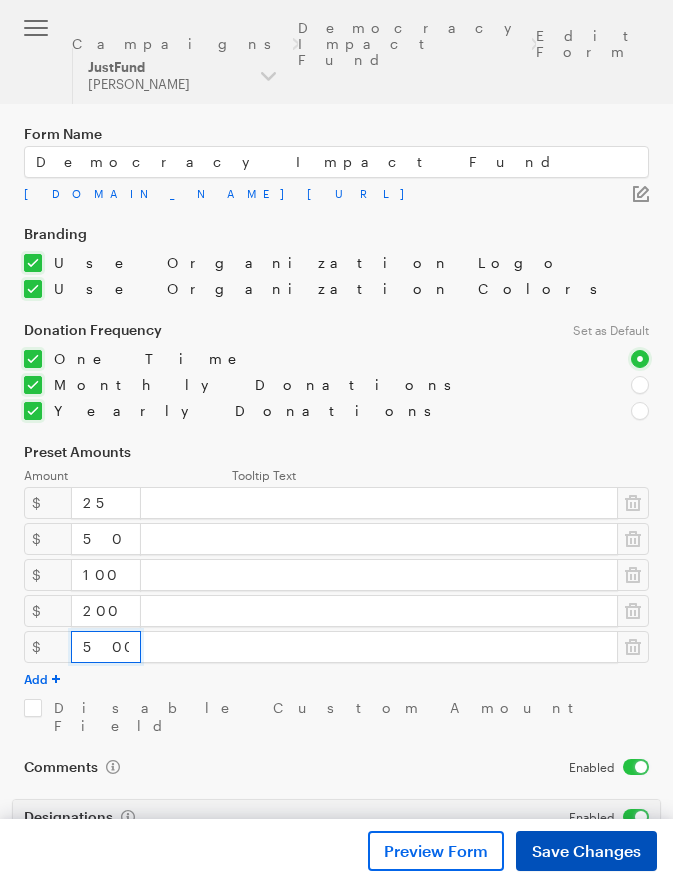type on "500" 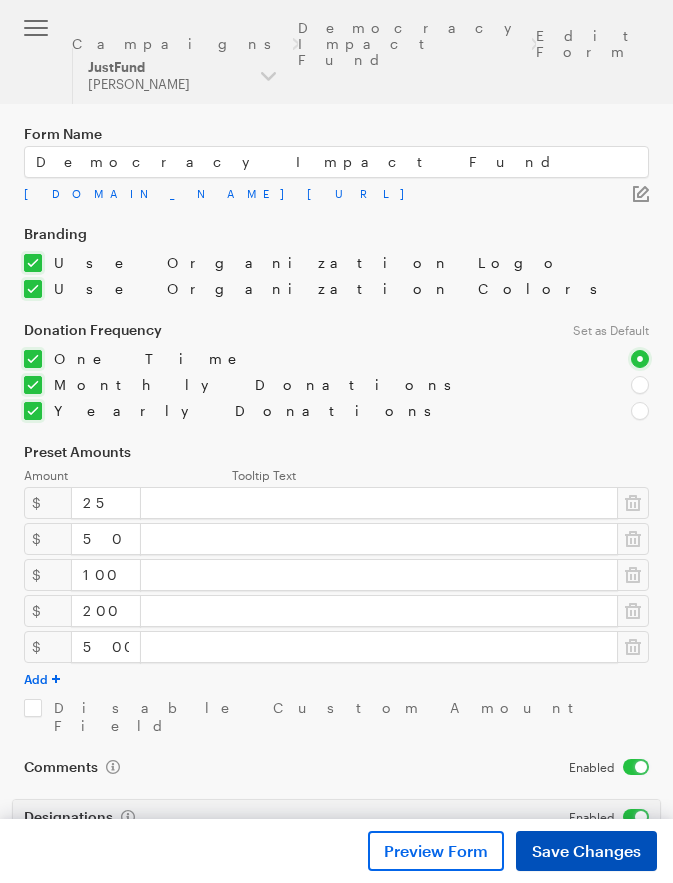 click on "Save Changes" at bounding box center [586, 851] 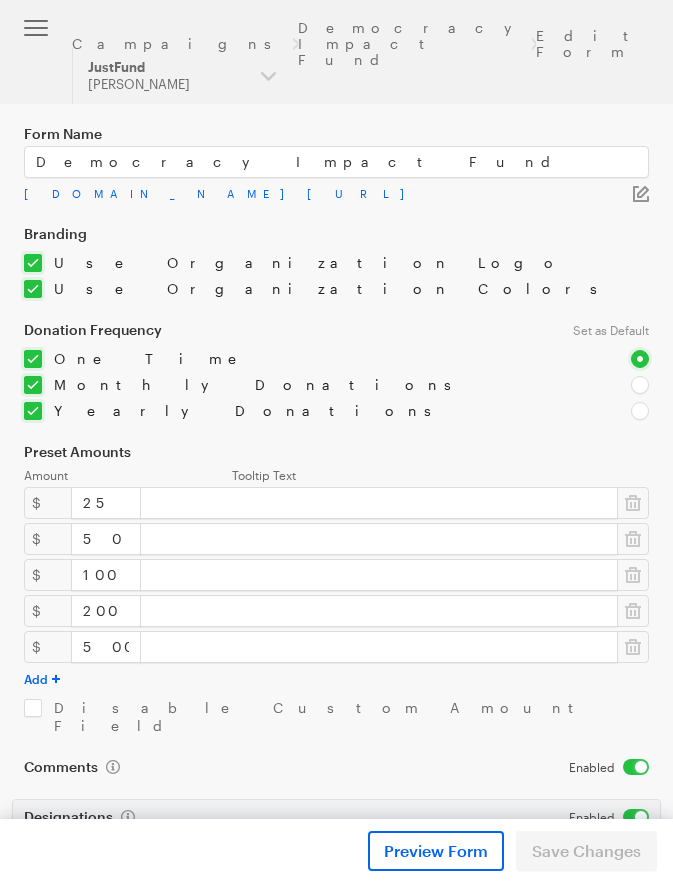 scroll, scrollTop: 0, scrollLeft: 0, axis: both 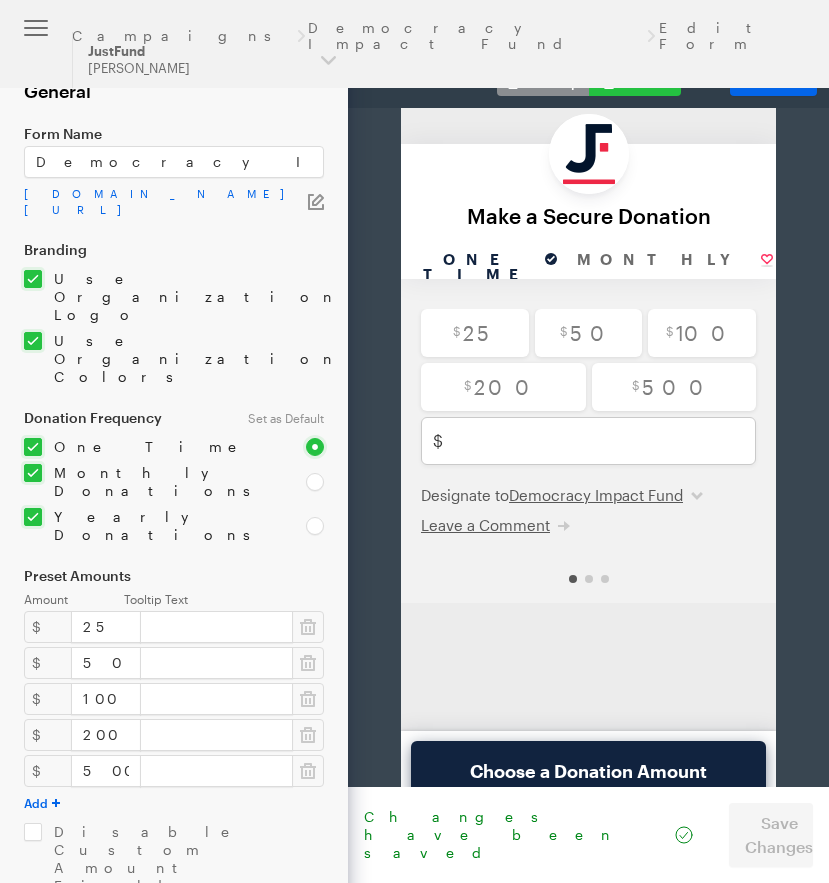 click at bounding box center [153, 526] 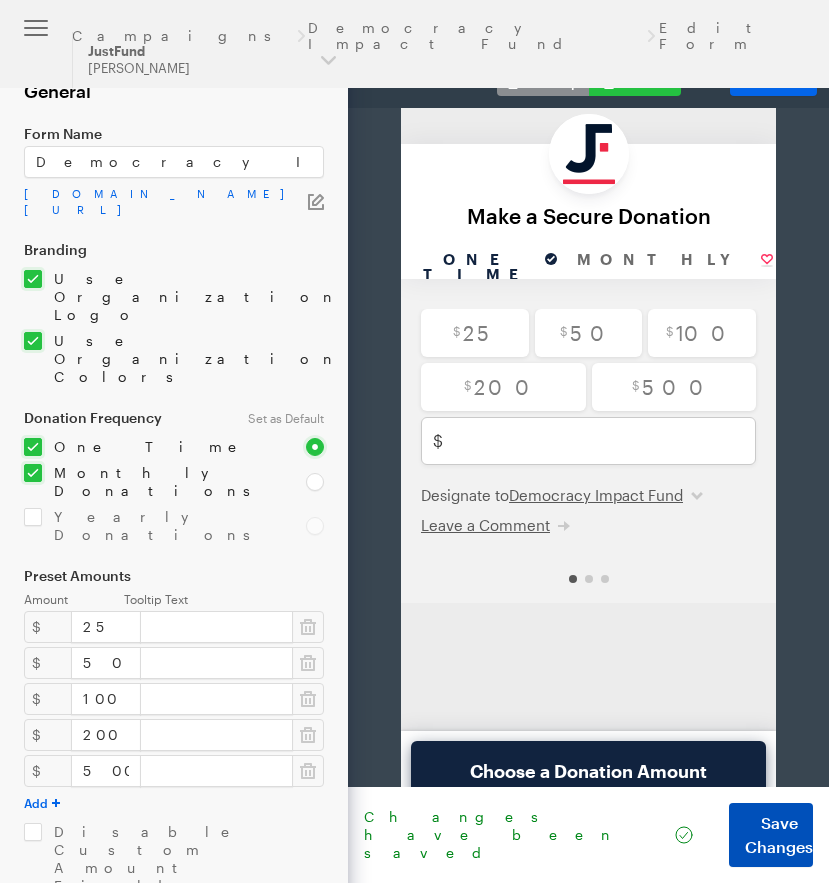 click on "Save Changes" at bounding box center (779, 835) 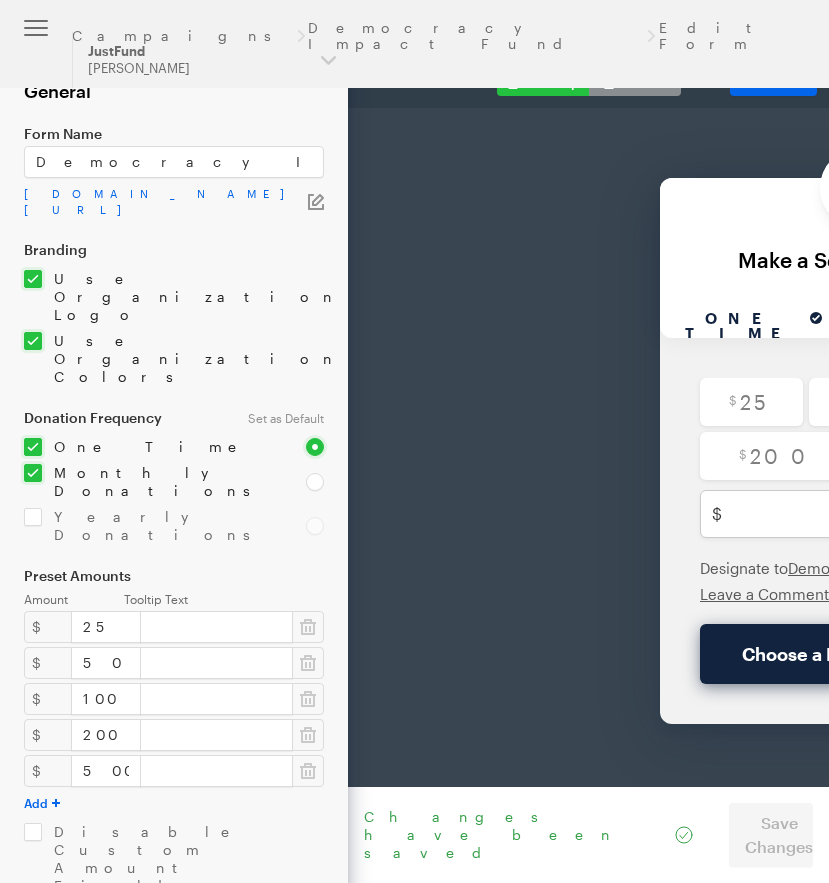 scroll, scrollTop: 0, scrollLeft: 0, axis: both 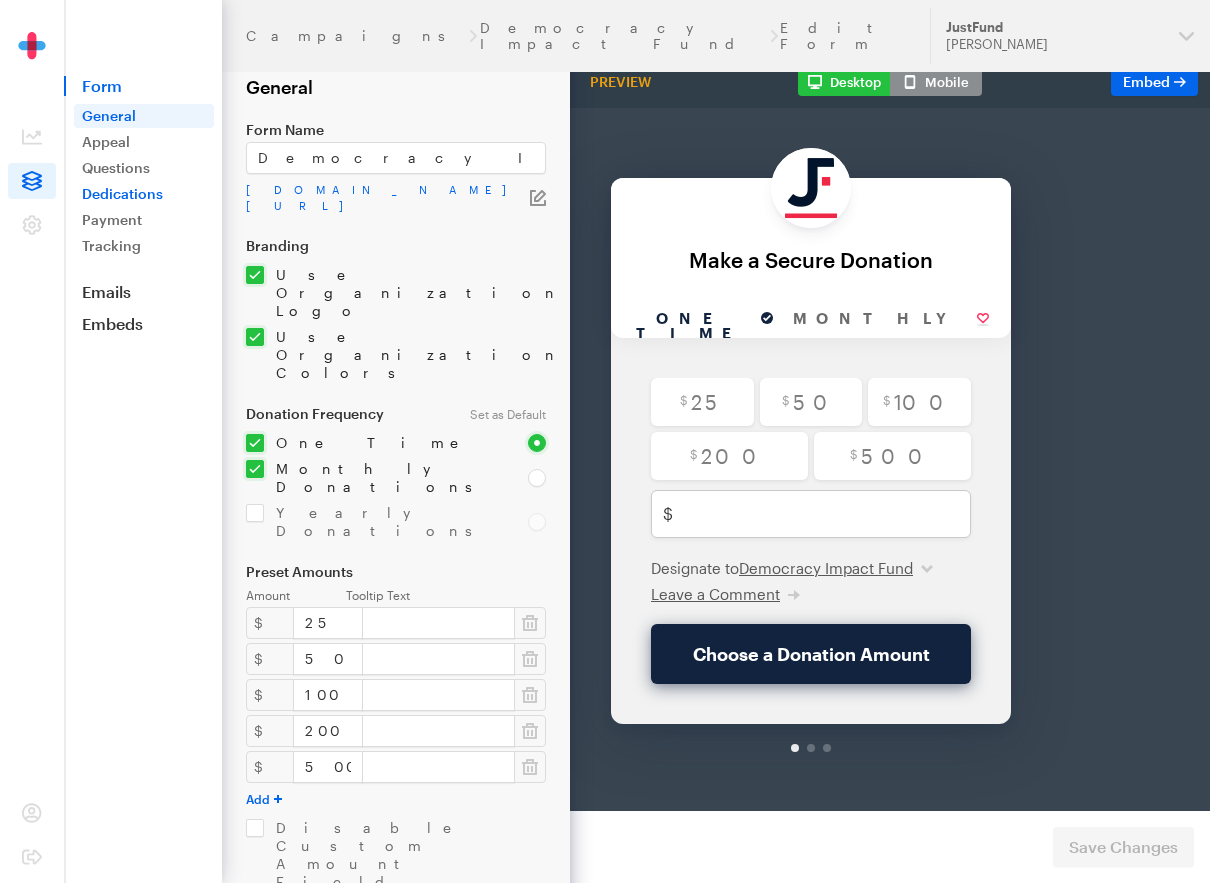 click on "Dedications" at bounding box center (144, 194) 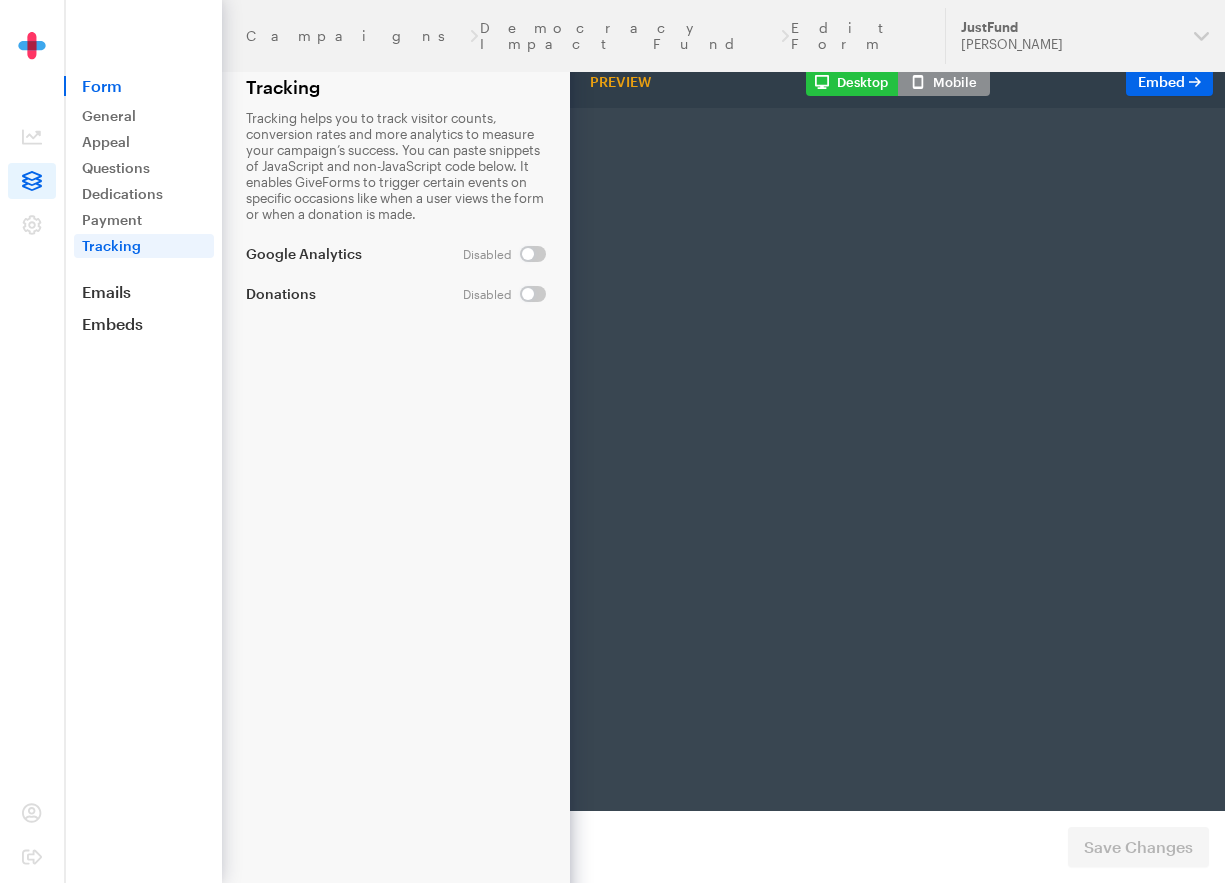 scroll, scrollTop: 0, scrollLeft: 0, axis: both 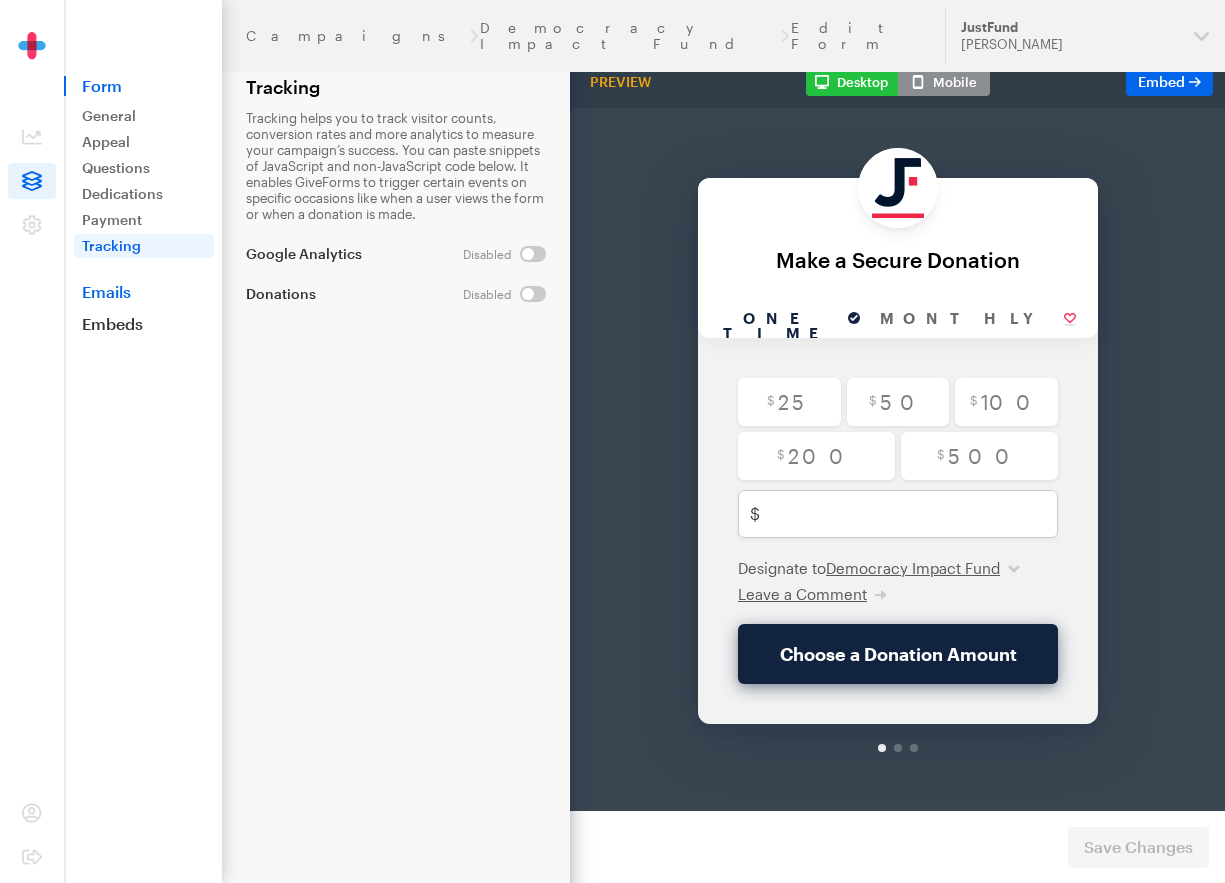 click on "Emails" at bounding box center [143, 292] 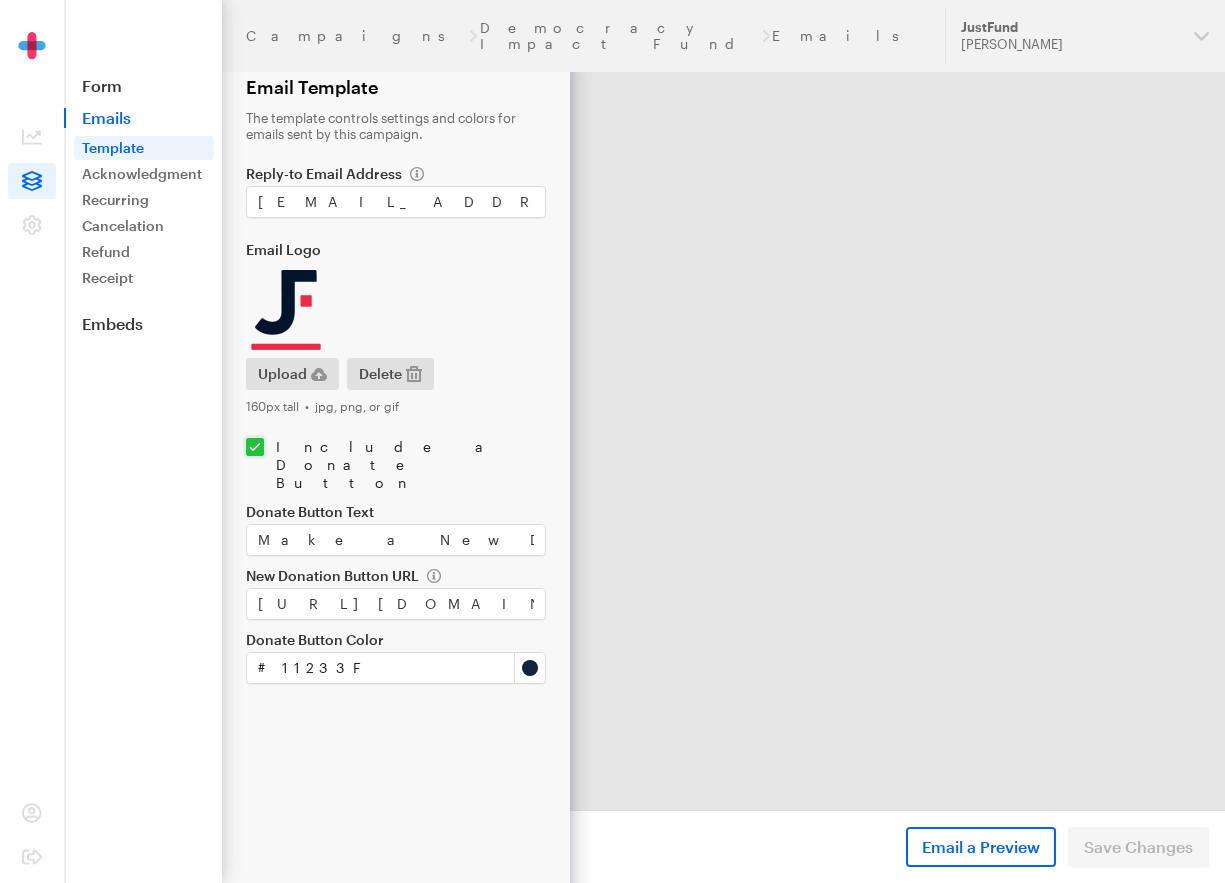 scroll, scrollTop: 0, scrollLeft: 0, axis: both 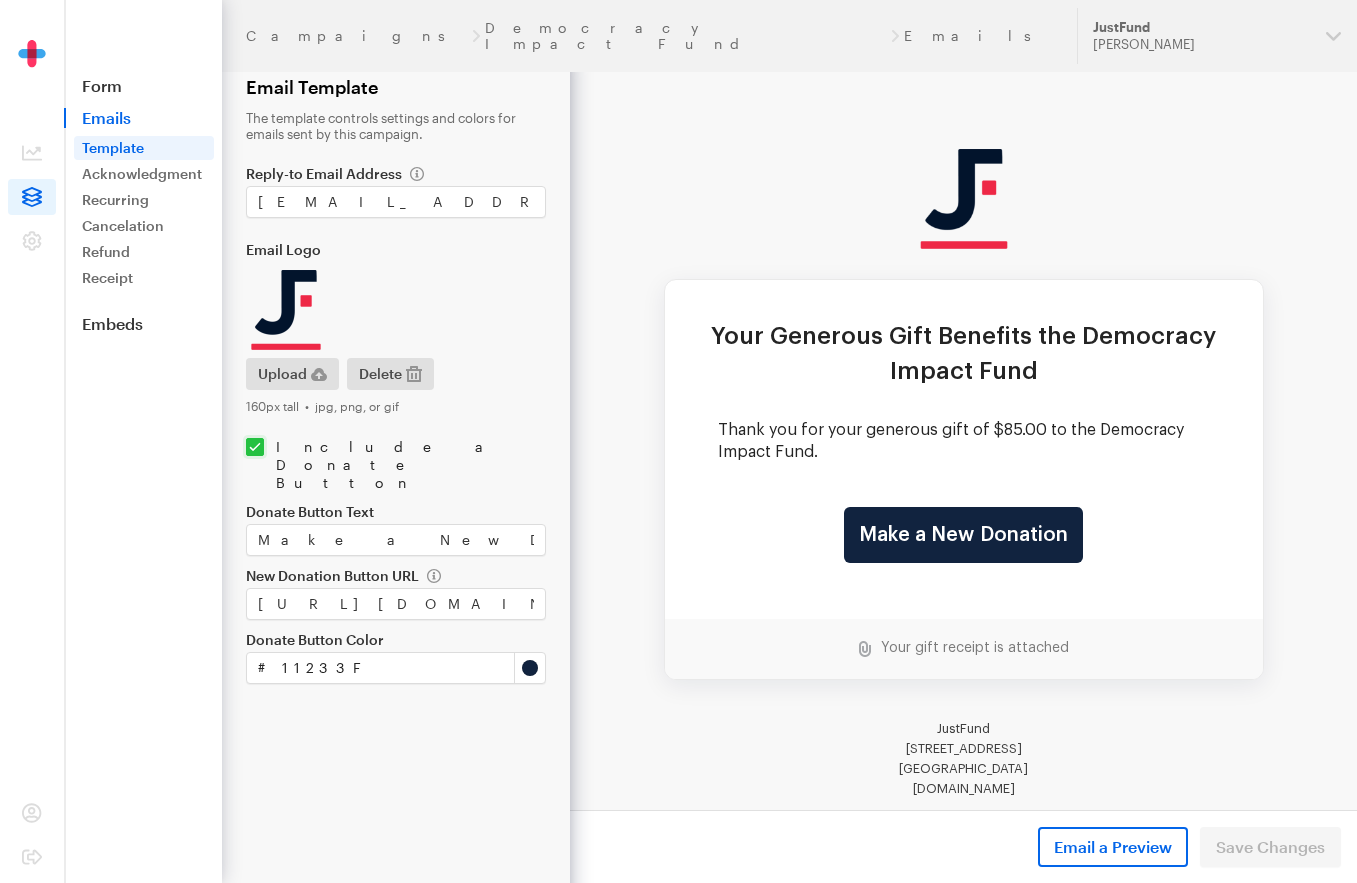 click on "Emails" at bounding box center (143, 118) 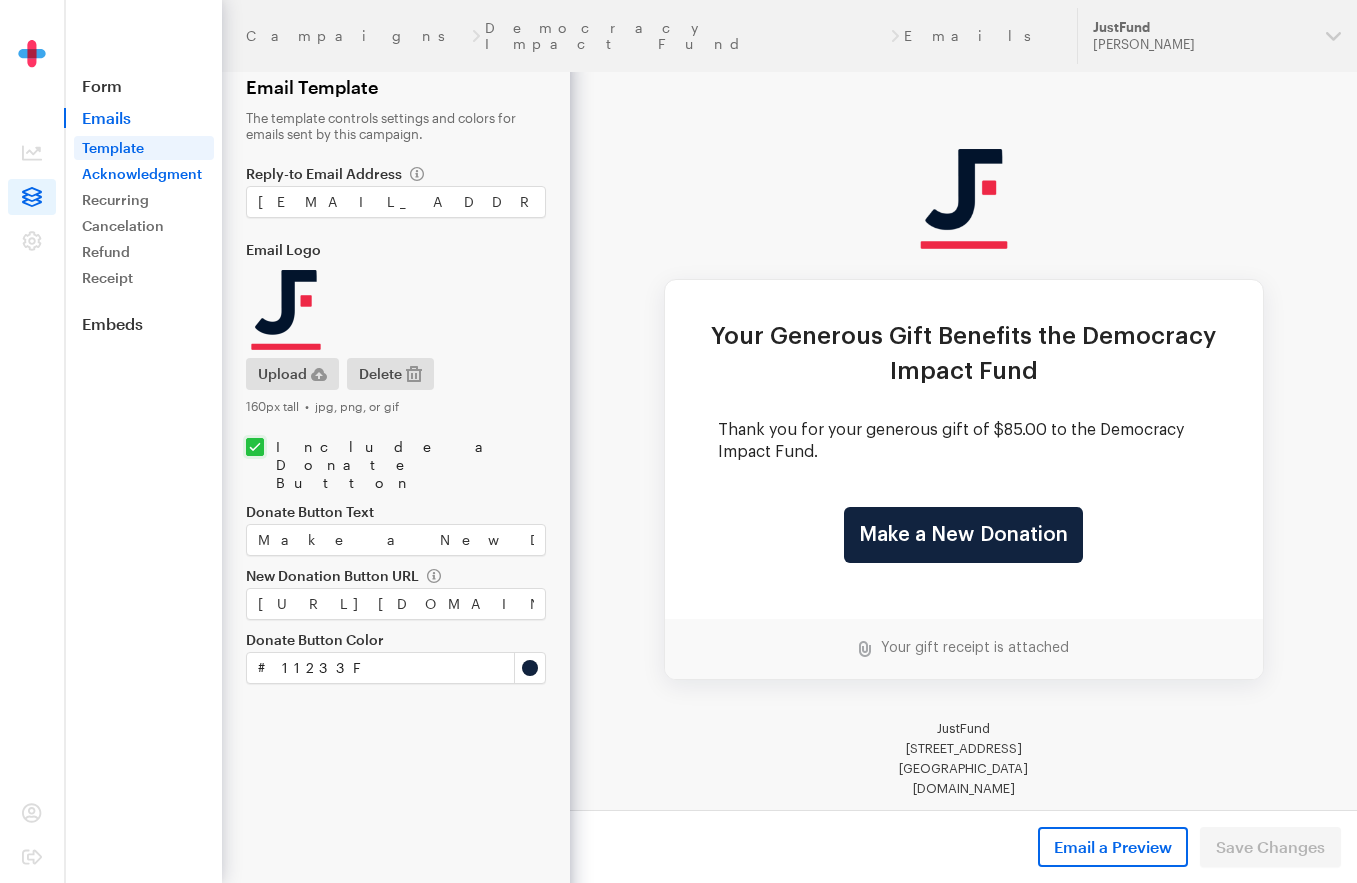 click on "Acknowledgment" at bounding box center [144, 174] 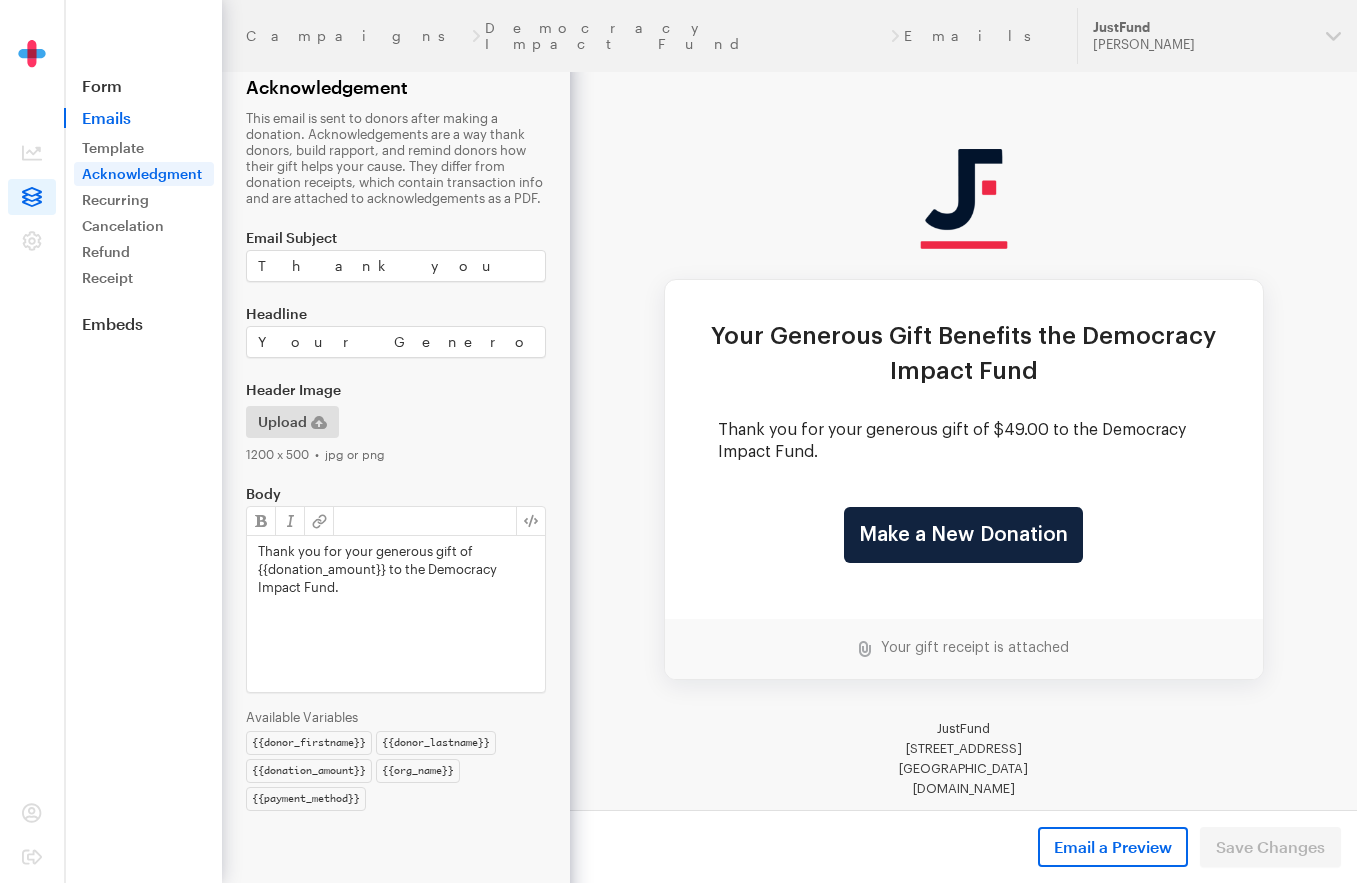 scroll, scrollTop: 0, scrollLeft: 0, axis: both 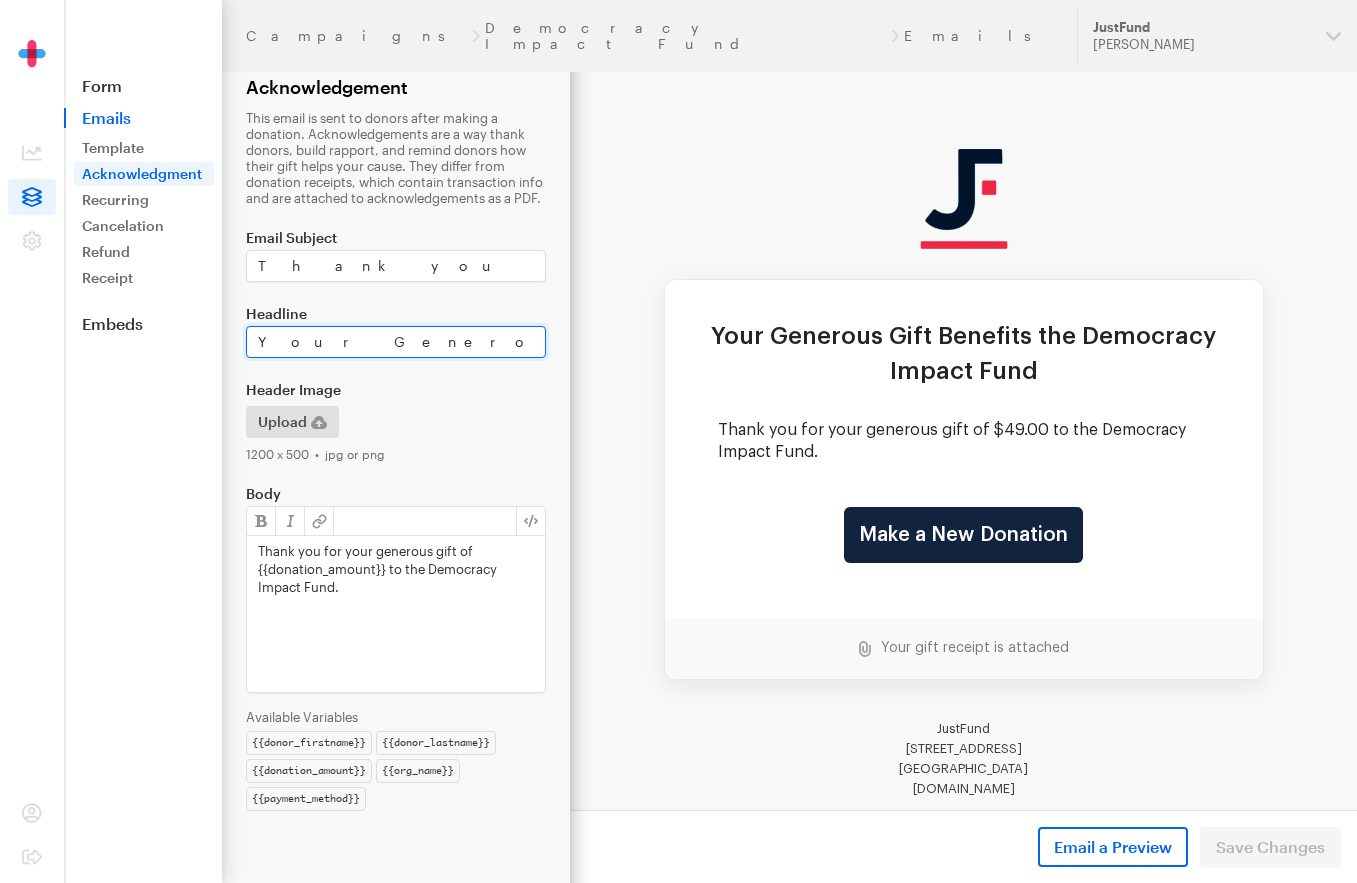 click on "Your Generous Gift Benefits the Democracy Impact Fund" at bounding box center [396, 342] 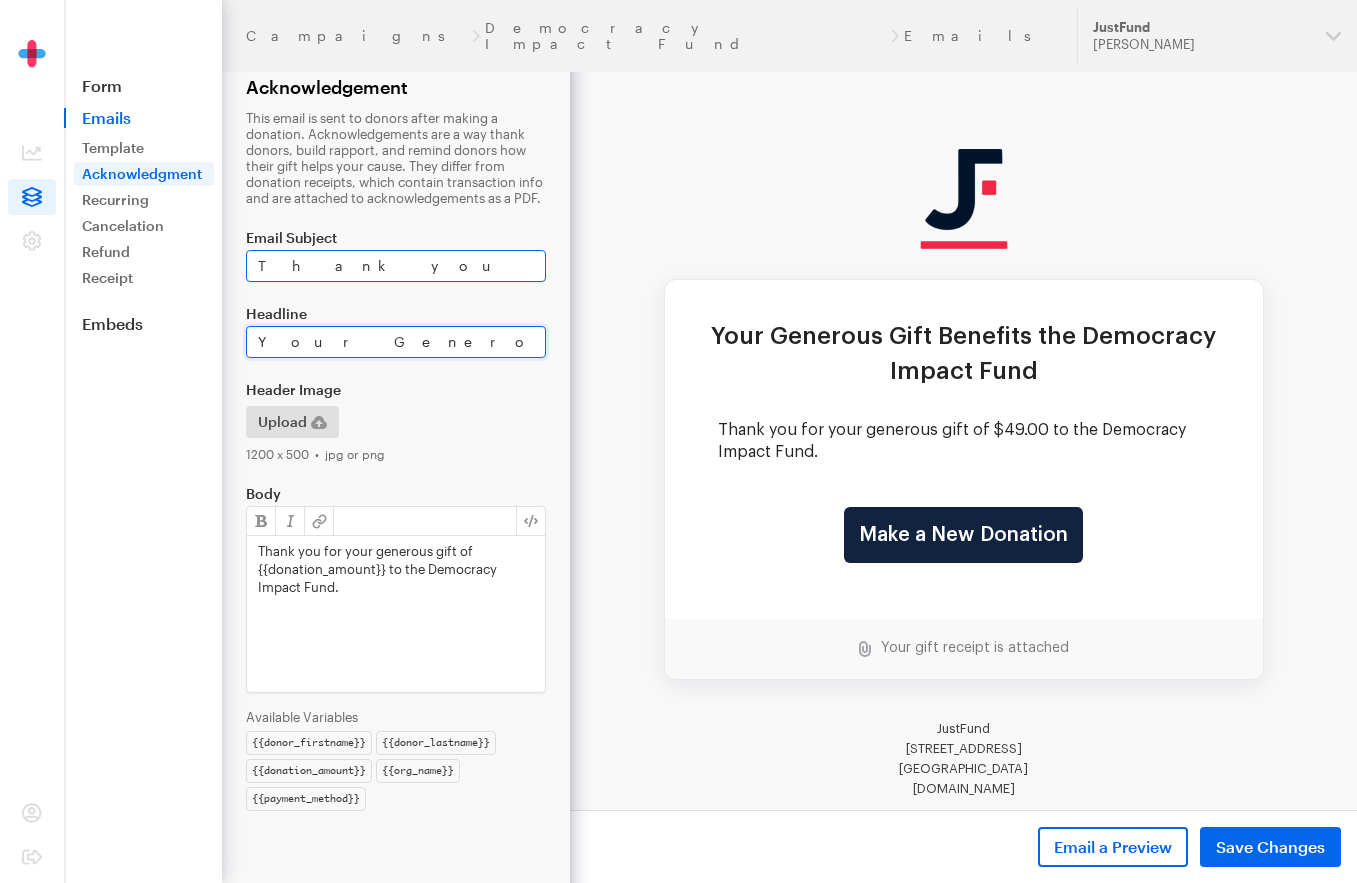 type on "Your Generous Gift Benefits JustFund's Democracy Impact Fund" 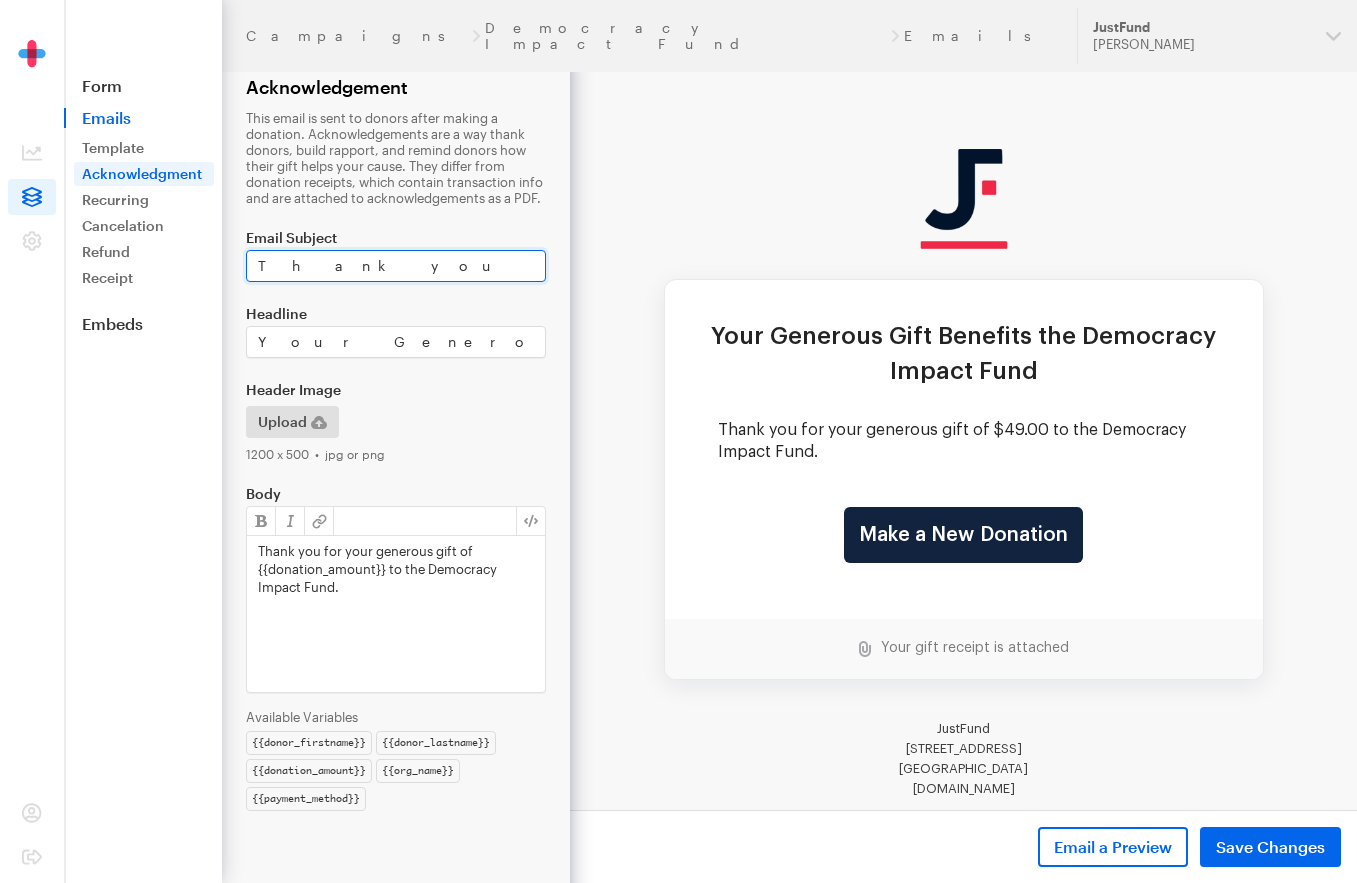 click on "Thank you for Supporting the Democracy Impact Fund!" at bounding box center (396, 266) 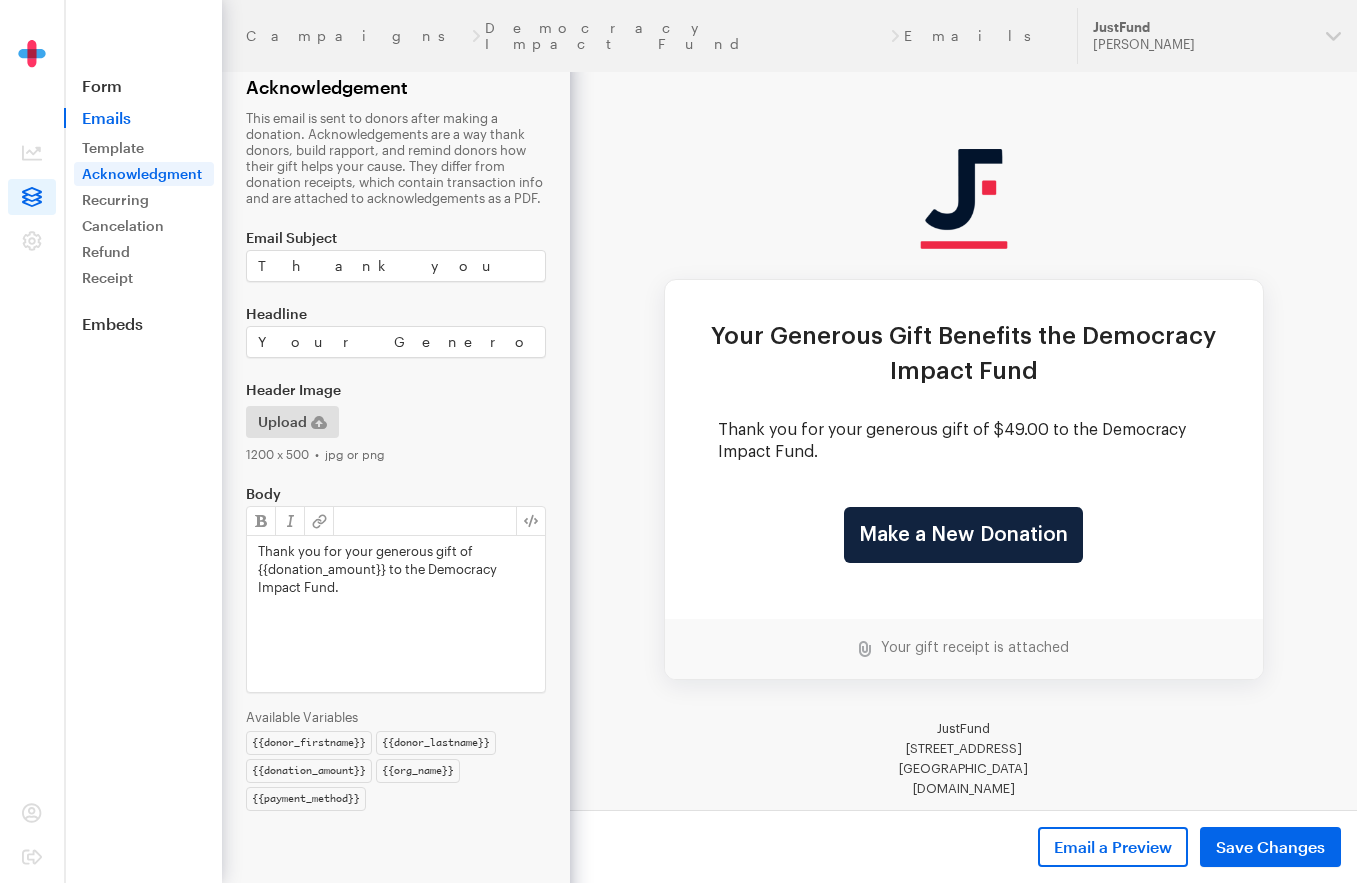 click on "Thank you for your generous gift of {{donation_amount}} to the Democracy Impact Fund." at bounding box center (396, 569) 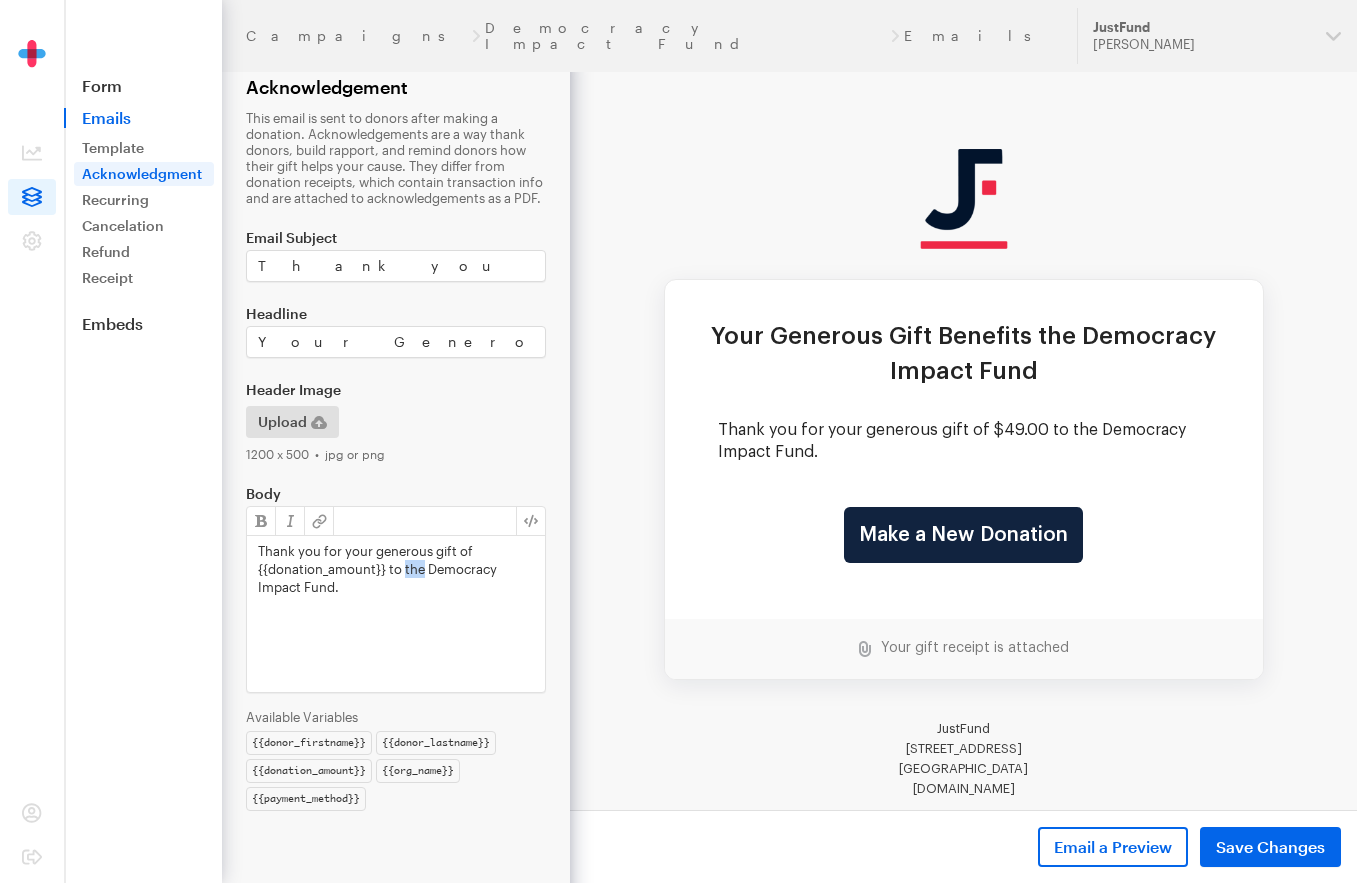 click on "Thank you for your generous gift of {{donation_amount}} to the Democracy Impact Fund." at bounding box center [396, 569] 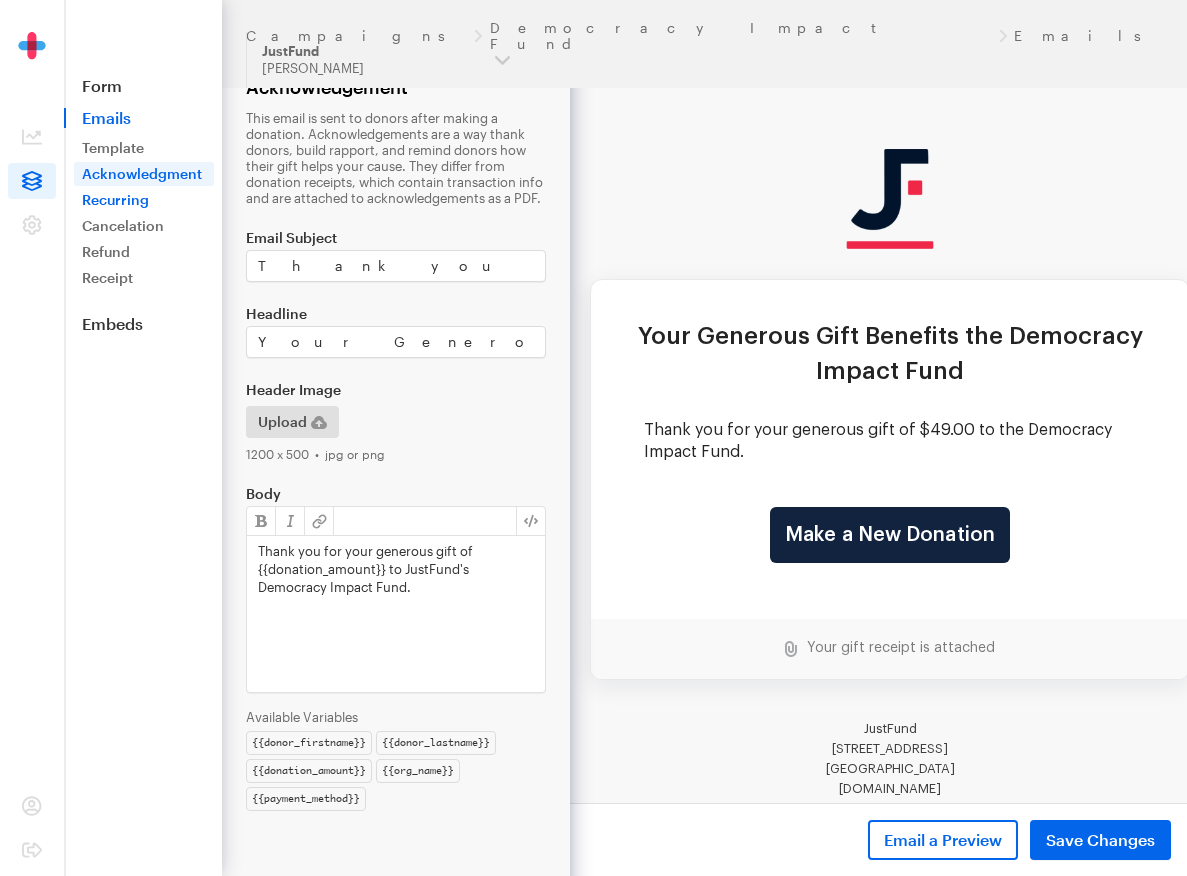 click on "Recurring" at bounding box center [144, 200] 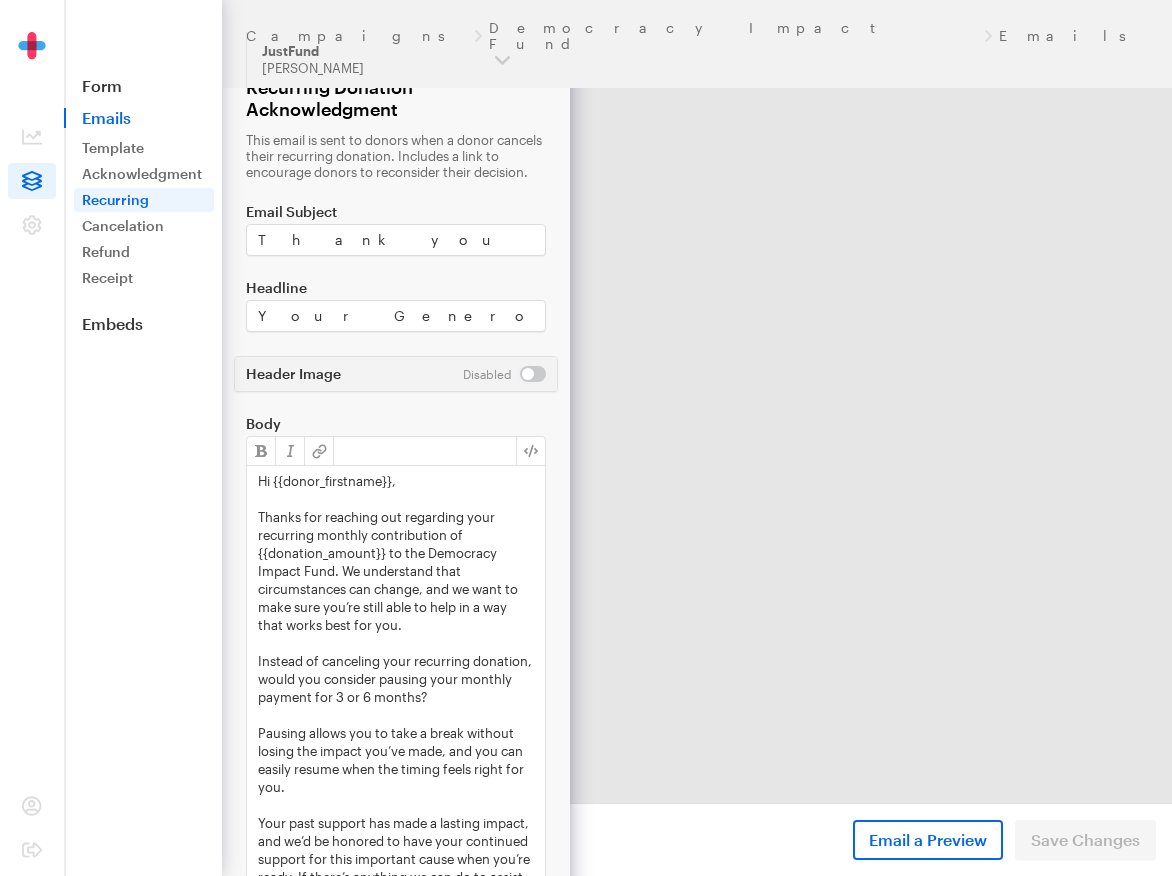 scroll, scrollTop: 0, scrollLeft: 0, axis: both 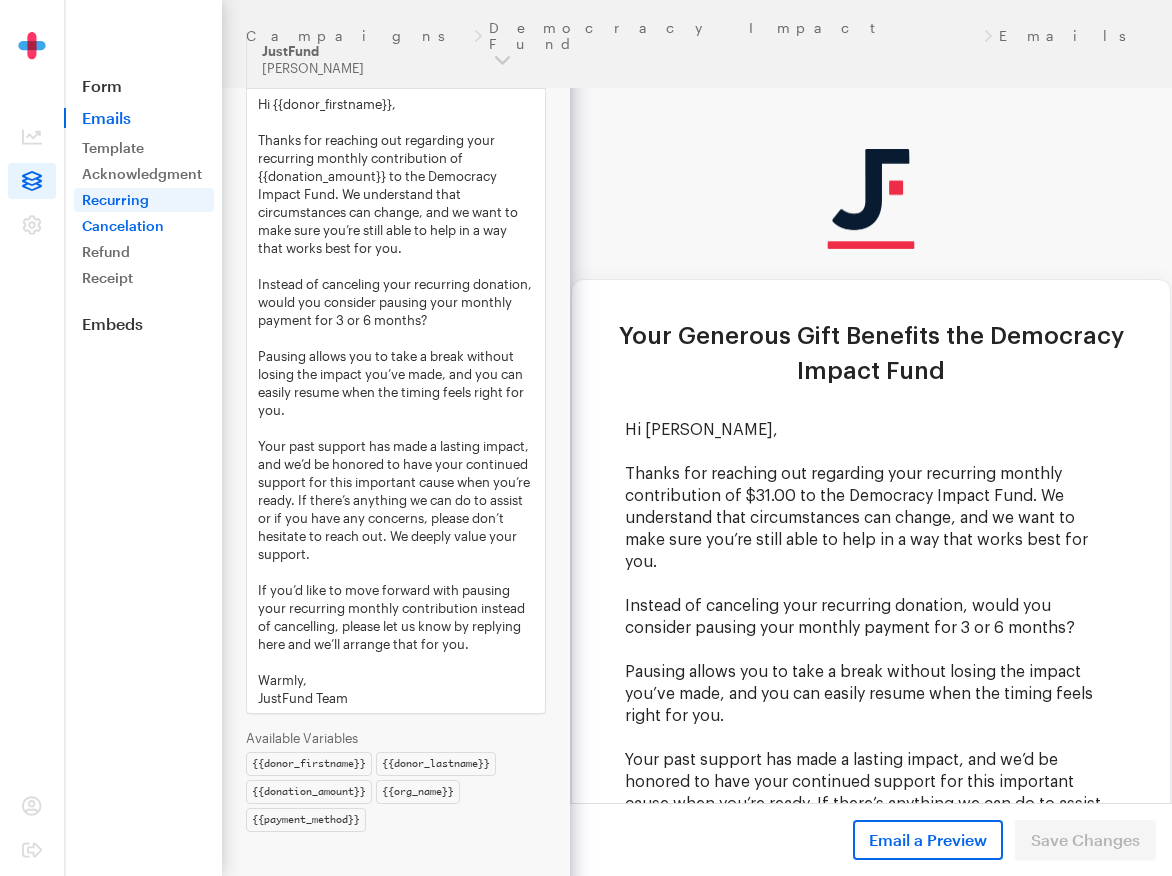click on "Cancelation" at bounding box center [144, 226] 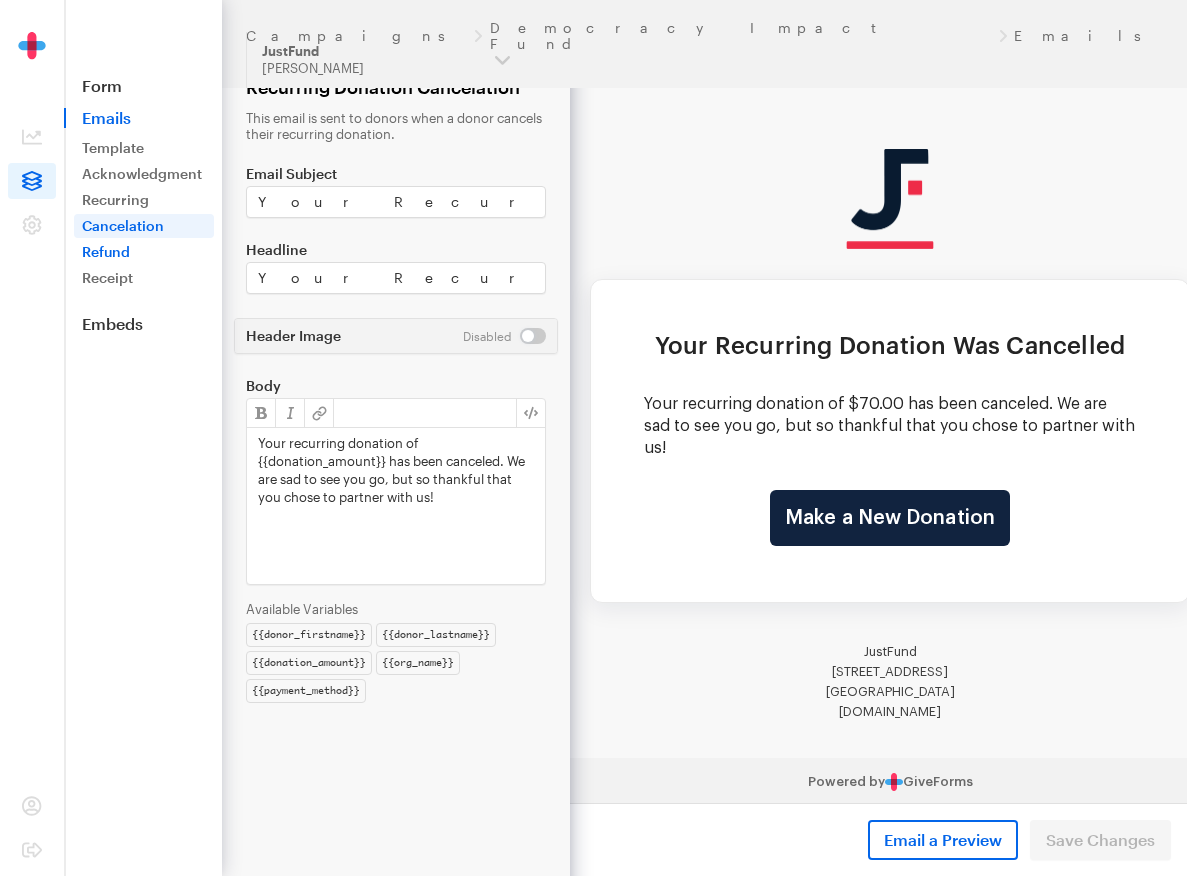 scroll, scrollTop: 0, scrollLeft: 0, axis: both 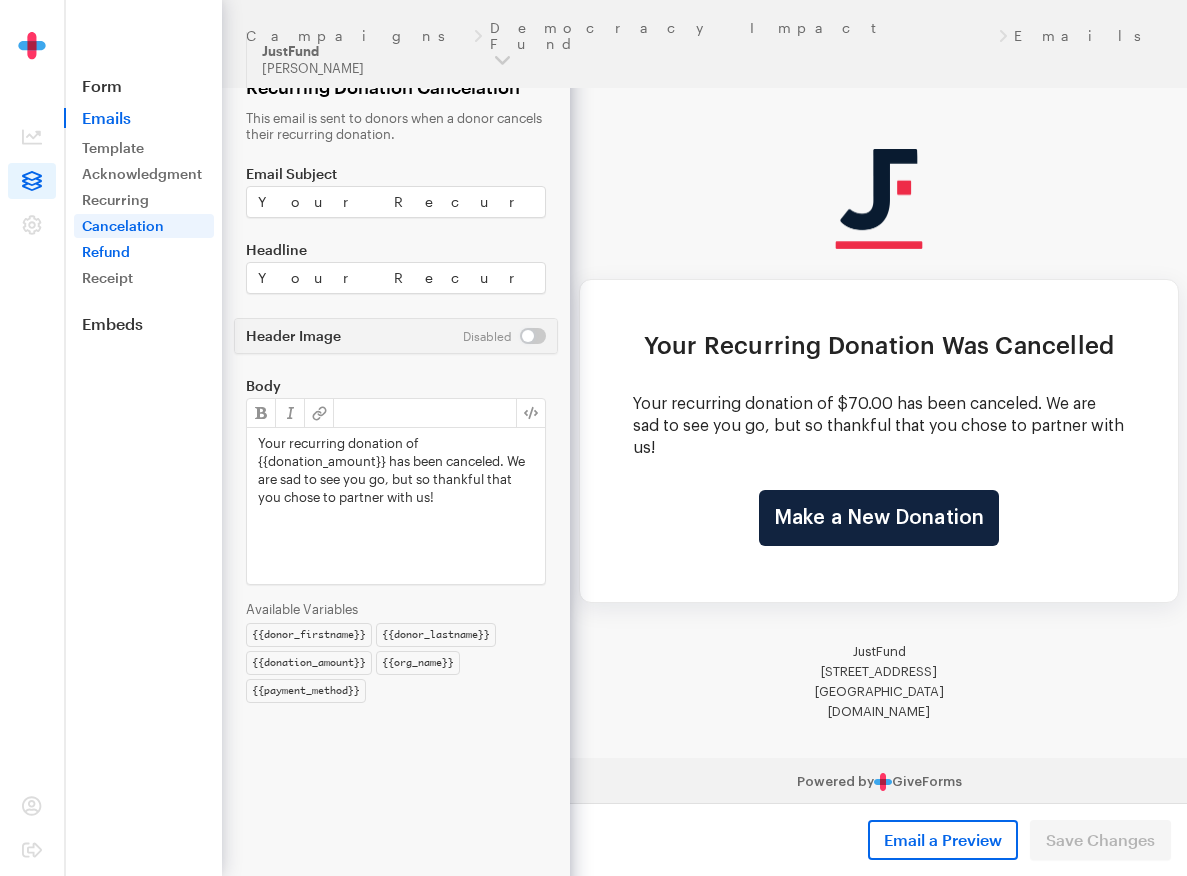 click on "Refund" at bounding box center [144, 252] 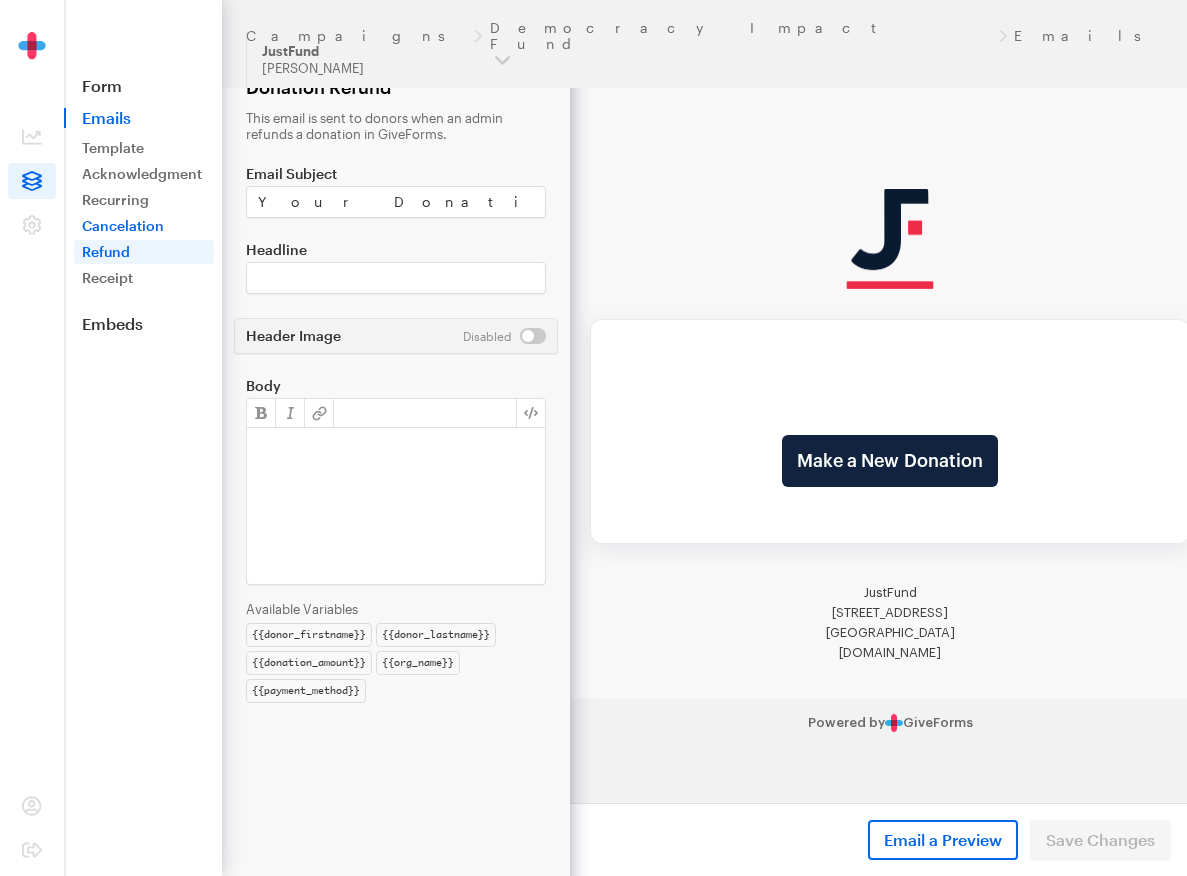scroll, scrollTop: 0, scrollLeft: 0, axis: both 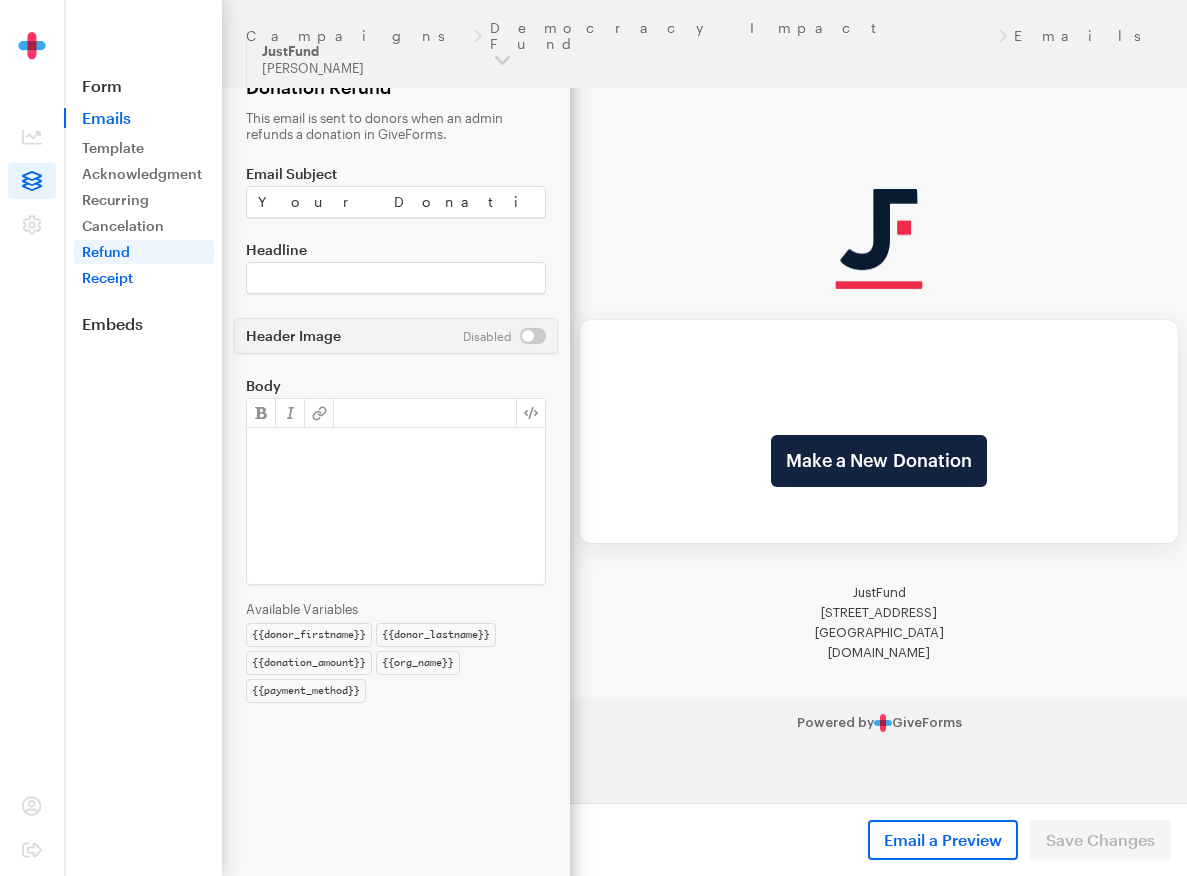 click on "Receipt" at bounding box center [144, 278] 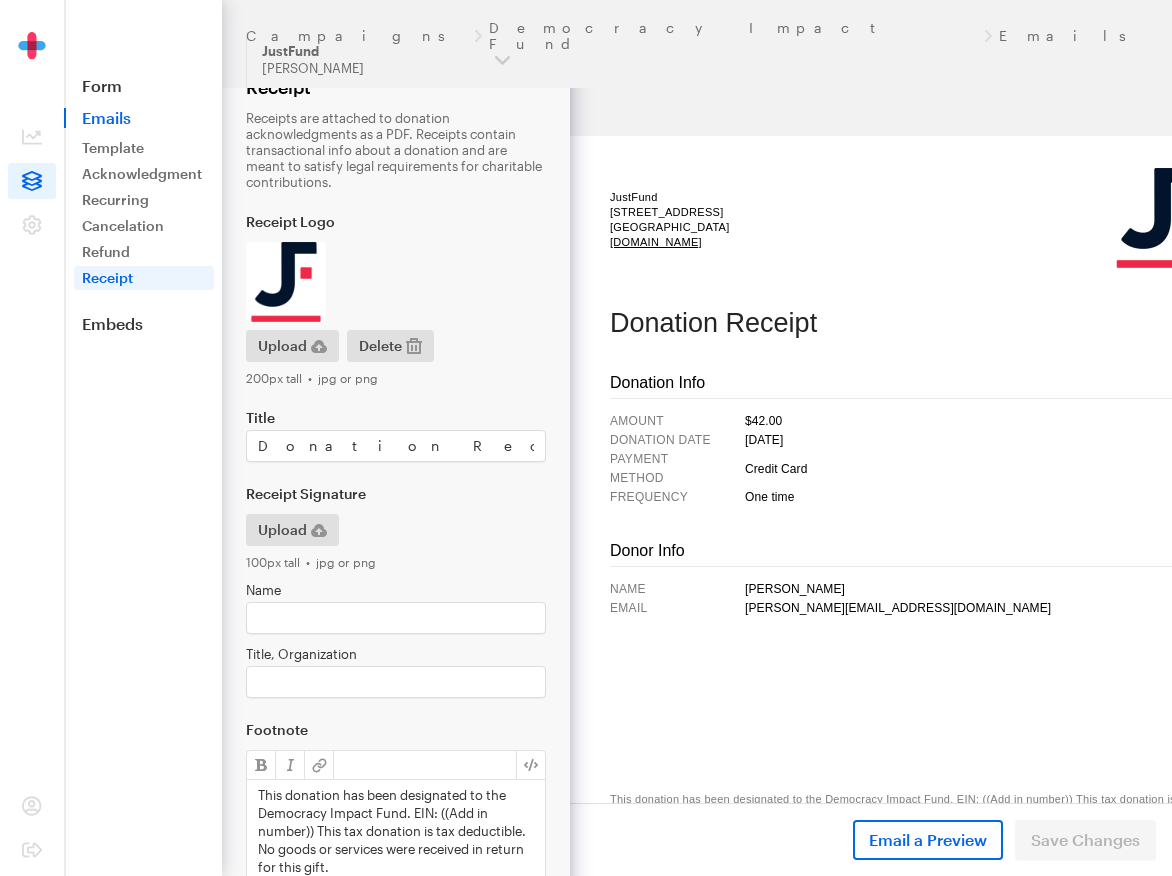 scroll, scrollTop: 0, scrollLeft: 0, axis: both 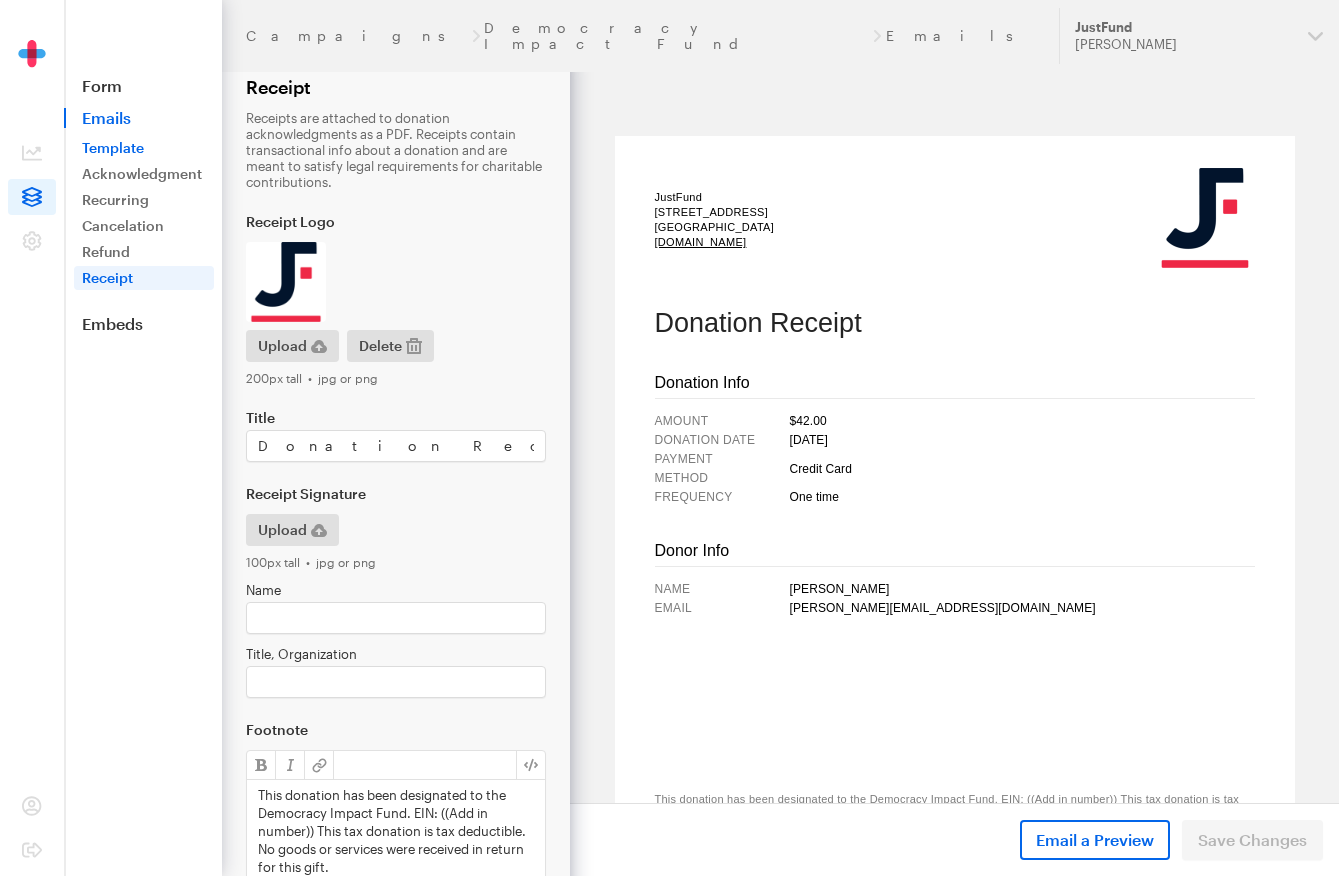 click on "Template" at bounding box center [144, 148] 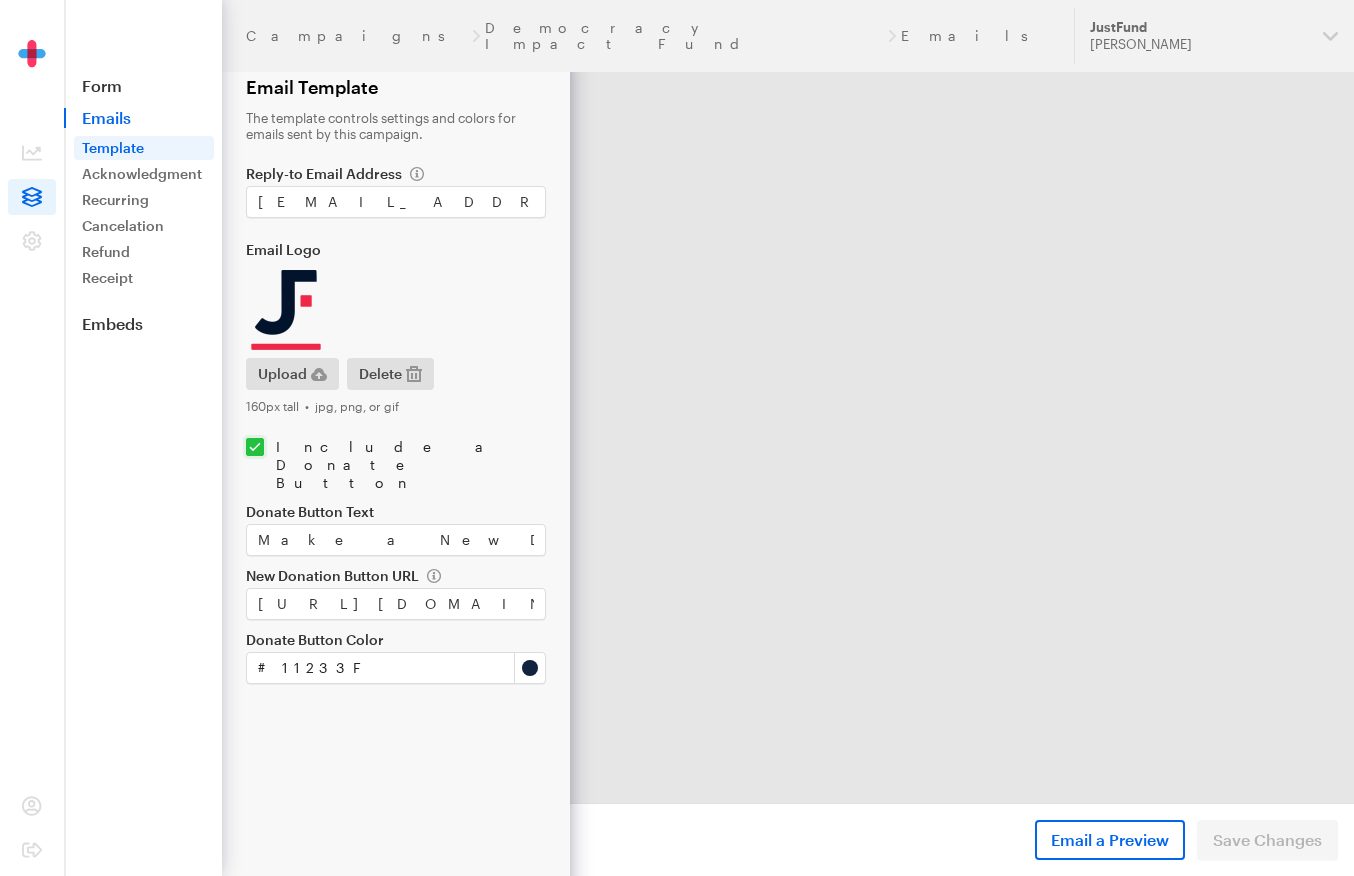 scroll, scrollTop: 0, scrollLeft: 0, axis: both 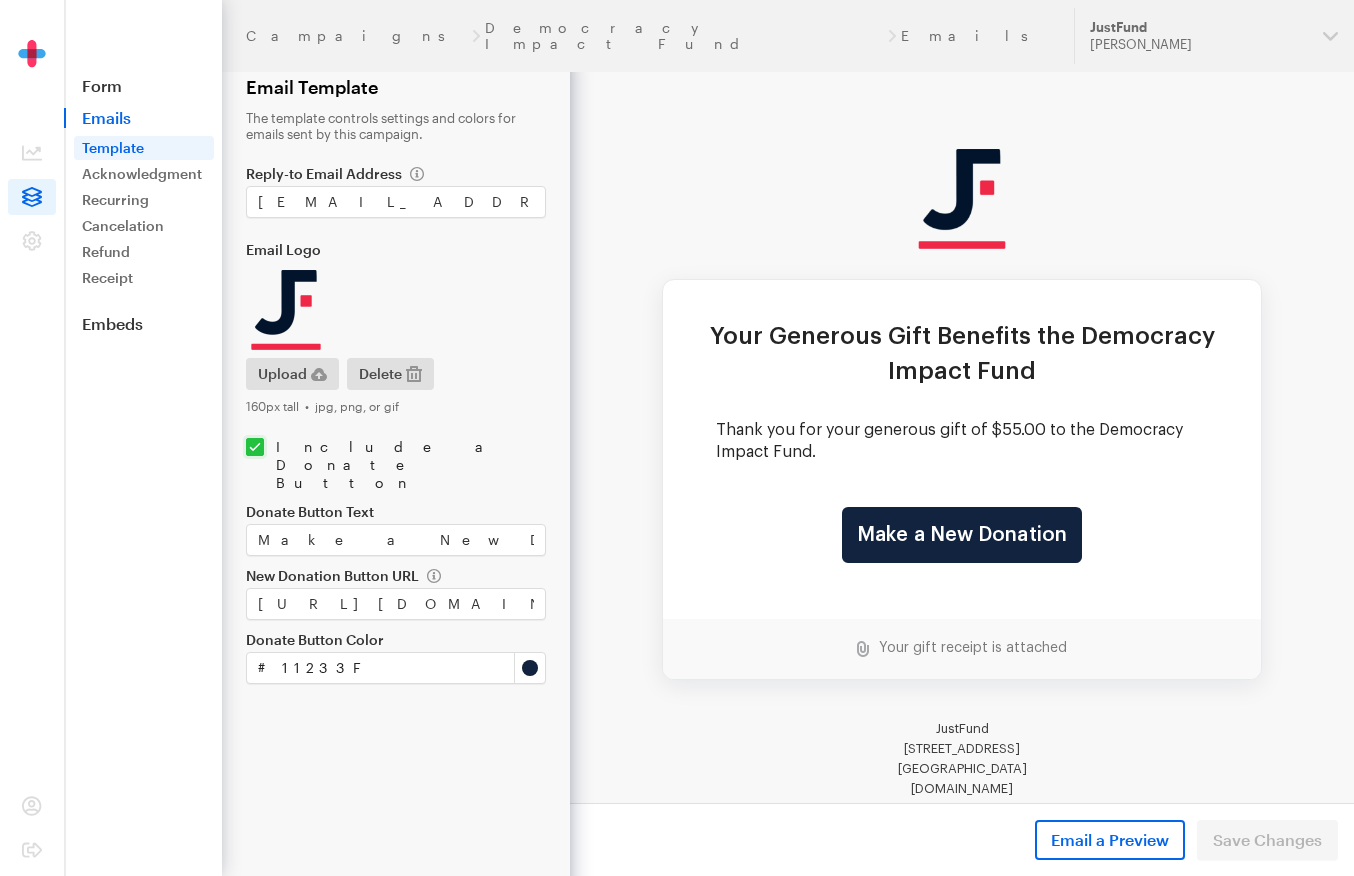 click on "Acknowledgment" at bounding box center (144, 174) 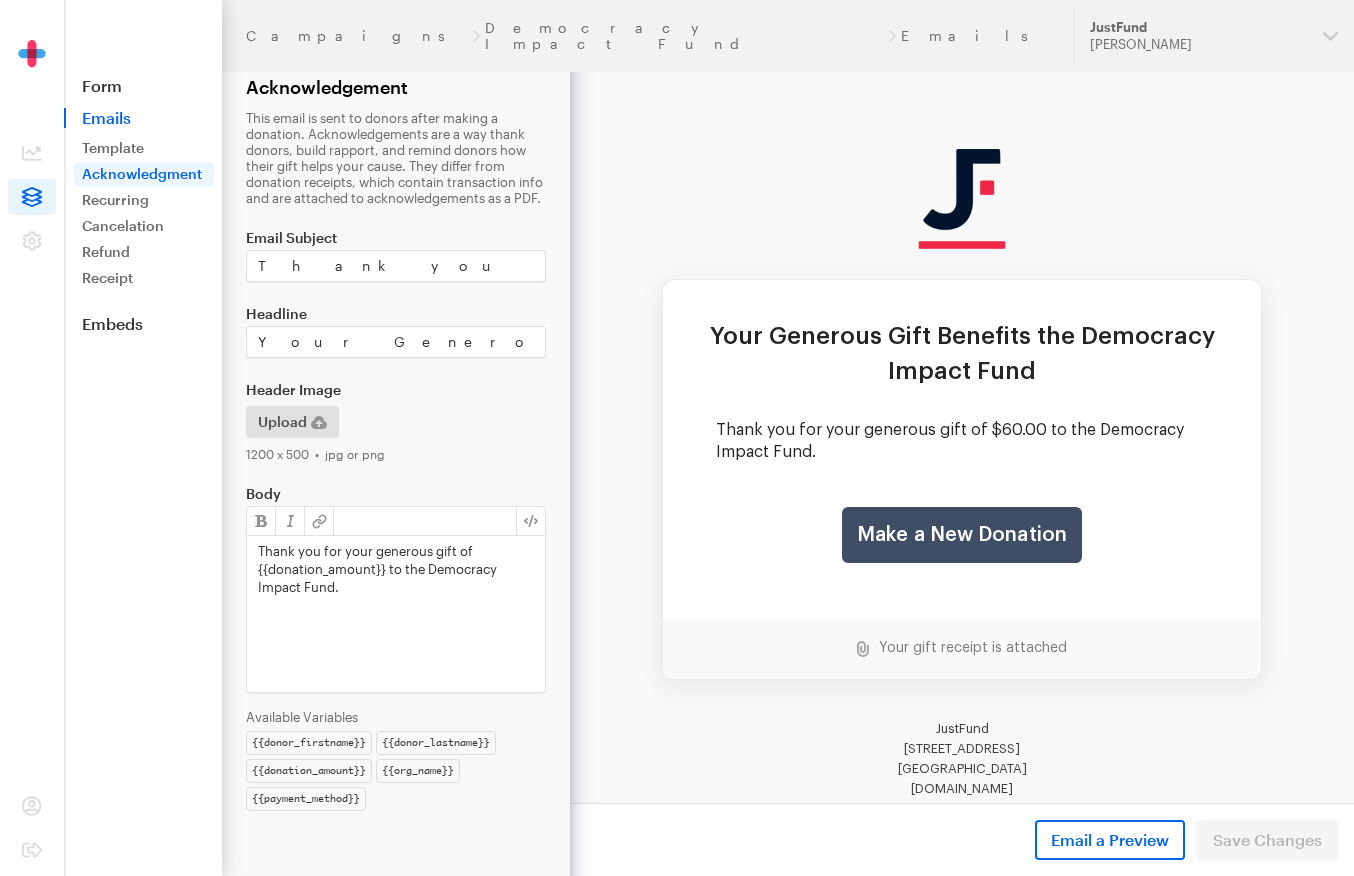 scroll, scrollTop: 0, scrollLeft: 0, axis: both 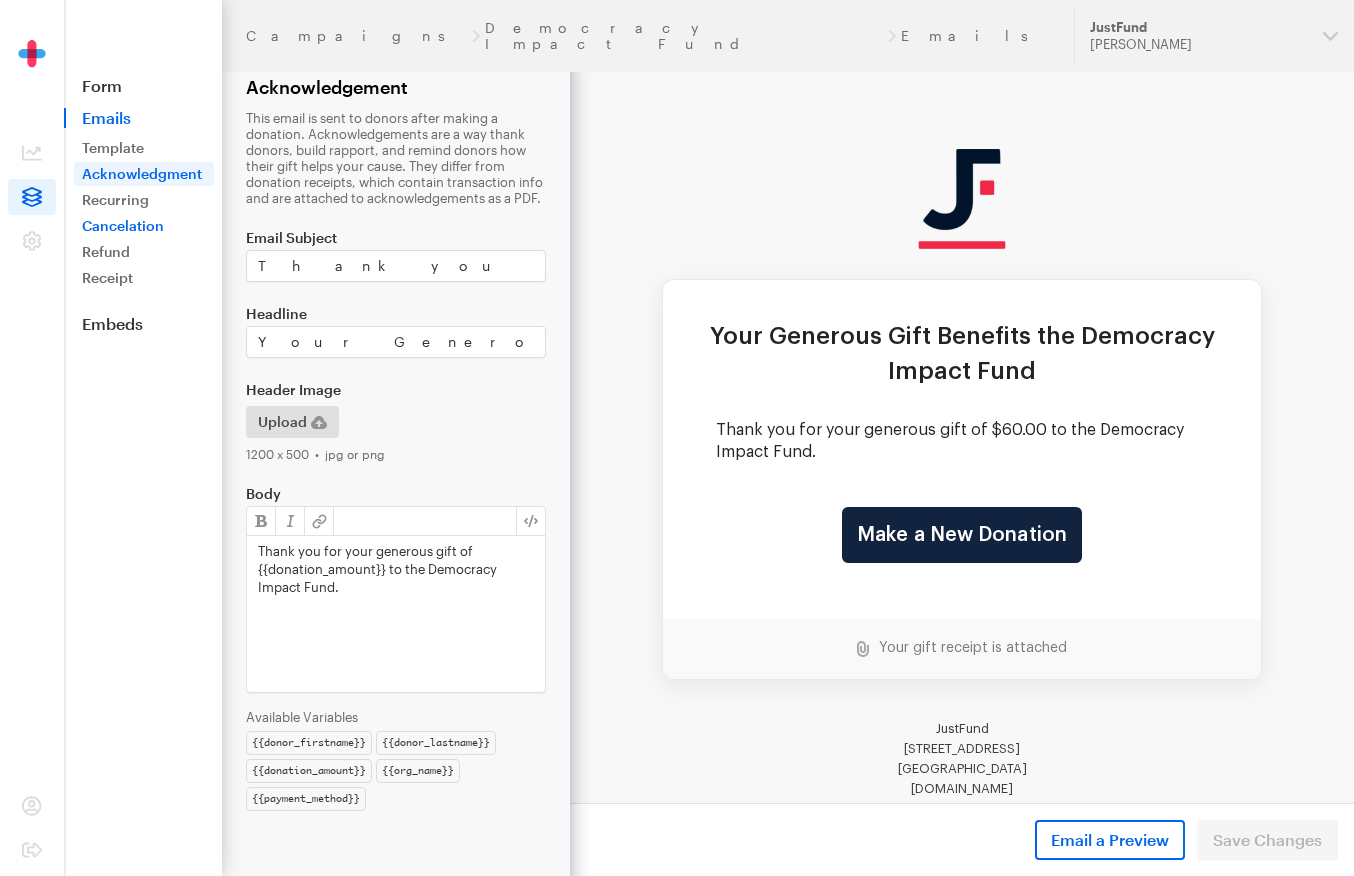 click on "Cancelation" at bounding box center [144, 226] 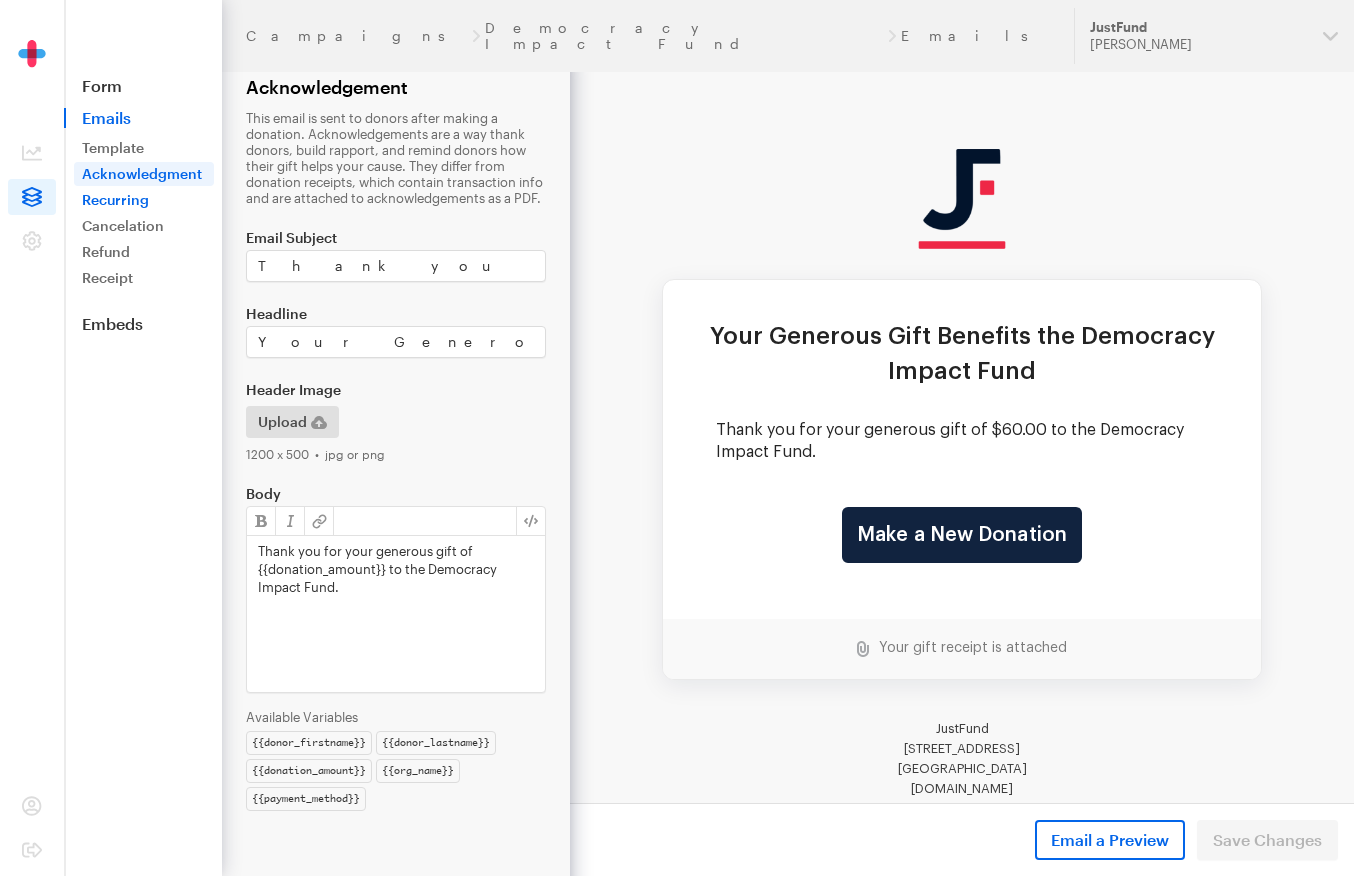 click on "Recurring" at bounding box center [144, 200] 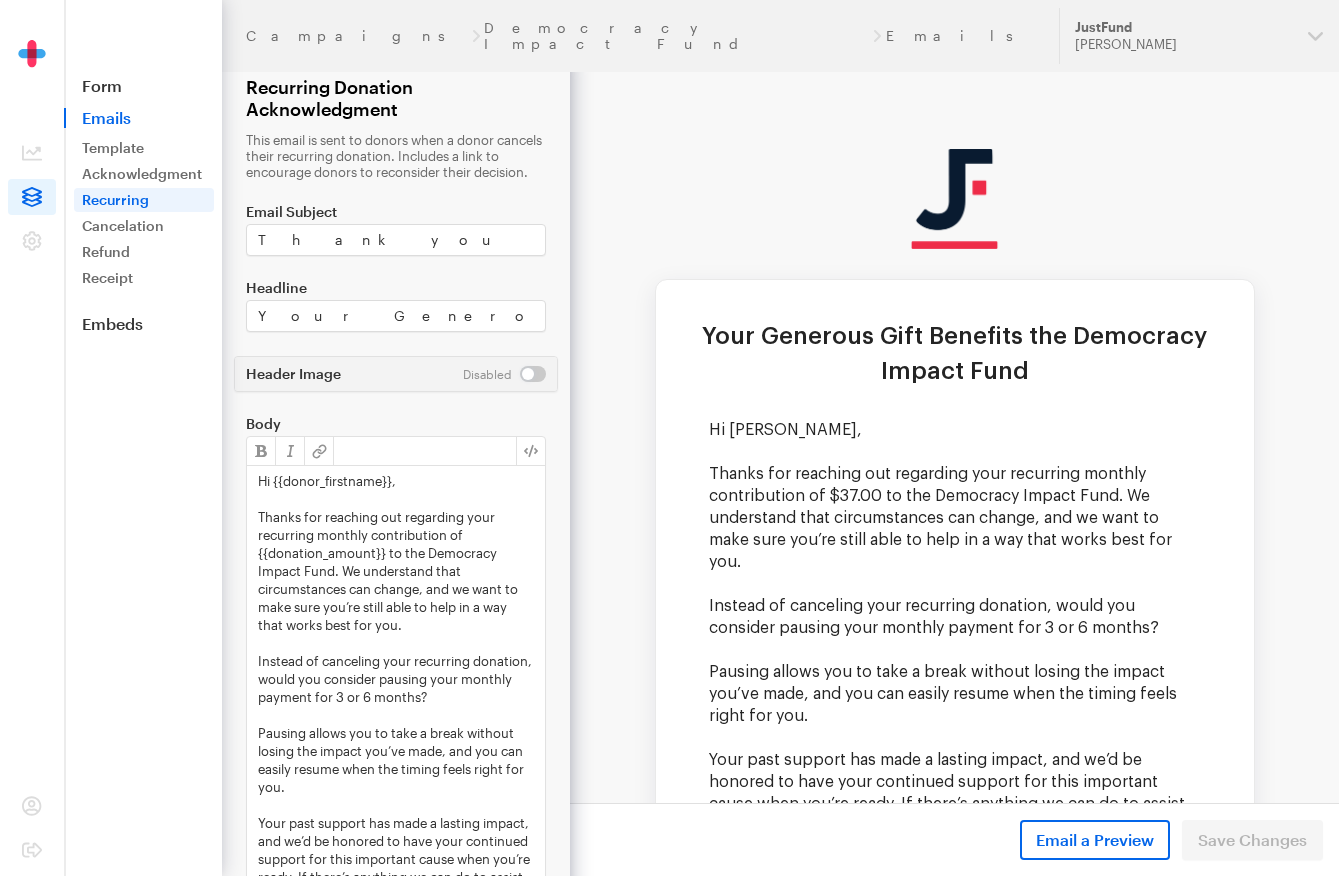 scroll, scrollTop: 0, scrollLeft: 0, axis: both 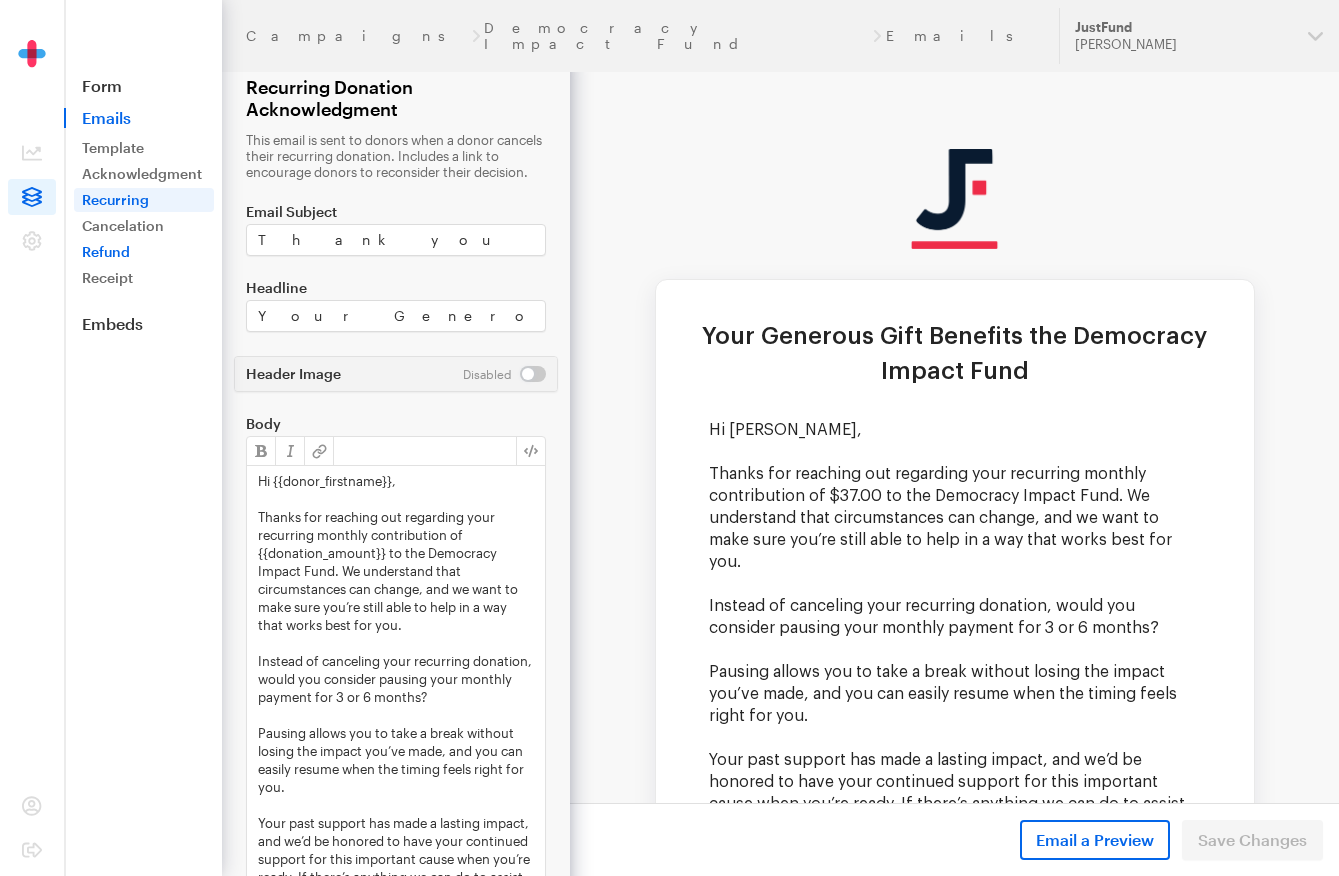 click on "Refund" at bounding box center [144, 252] 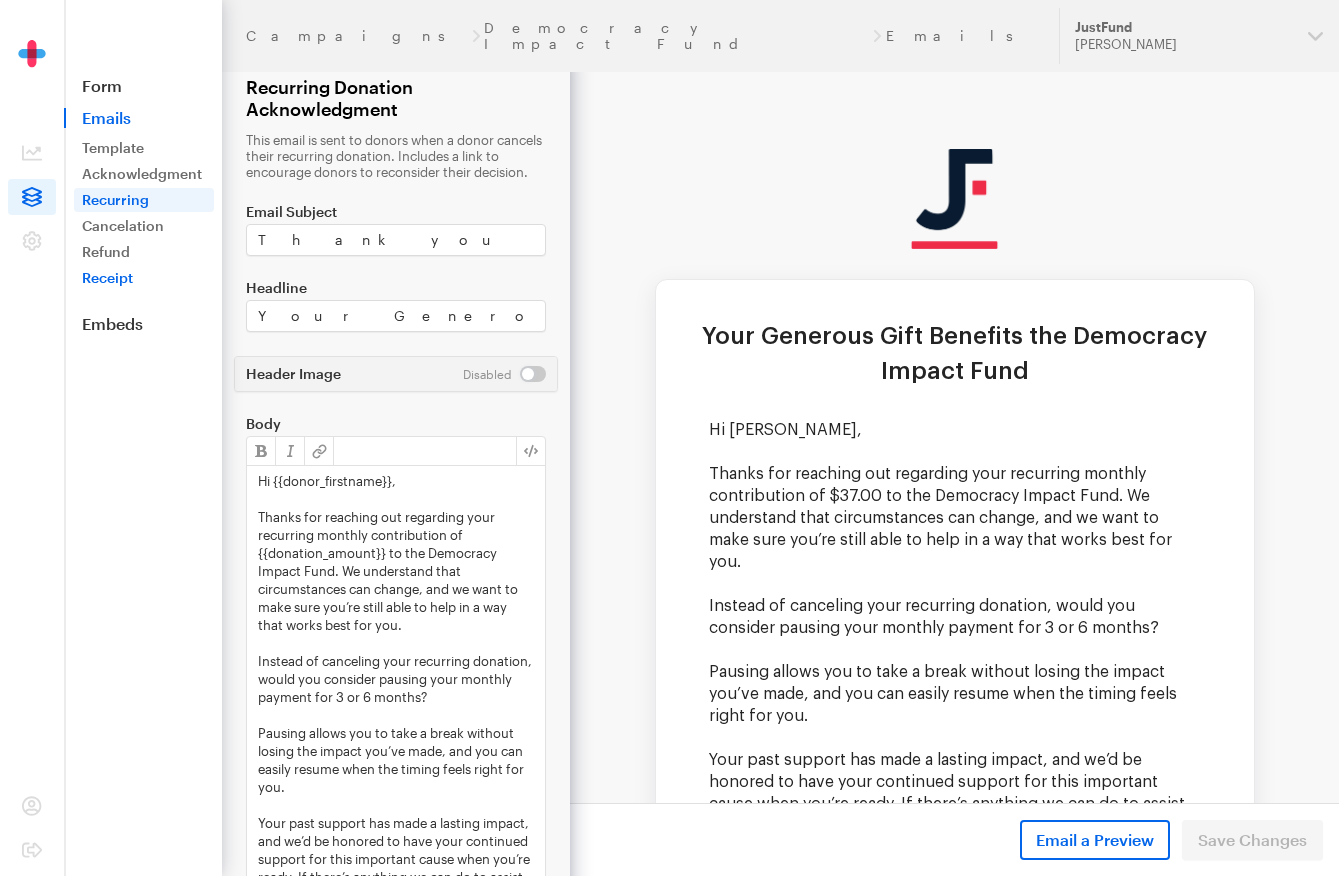 click on "Receipt" at bounding box center (144, 278) 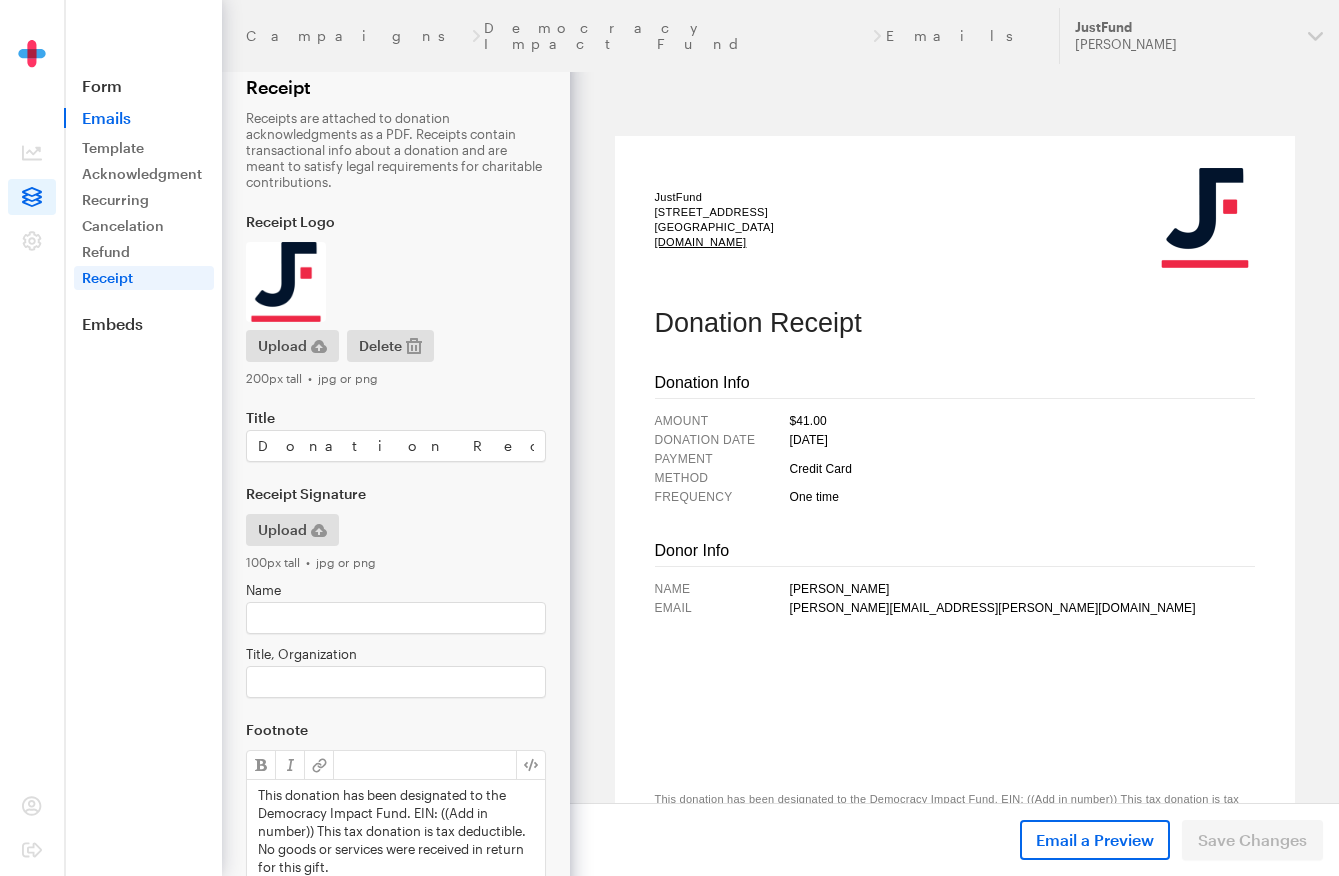 scroll, scrollTop: 0, scrollLeft: 0, axis: both 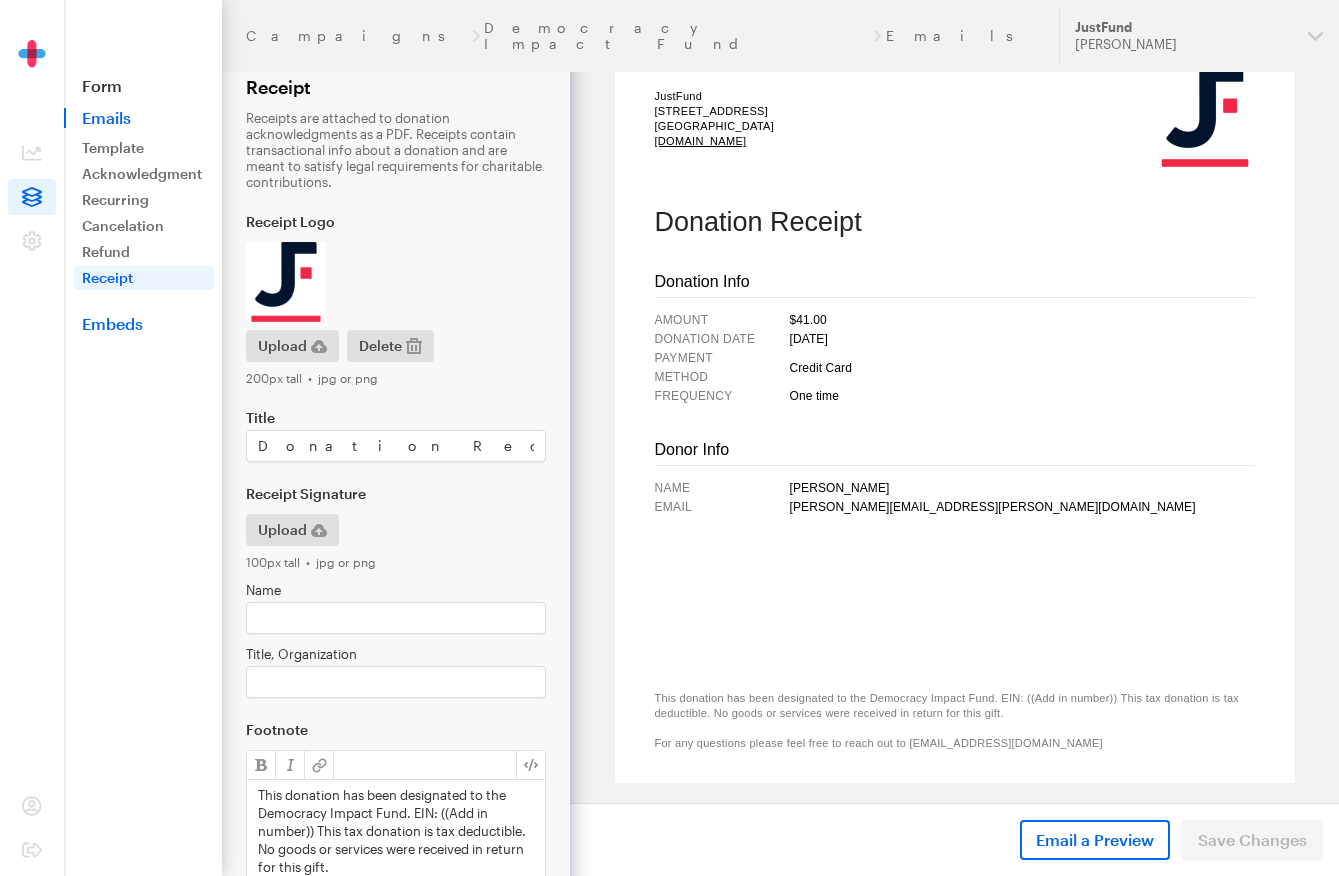 click on "Embeds" at bounding box center (143, 324) 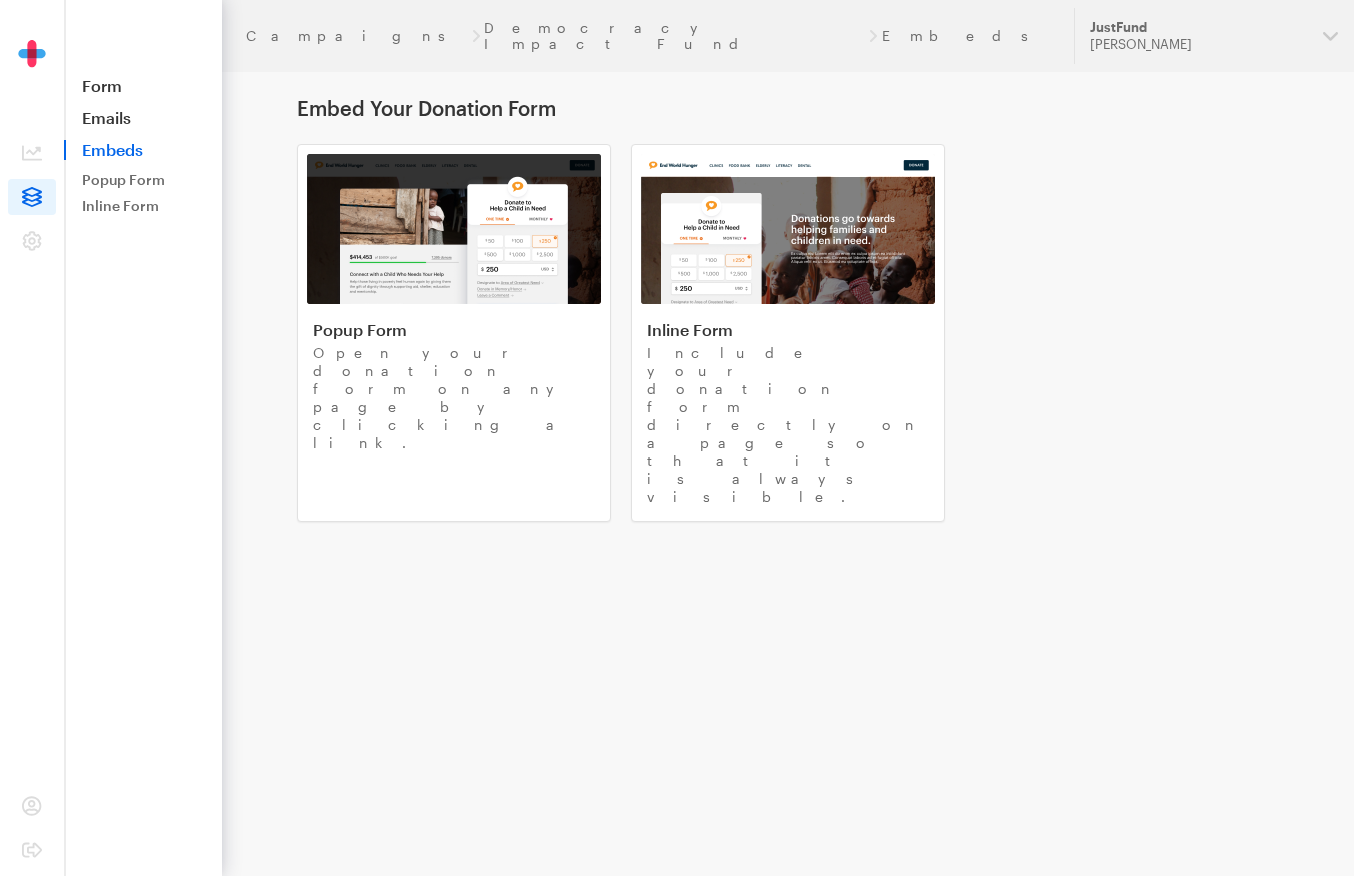 scroll, scrollTop: 0, scrollLeft: 0, axis: both 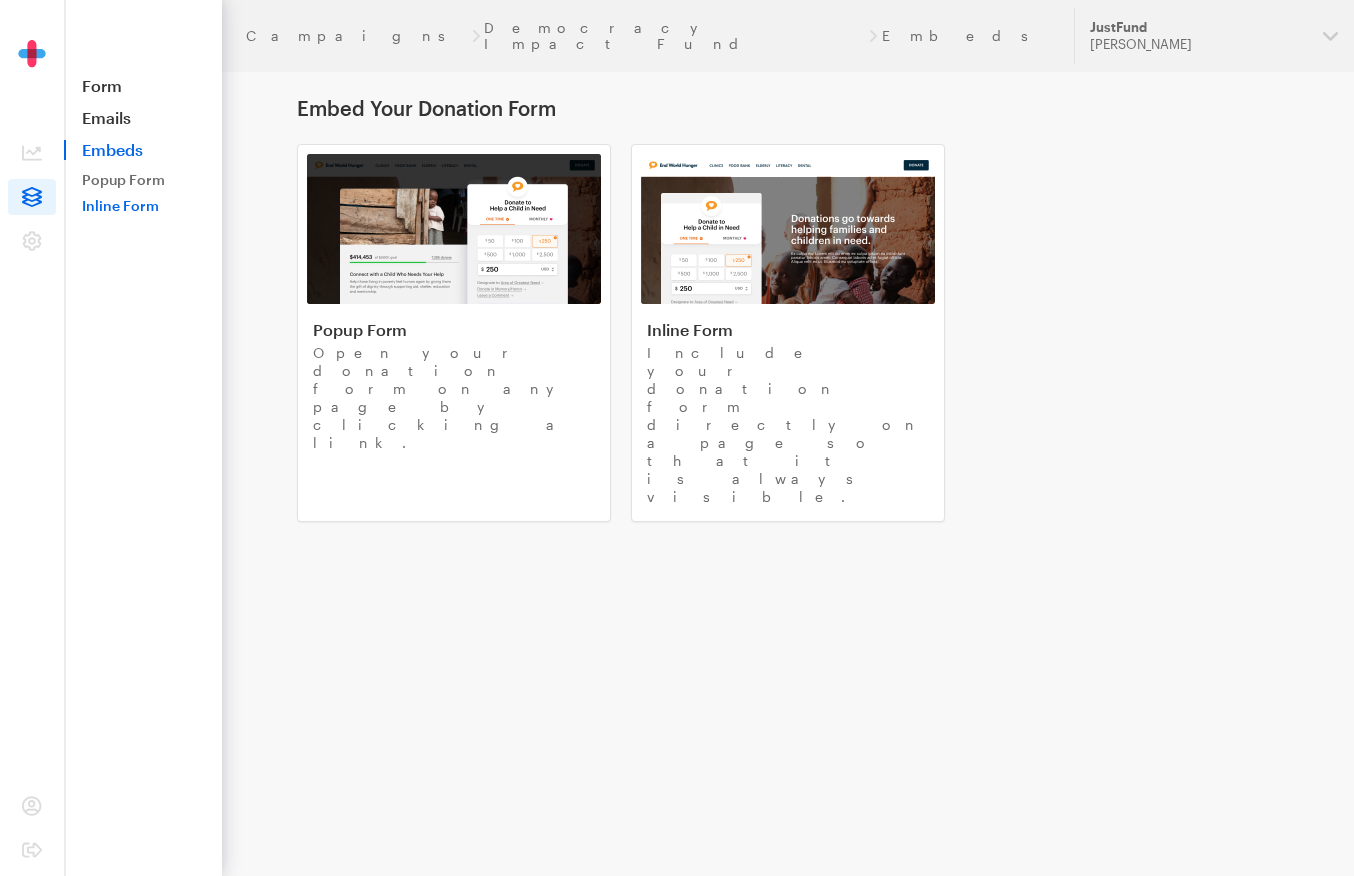 click on "Inline Form" at bounding box center [144, 206] 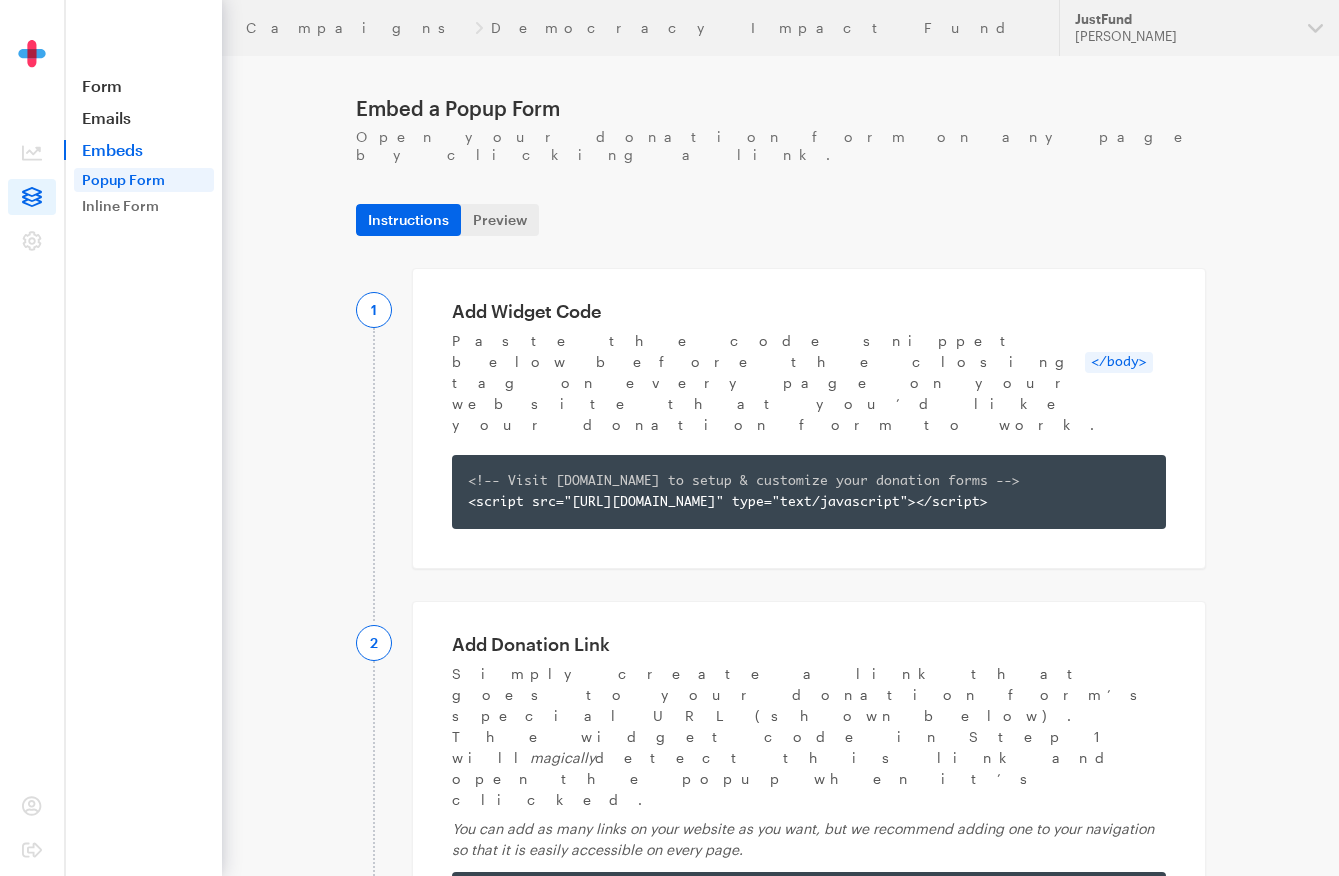 scroll, scrollTop: 0, scrollLeft: 0, axis: both 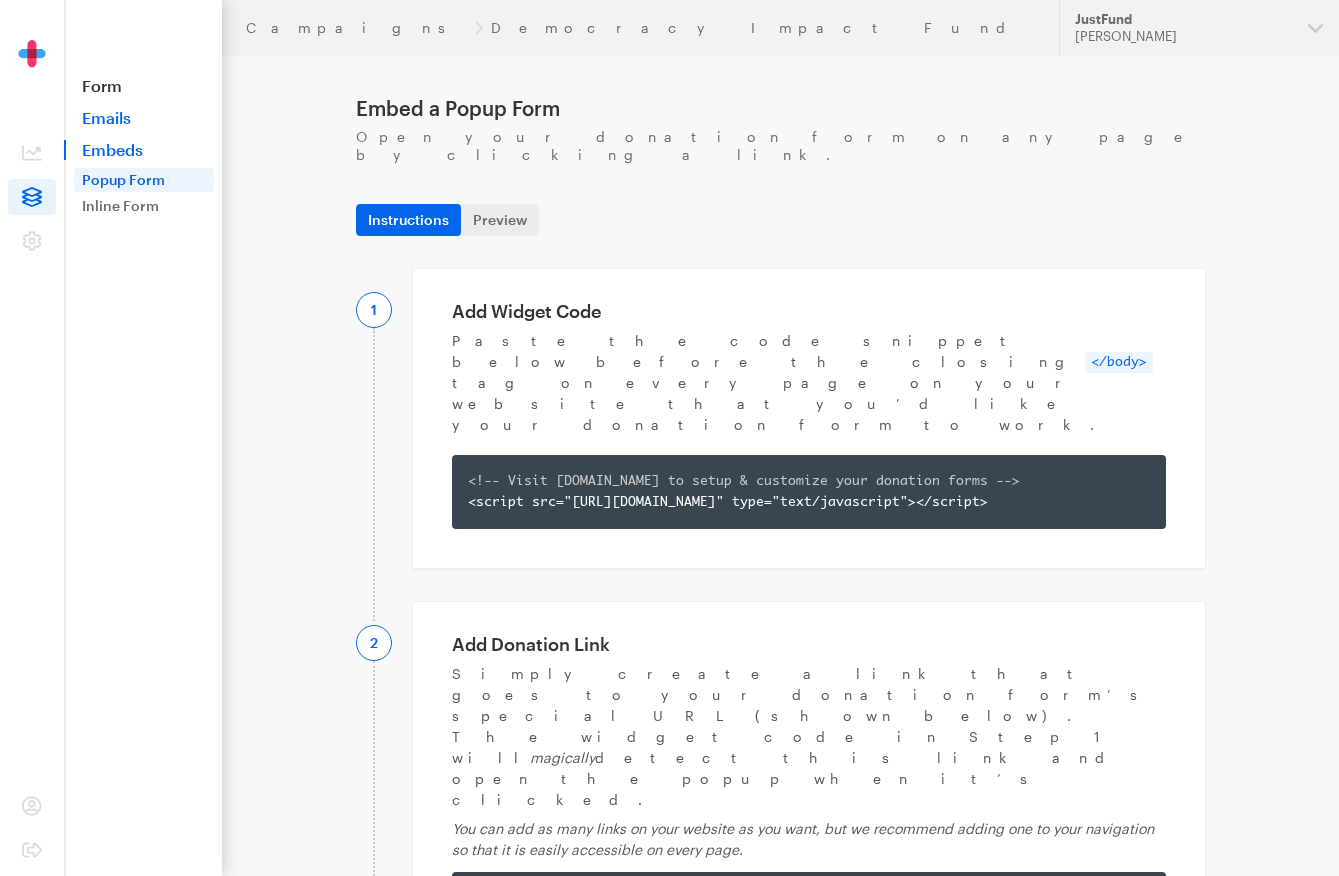 click on "Emails" at bounding box center [143, 118] 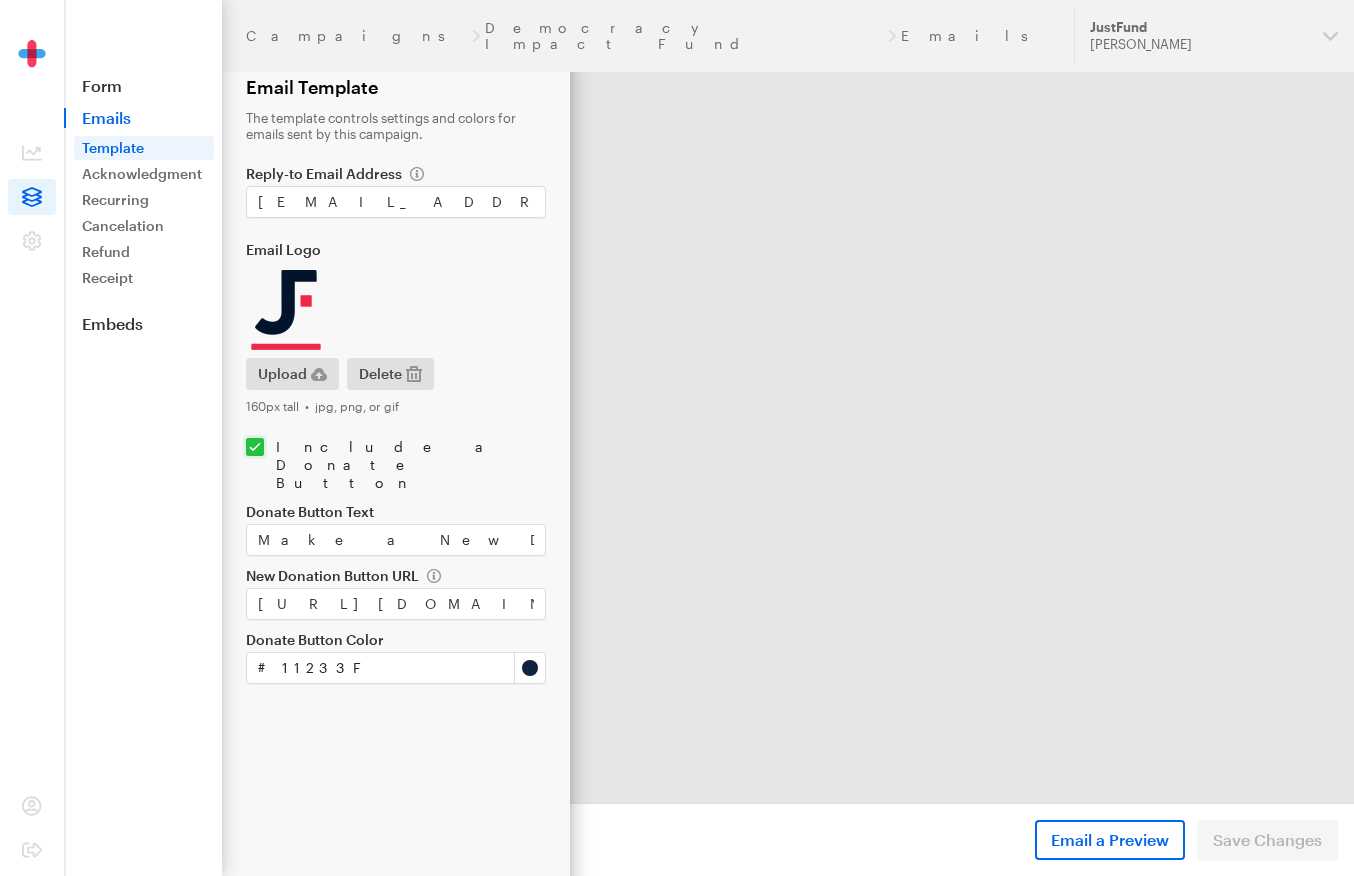scroll, scrollTop: 0, scrollLeft: 0, axis: both 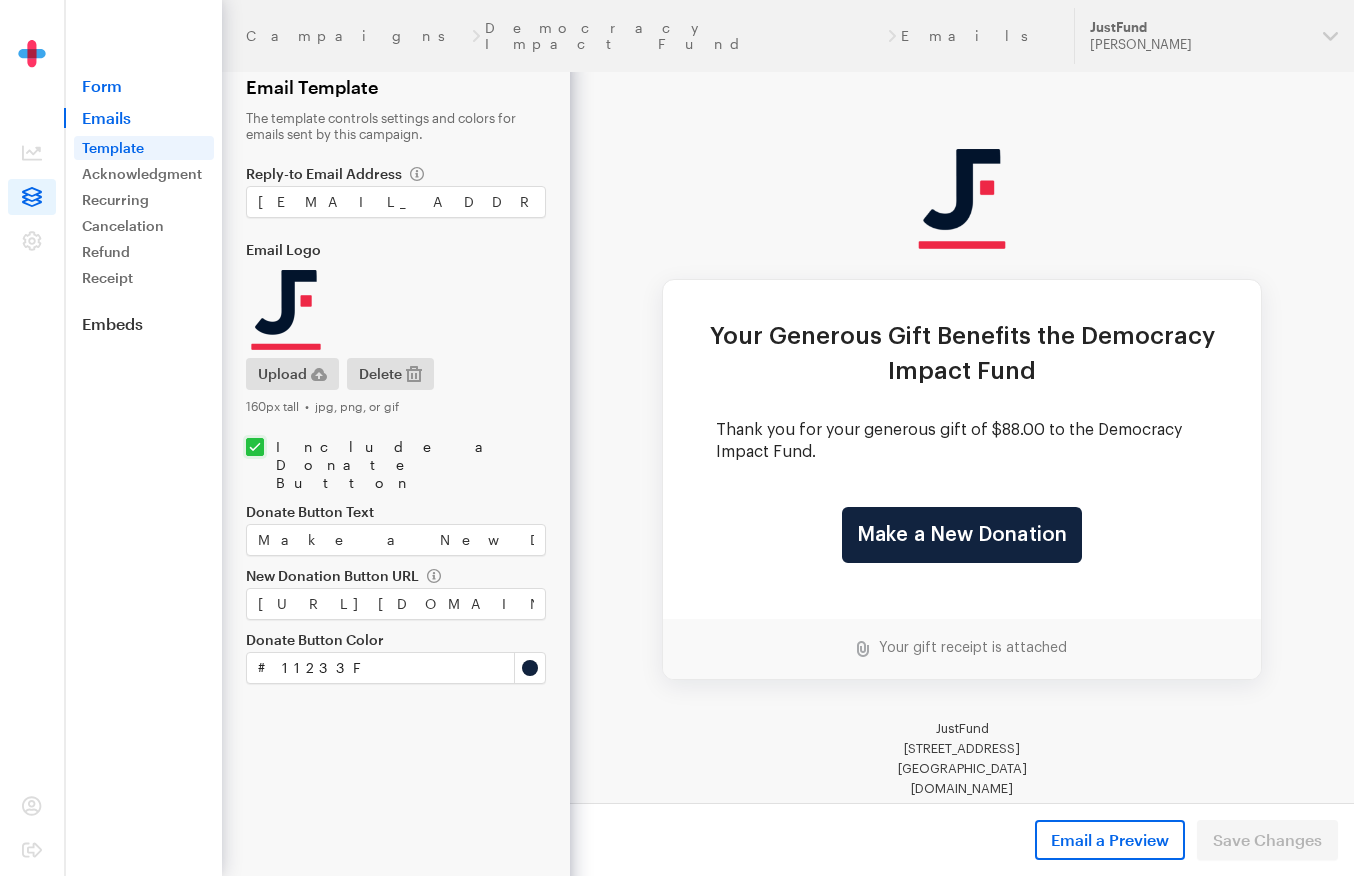 click on "Form" at bounding box center (143, 86) 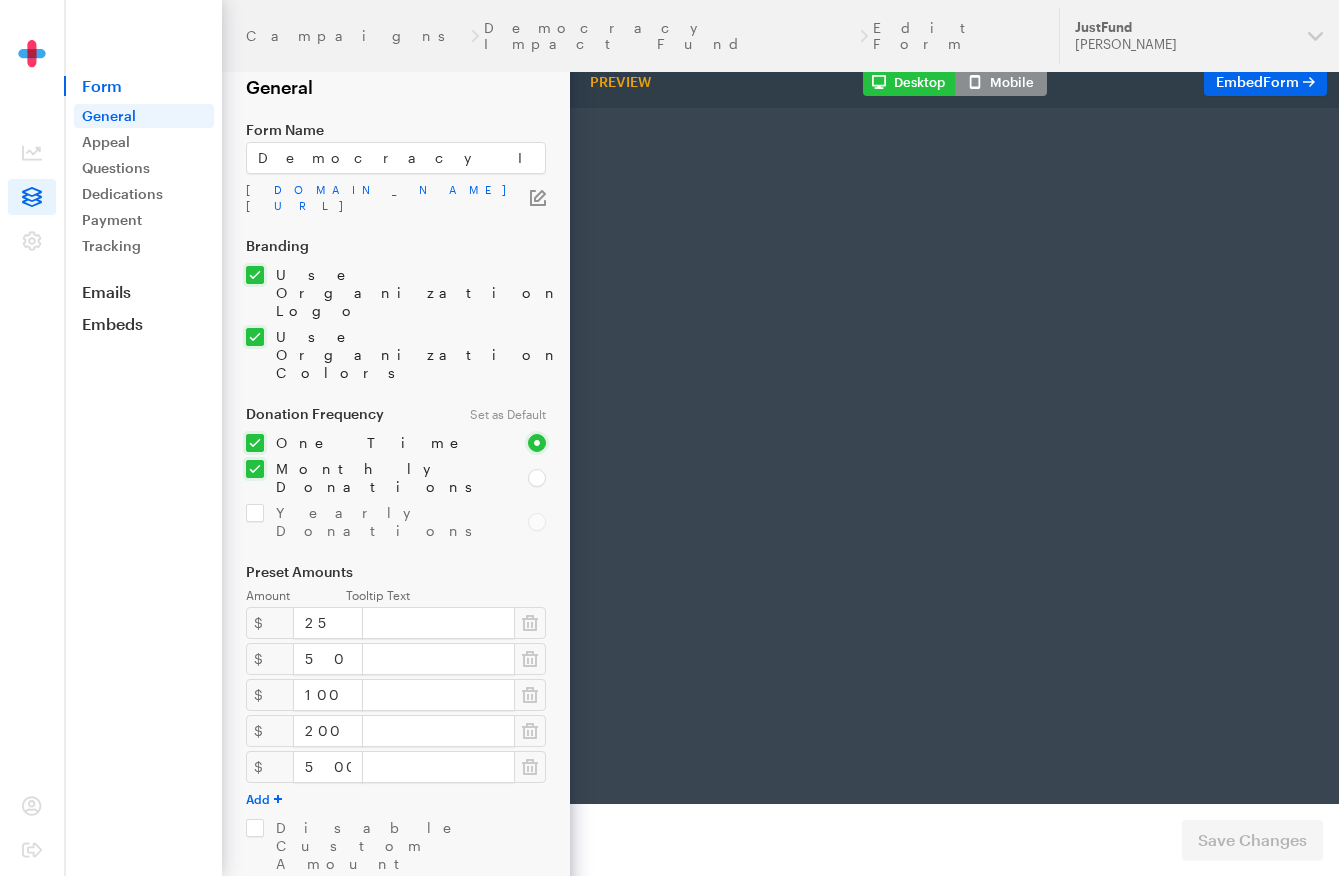 scroll, scrollTop: 0, scrollLeft: 0, axis: both 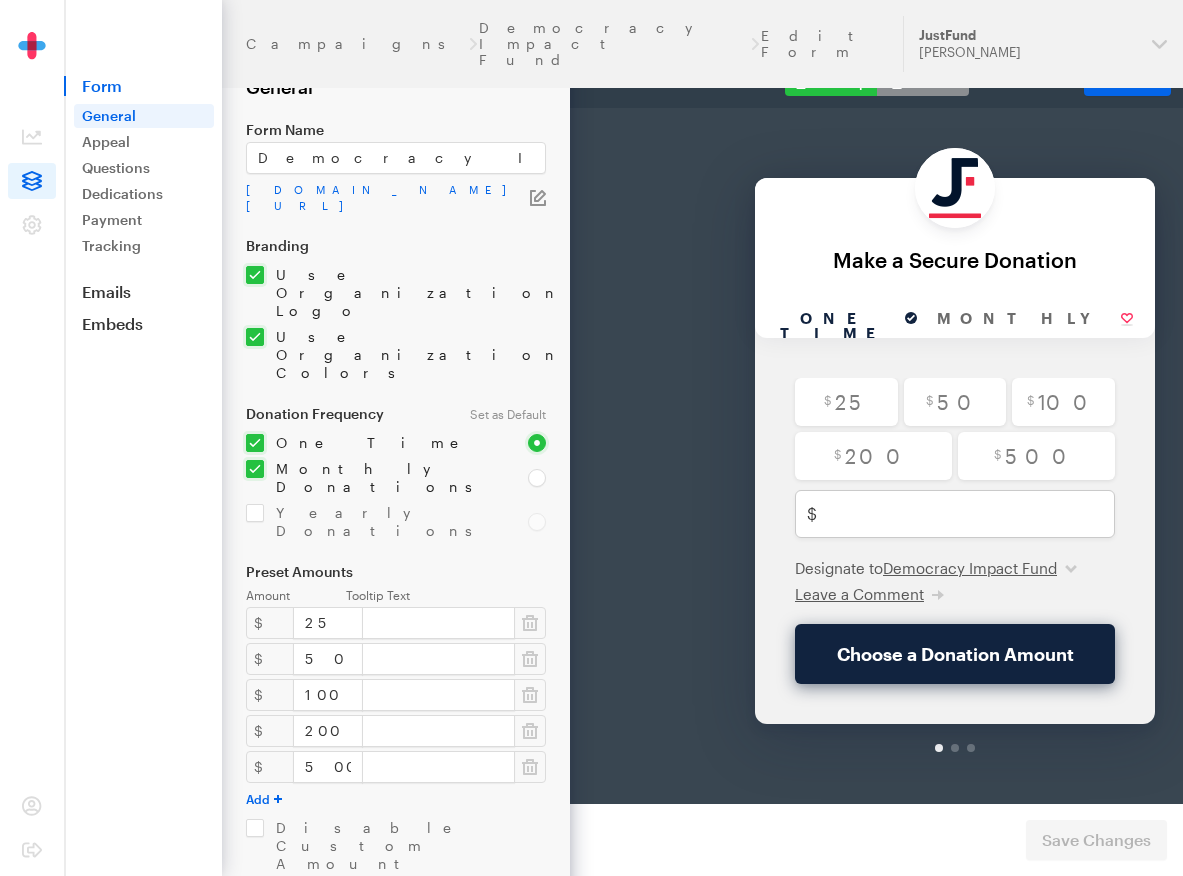 click on "Preview Form
Save Changes" at bounding box center (876, 840) 